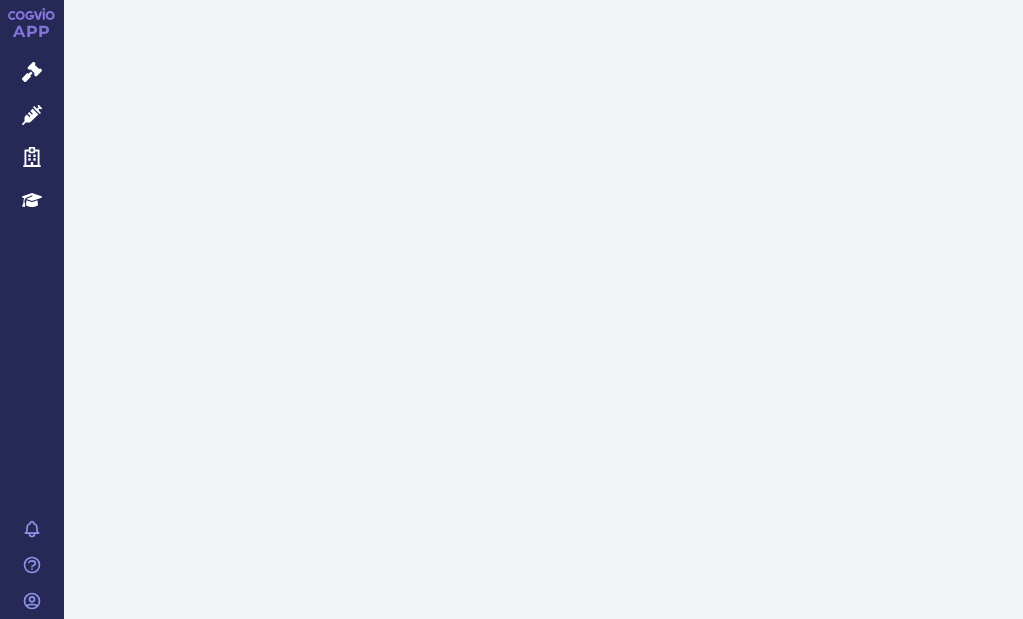 scroll, scrollTop: 0, scrollLeft: 0, axis: both 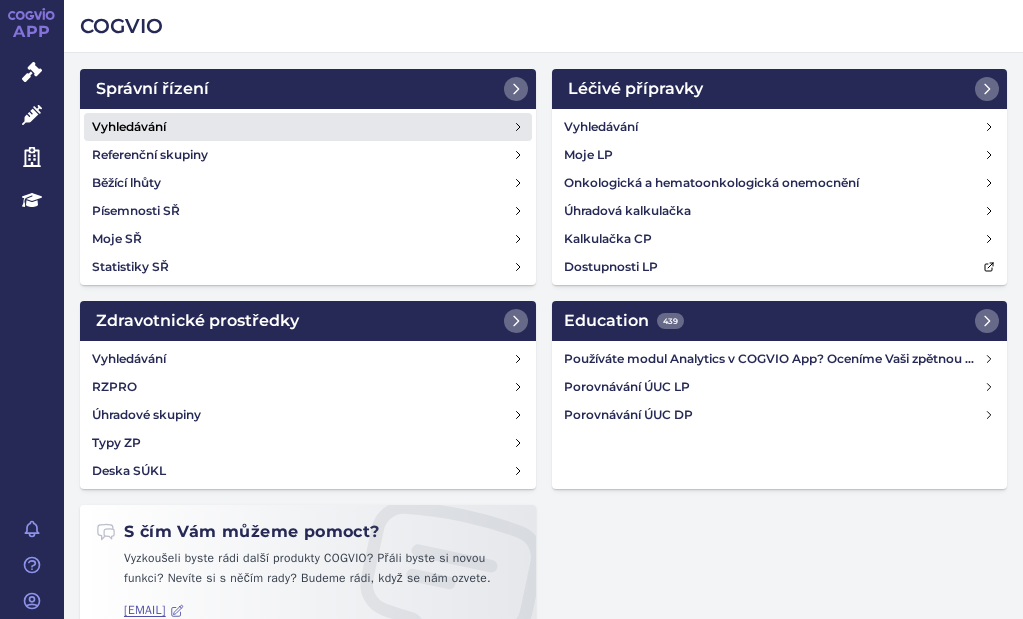 click on "Vyhledávání" at bounding box center [308, 127] 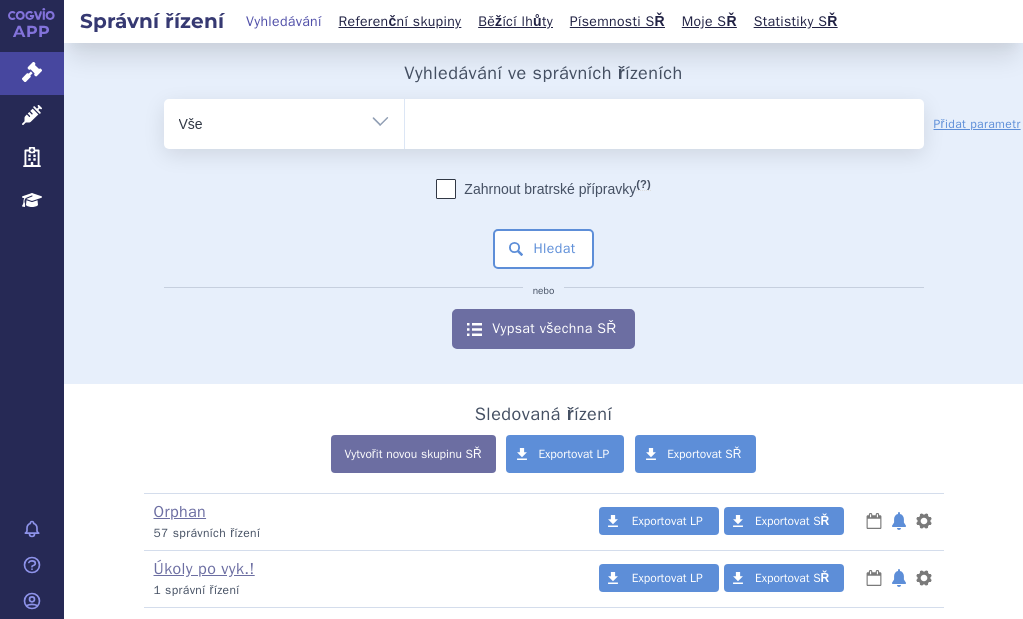 scroll, scrollTop: 0, scrollLeft: 0, axis: both 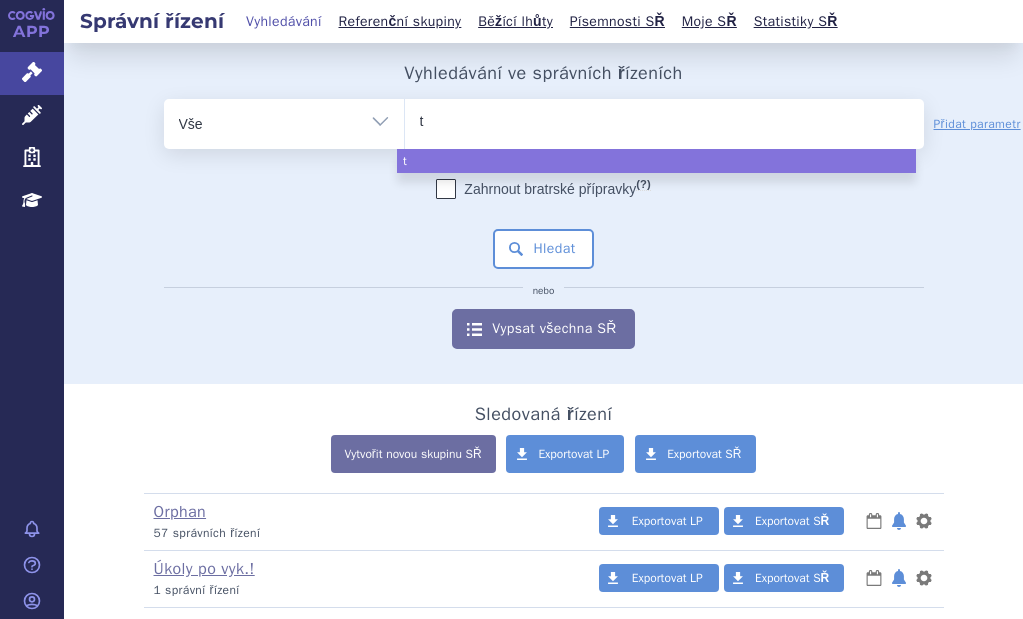 type on "te" 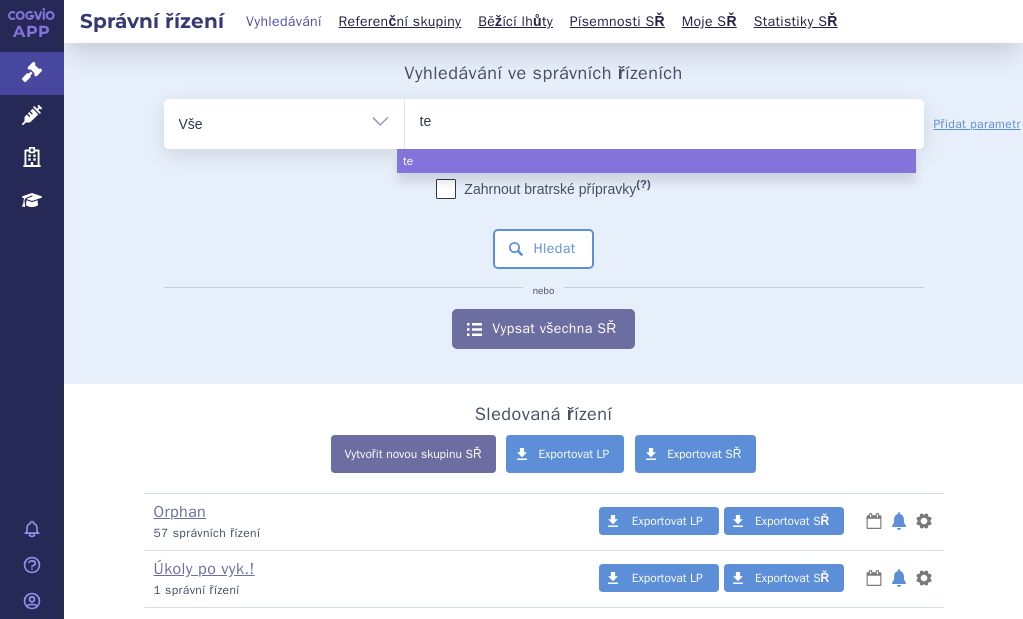 type on "tep" 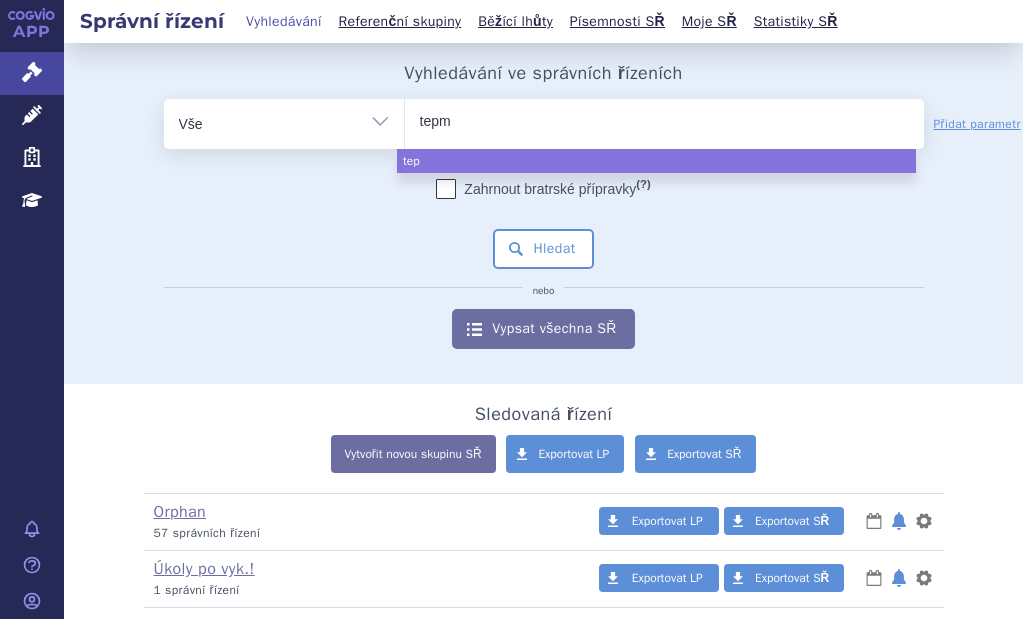 type on "tepme" 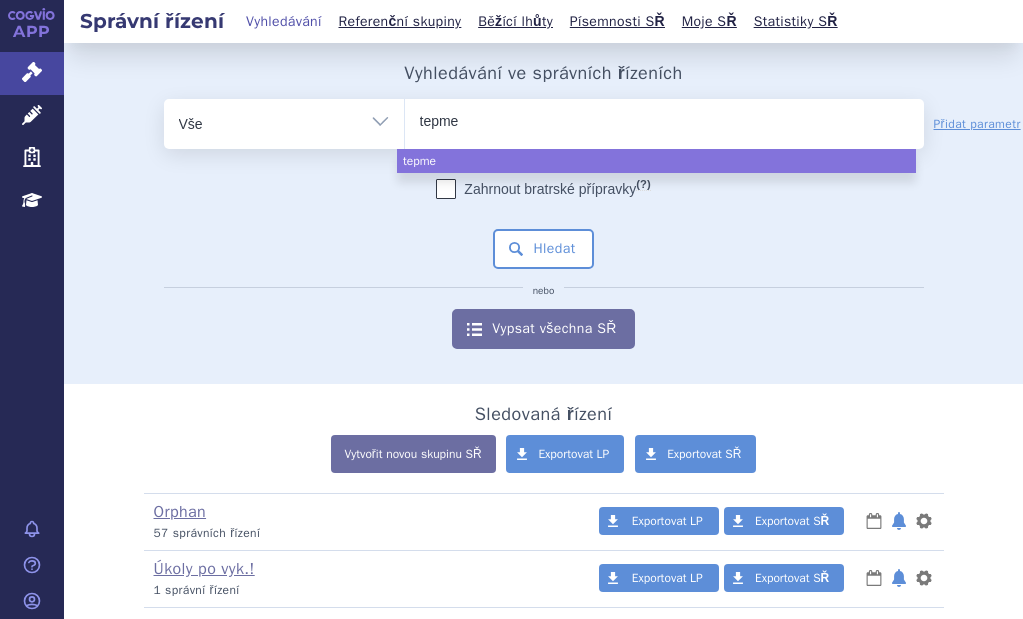 type on "tepmet" 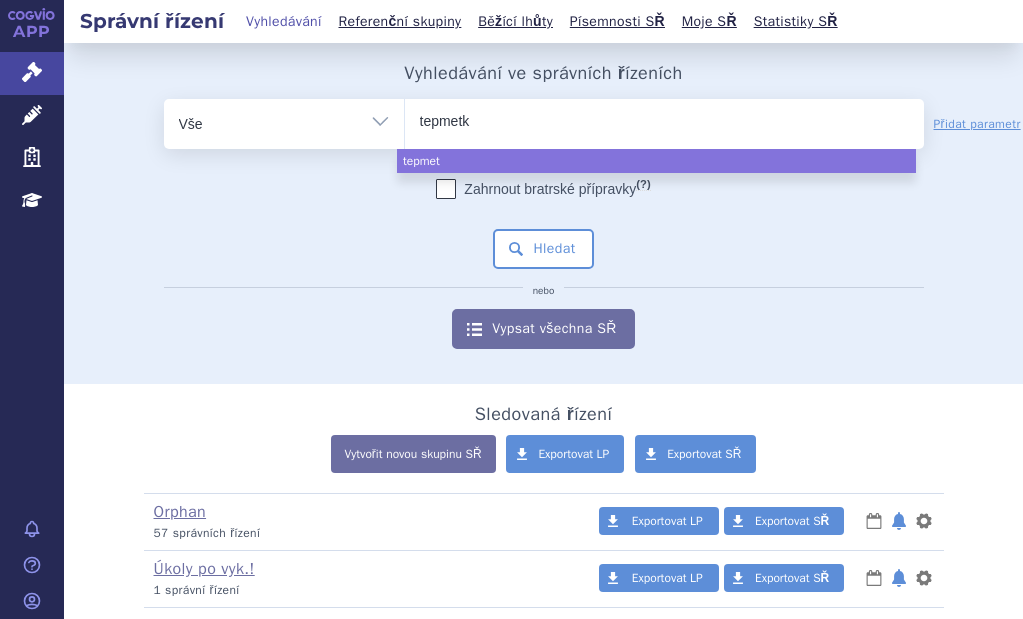 type on "tepmetko" 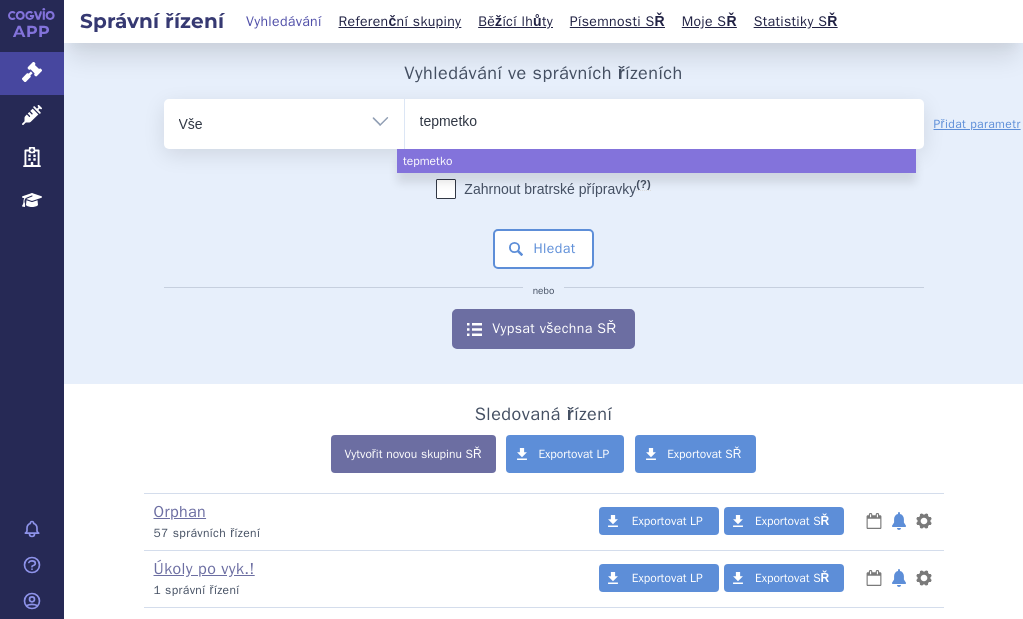 type 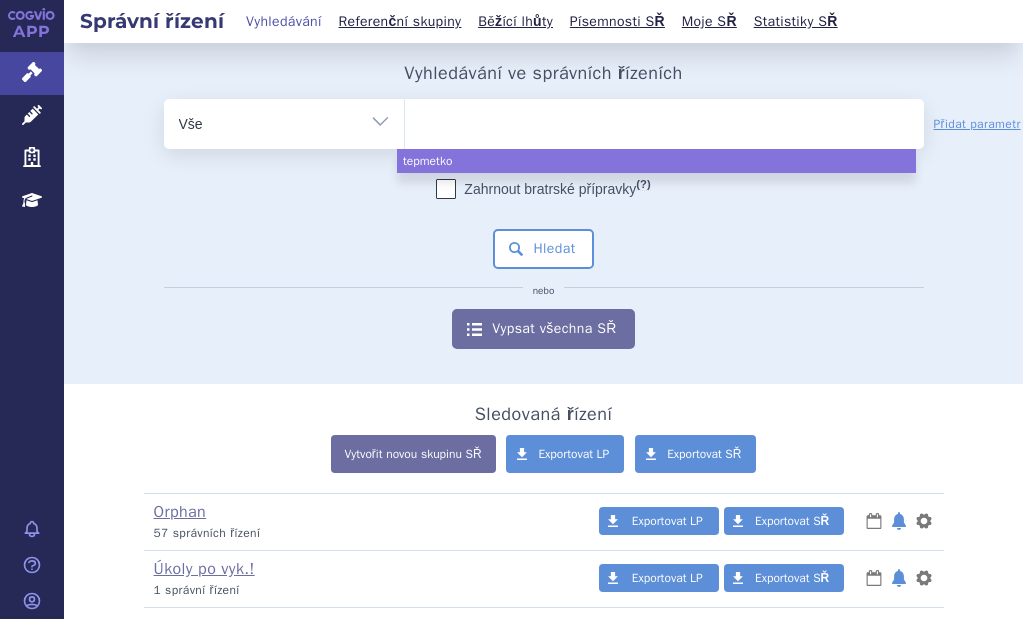 select on "tepmetko" 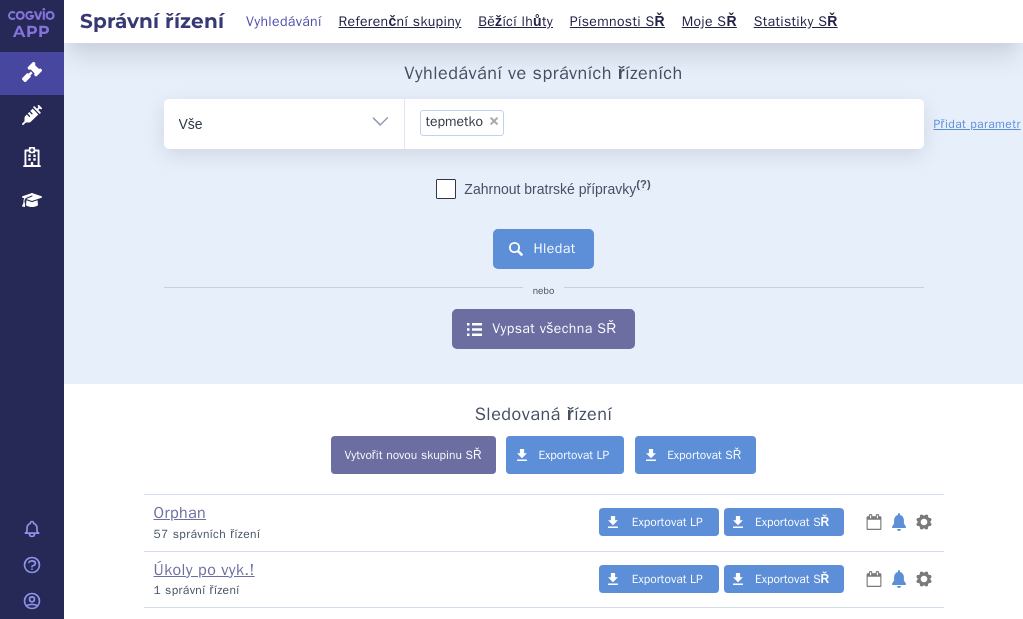 click on "Hledat" at bounding box center (543, 249) 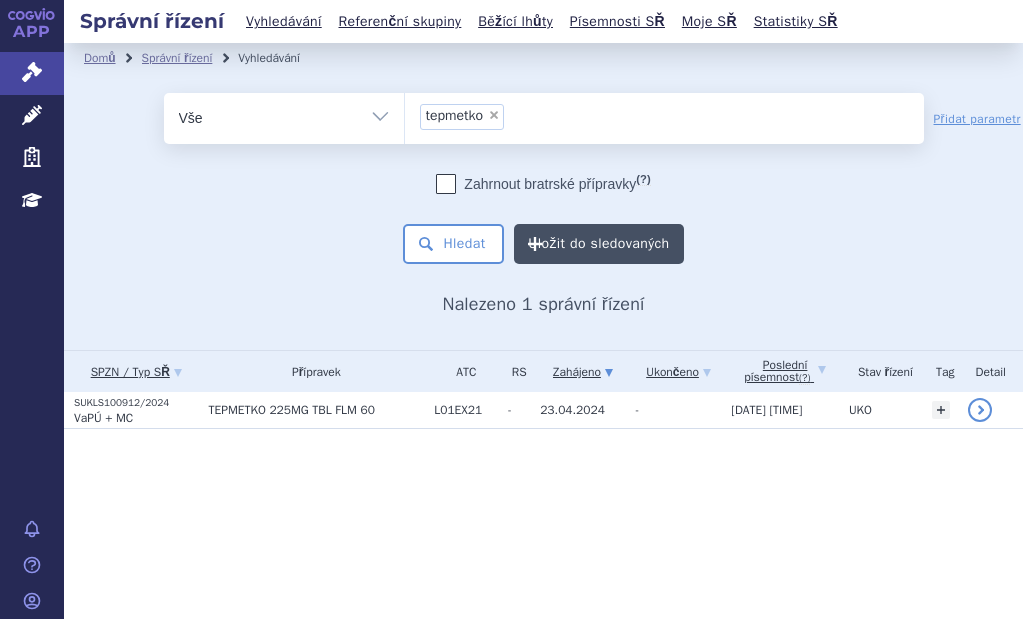 scroll, scrollTop: 0, scrollLeft: 0, axis: both 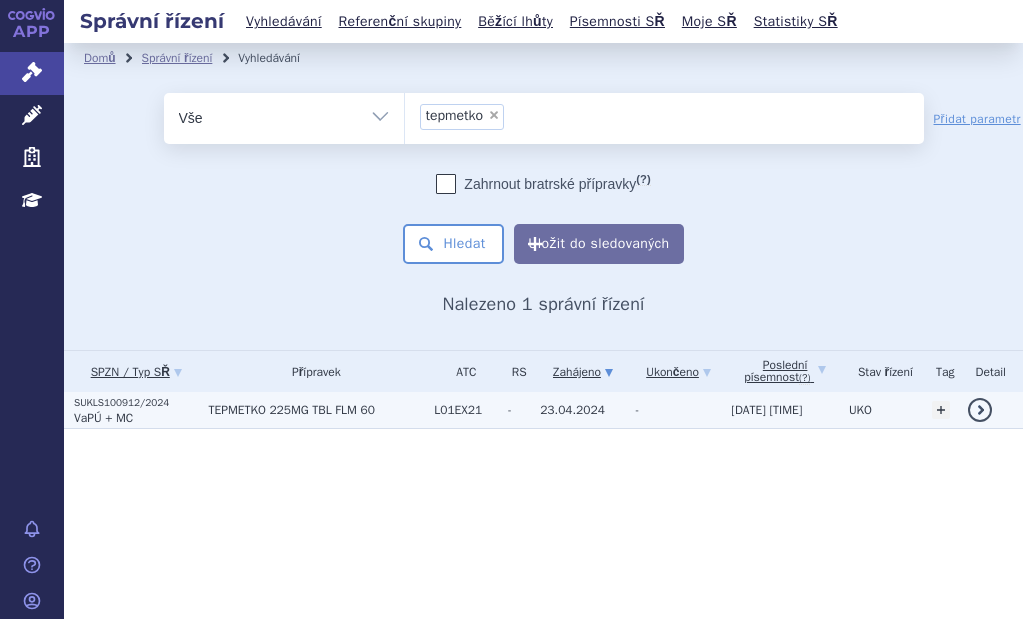 click on "SUKLS100912/2024" at bounding box center (136, 403) 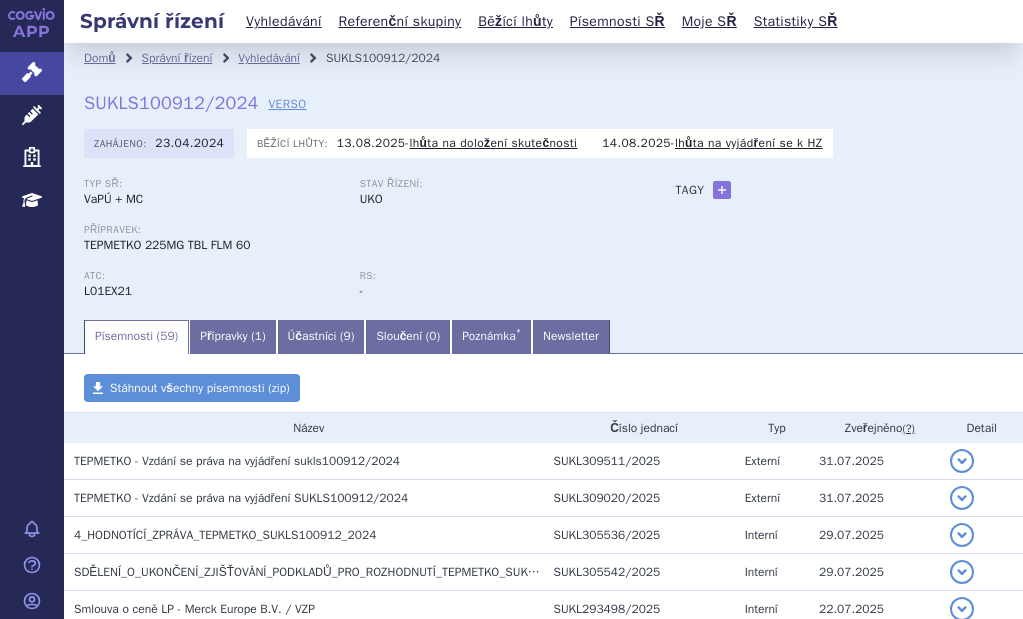scroll, scrollTop: 0, scrollLeft: 0, axis: both 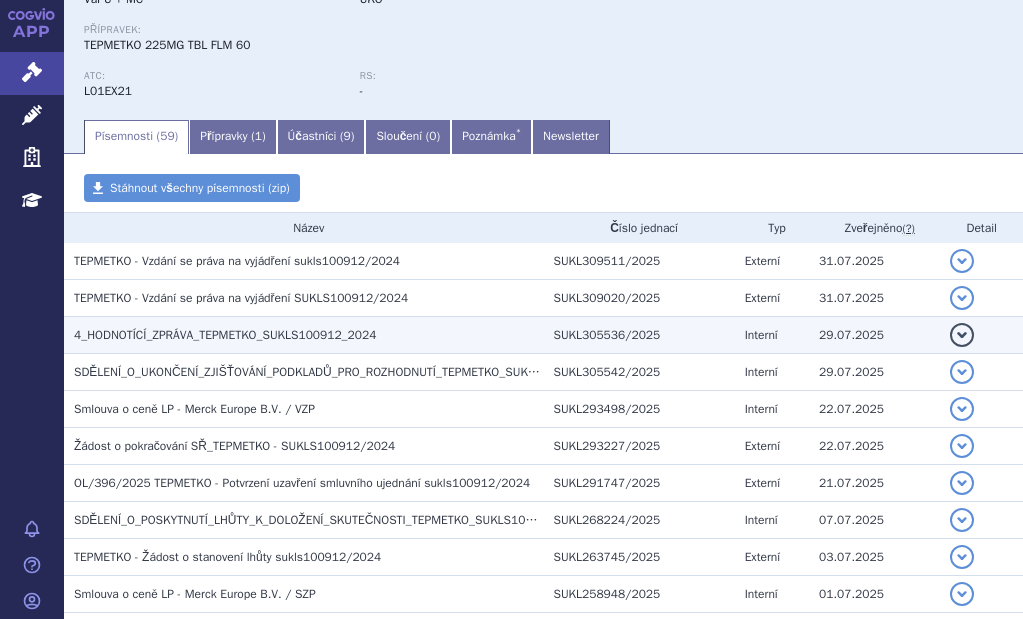 click on "4_HODNOTÍCÍ_ZPRÁVA_TEPMETKO_SUKLS100912_2024" at bounding box center [225, 335] 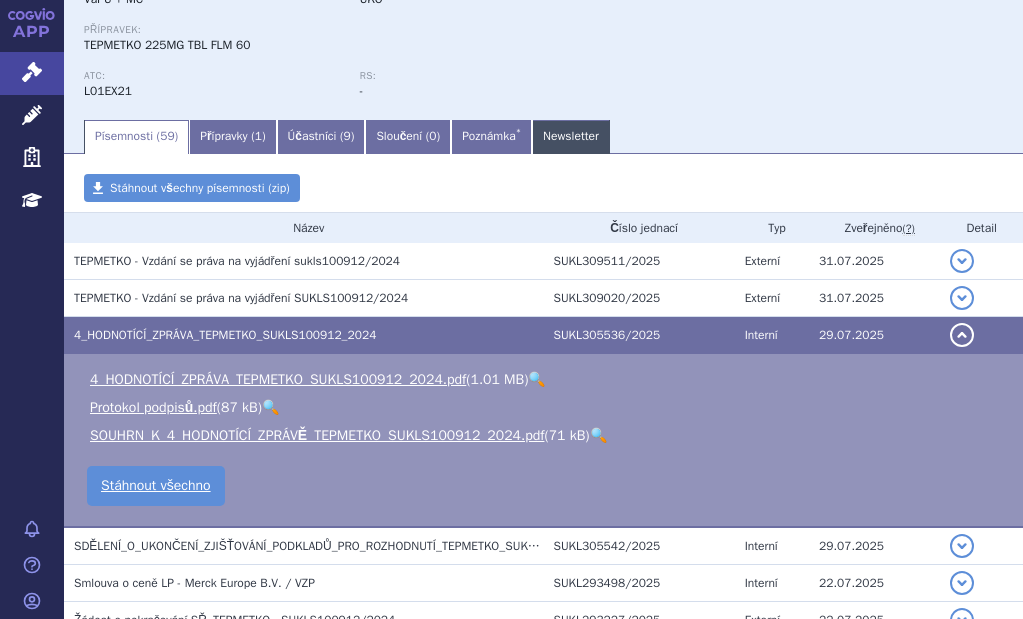 click on "Newsletter" at bounding box center [571, 137] 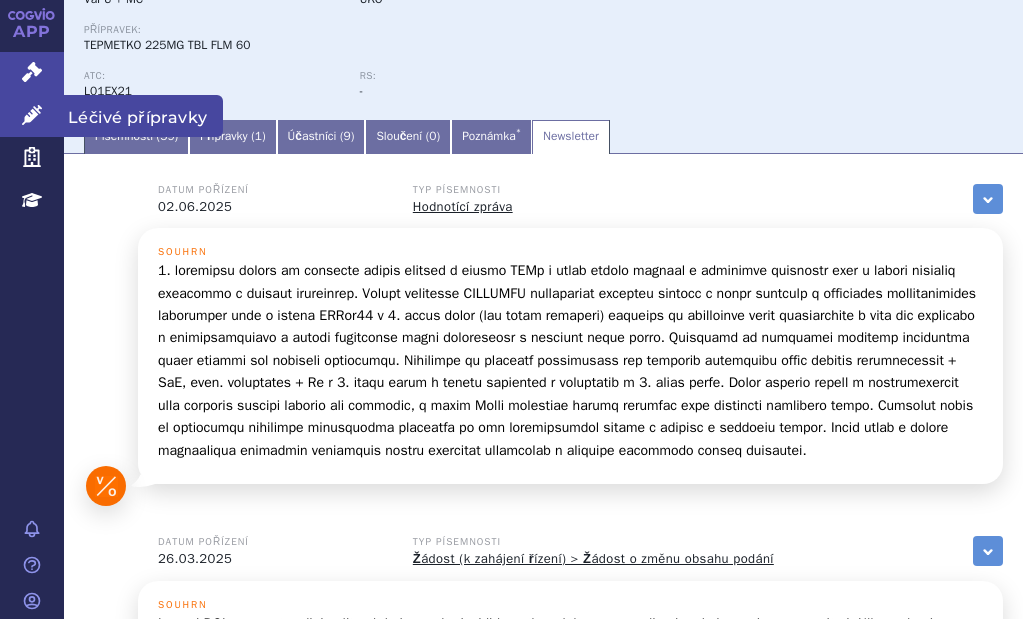 click on "Léčivé přípravky" at bounding box center [143, 116] 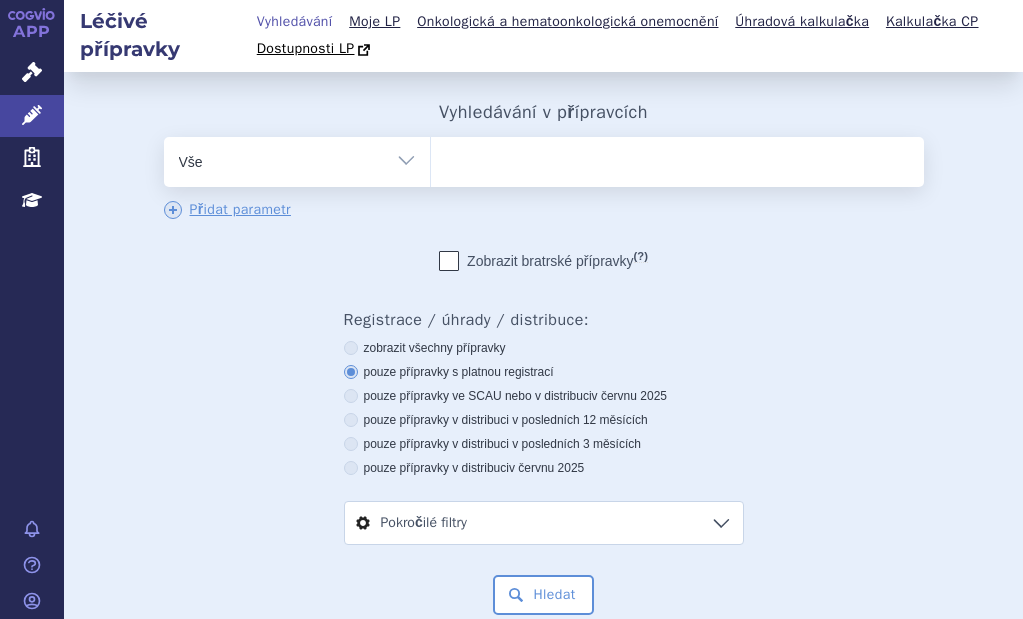scroll, scrollTop: 0, scrollLeft: 0, axis: both 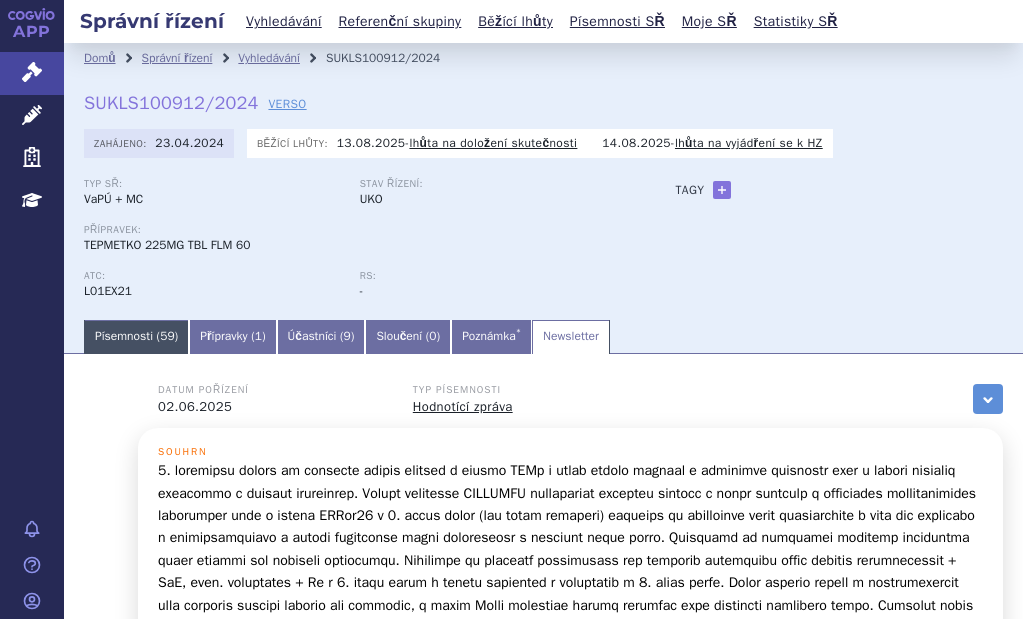 click on "Písemnosti ( 59 )" at bounding box center [136, 337] 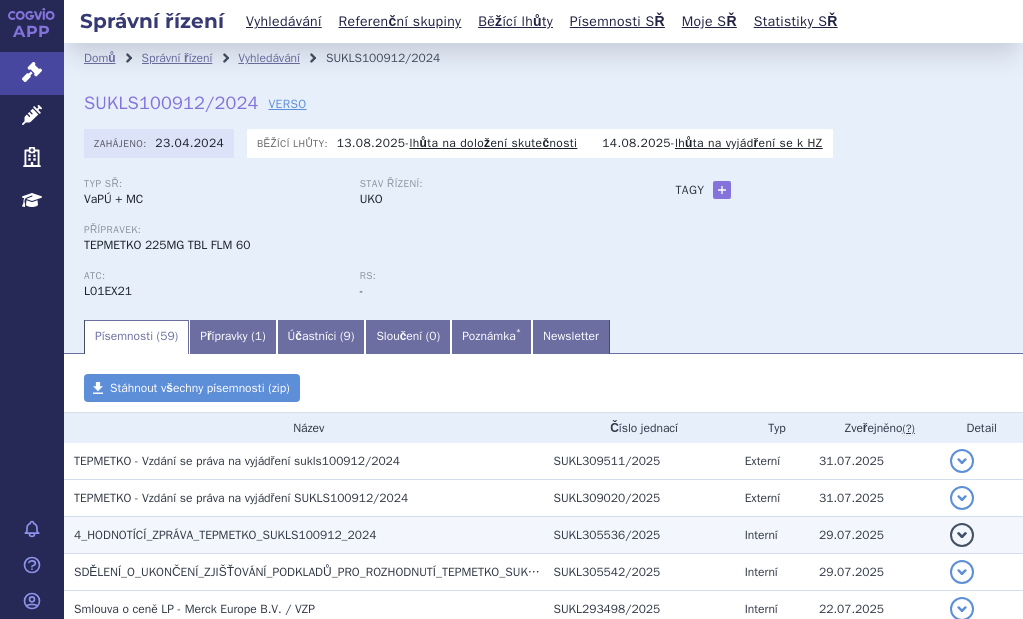 click on "4_HODNOTÍCÍ_ZPRÁVA_TEPMETKO_SUKLS100912_2024" at bounding box center [225, 535] 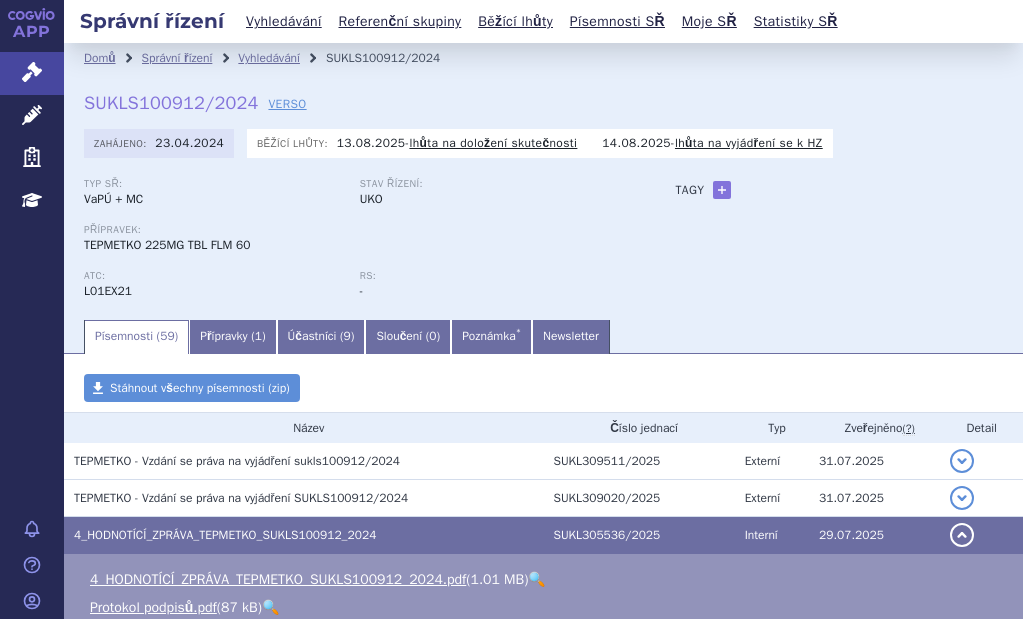click on "🔍" at bounding box center [536, 579] 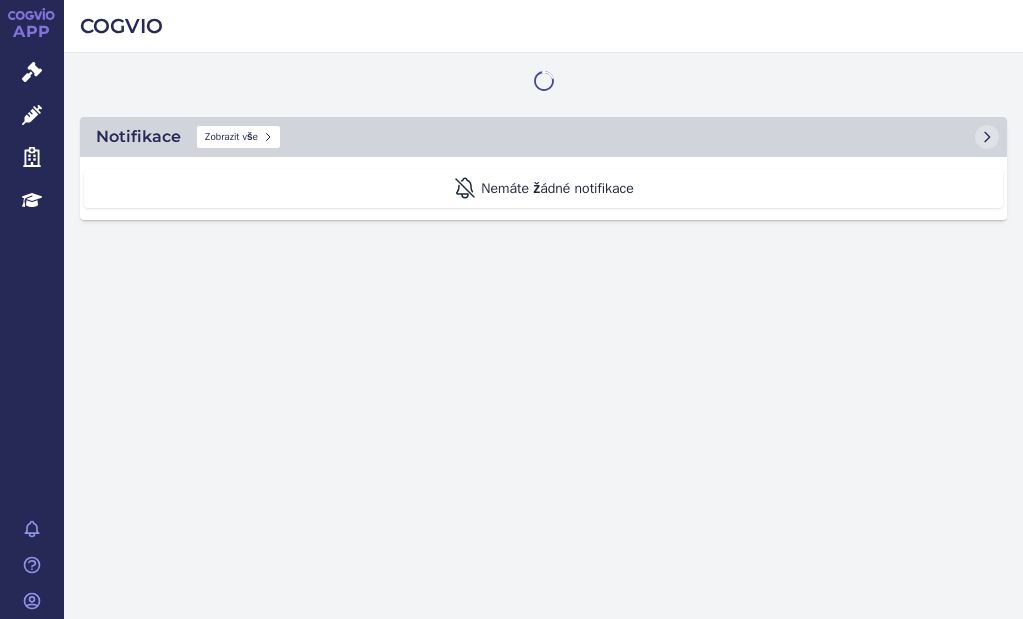 scroll, scrollTop: 0, scrollLeft: 0, axis: both 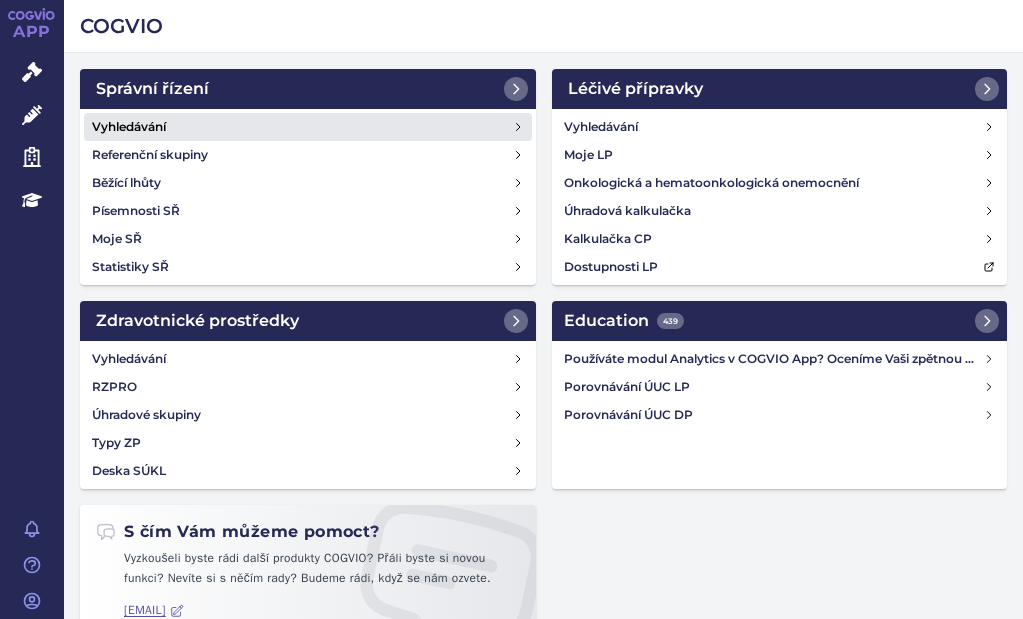 click on "Vyhledávání" at bounding box center [308, 127] 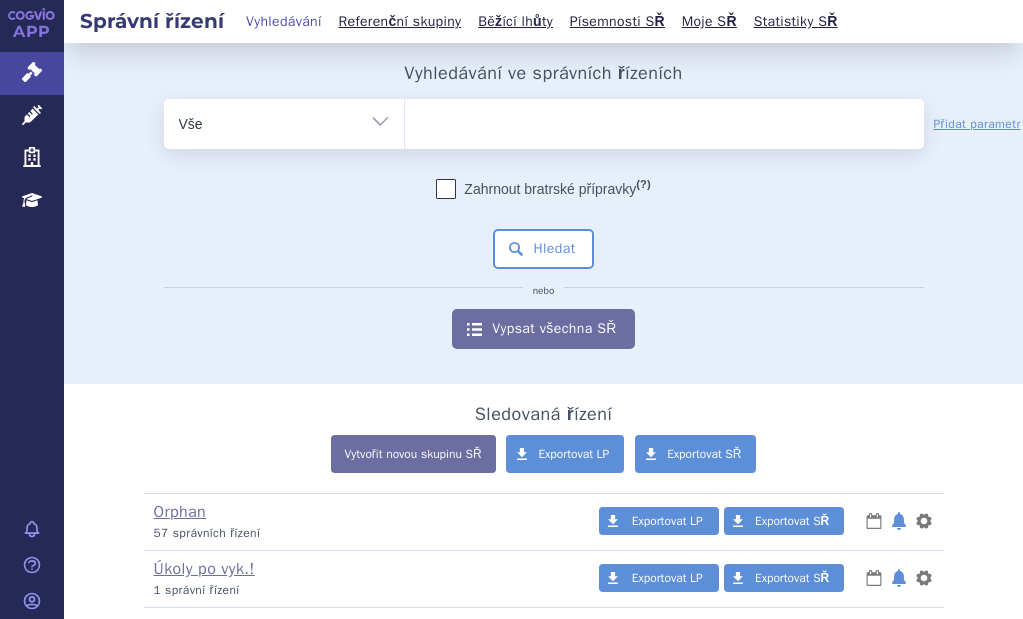scroll, scrollTop: 0, scrollLeft: 0, axis: both 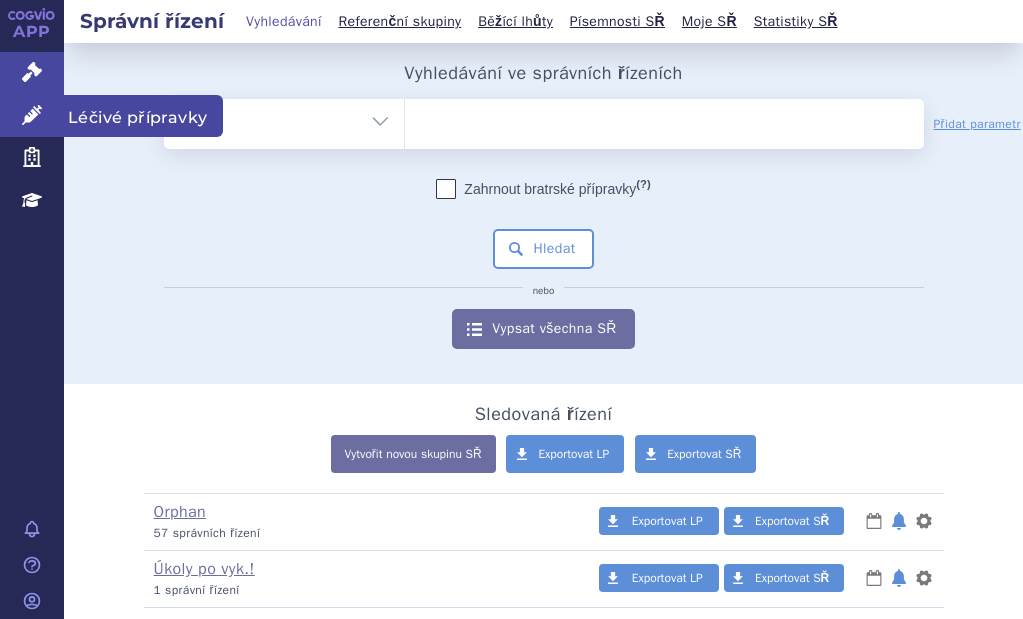 click on "Léčivé přípravky" at bounding box center (32, 116) 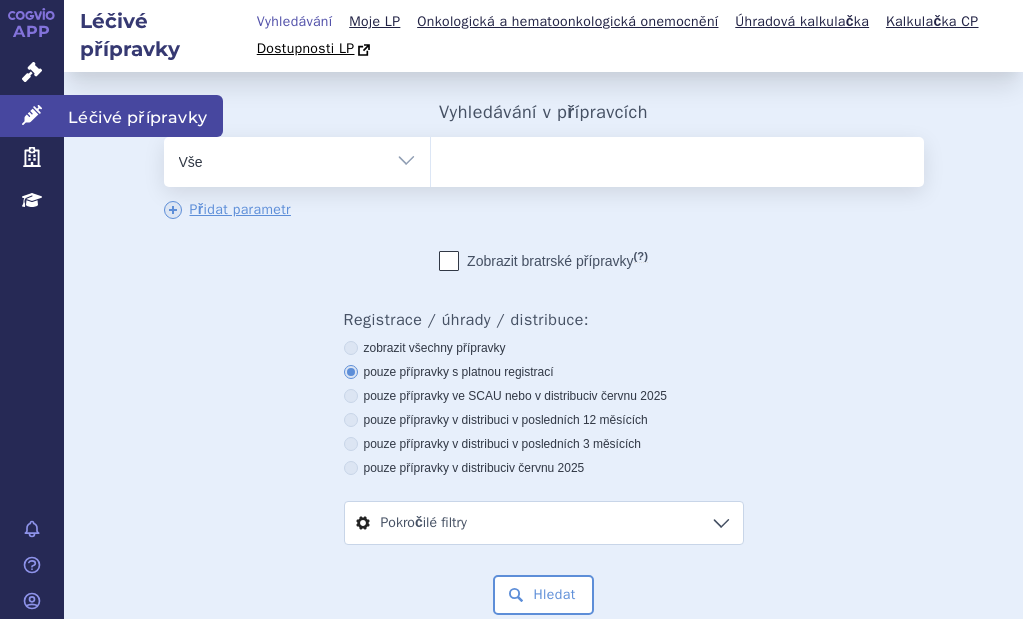 scroll, scrollTop: 0, scrollLeft: 0, axis: both 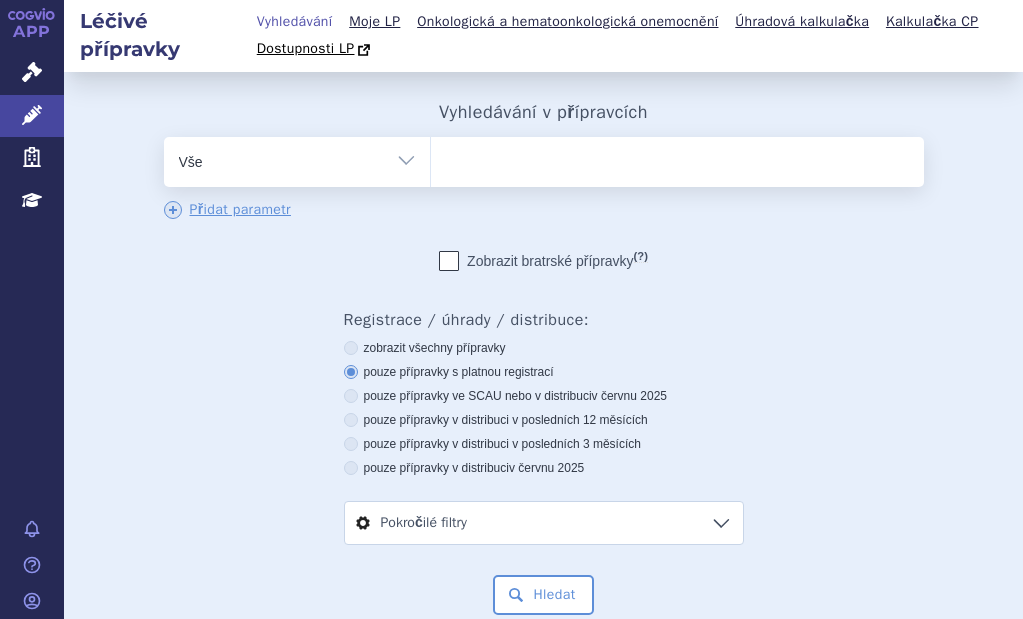 click at bounding box center (677, 158) 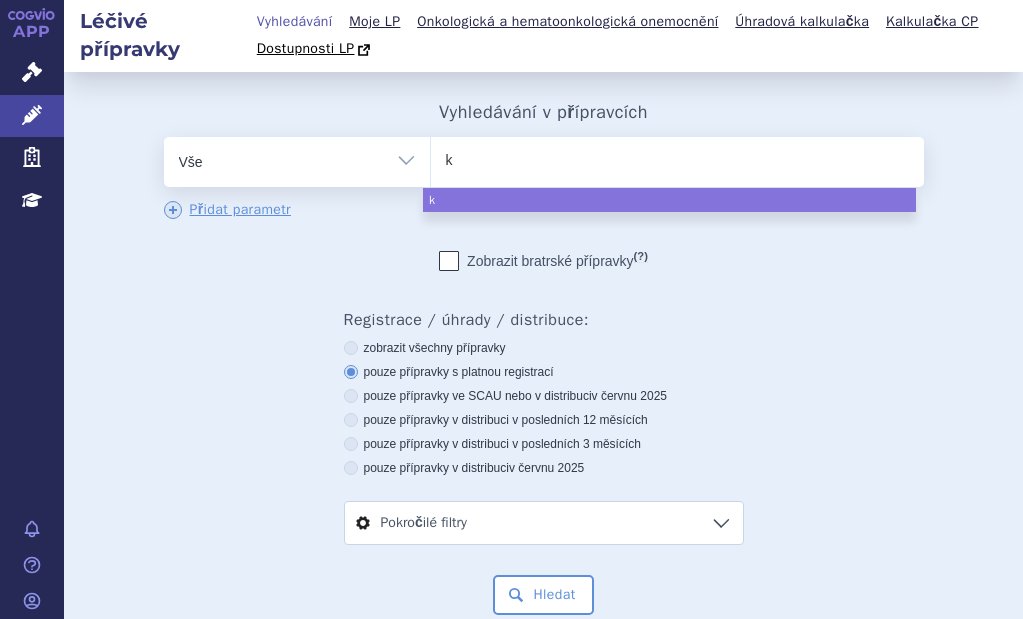 type on "ki" 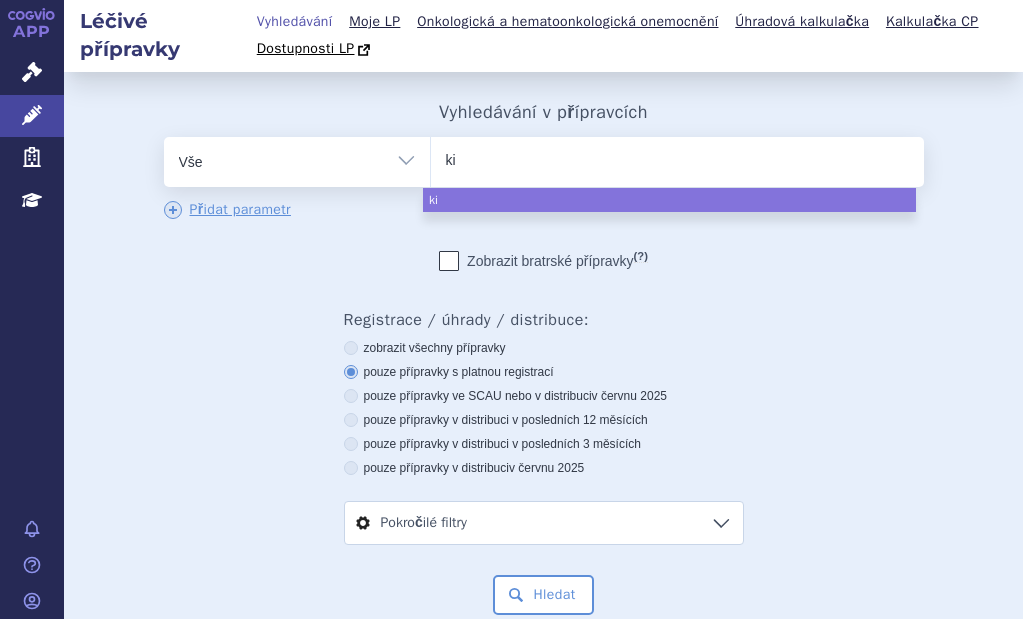 type on "kio" 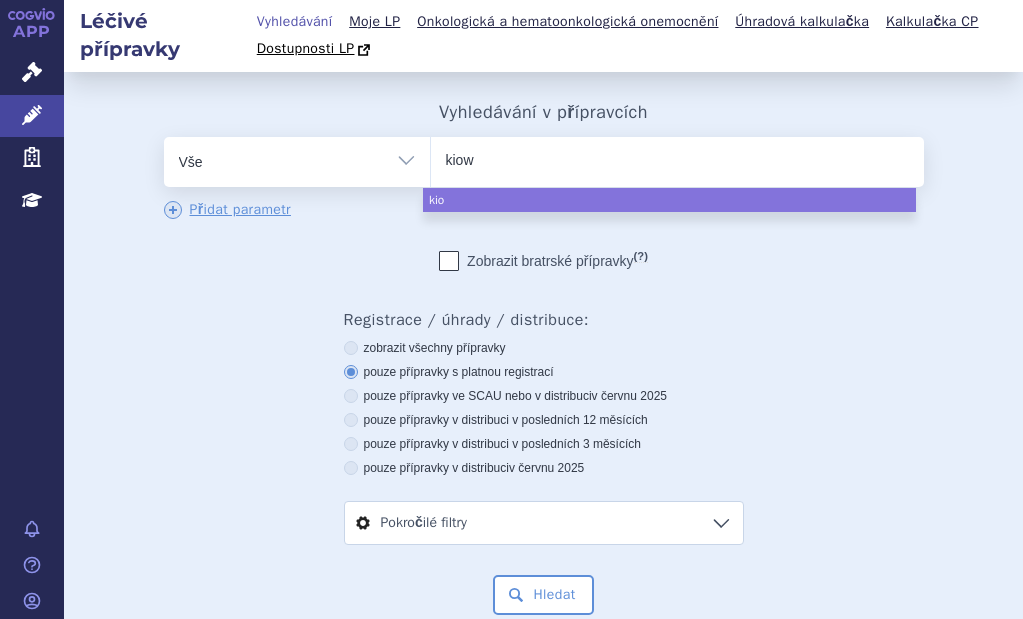 type on "kiowi" 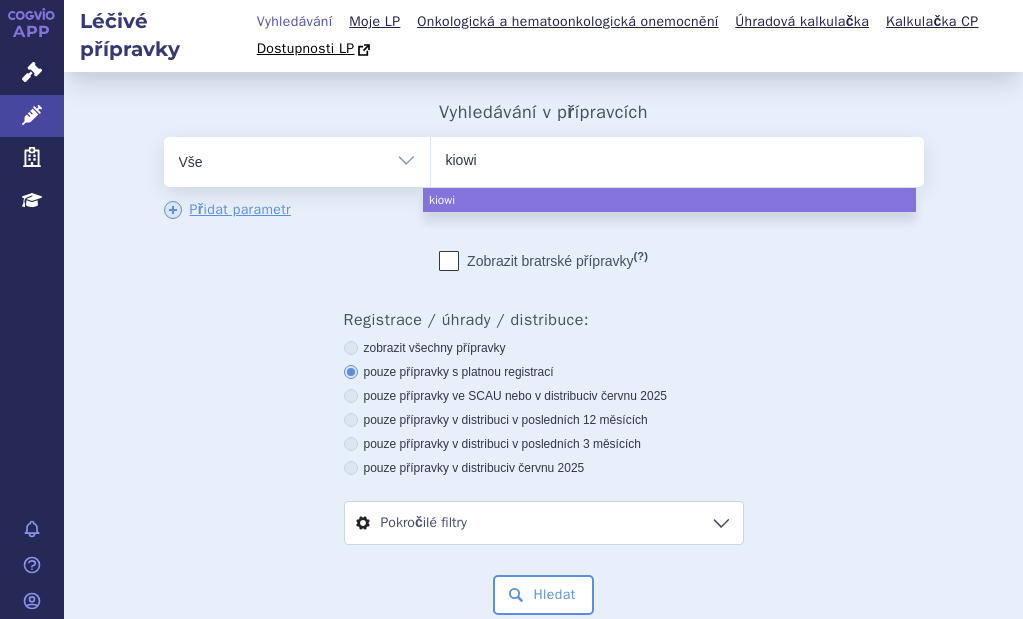 type on "kiowig" 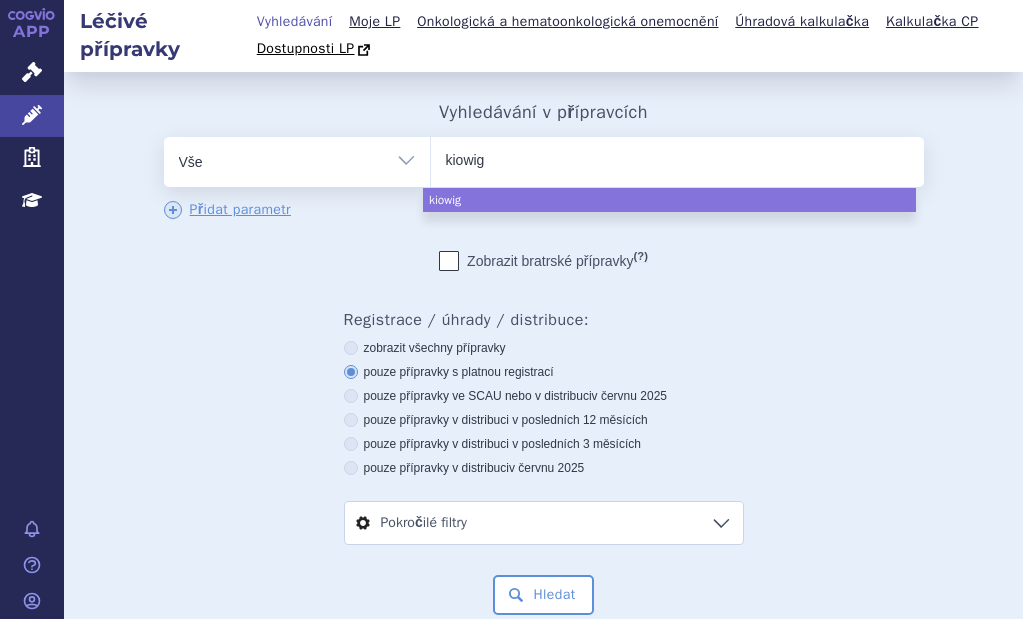 select on "kiowig" 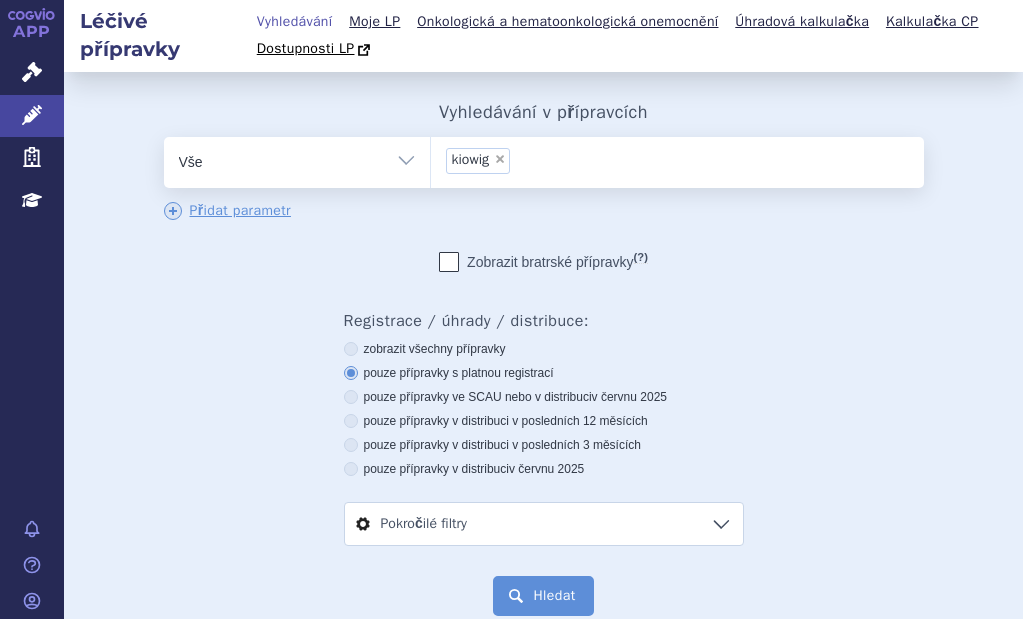 click on "Hledat" at bounding box center (543, 596) 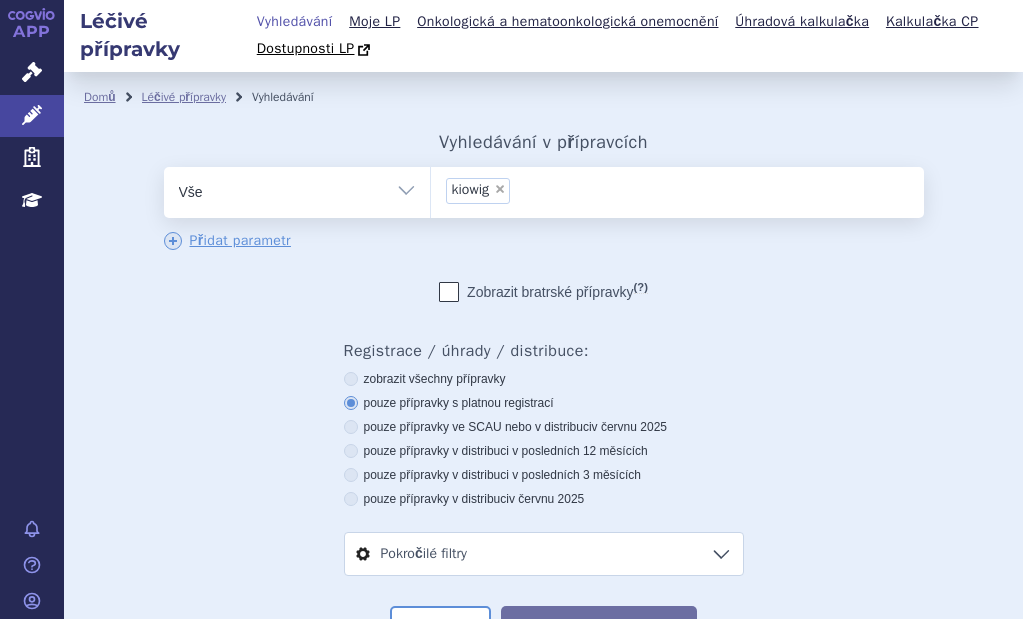scroll, scrollTop: 0, scrollLeft: 0, axis: both 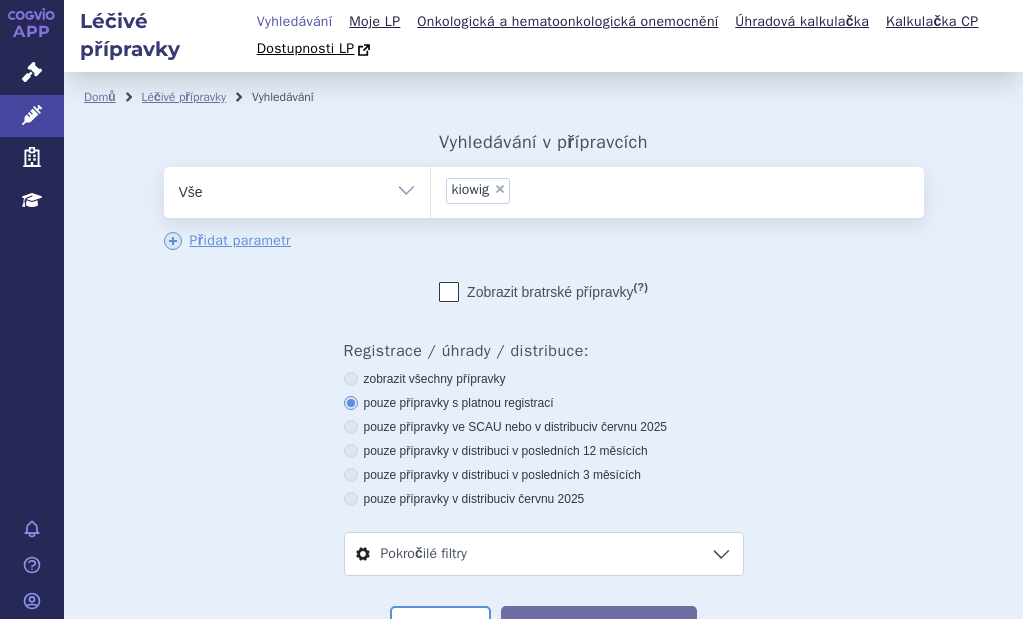 click on "×" at bounding box center [500, 189] 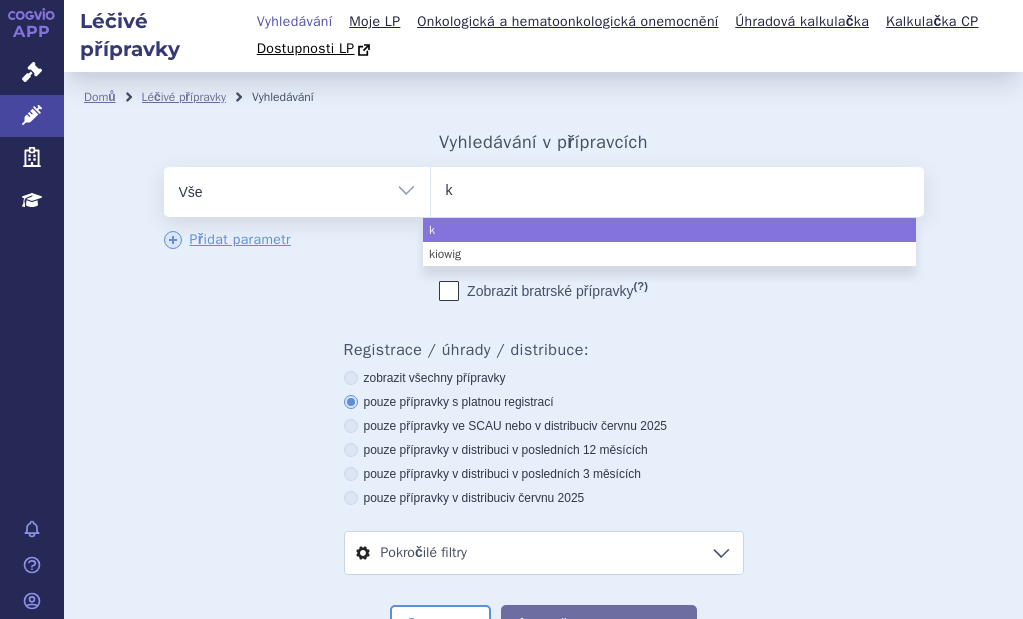 type on "ki" 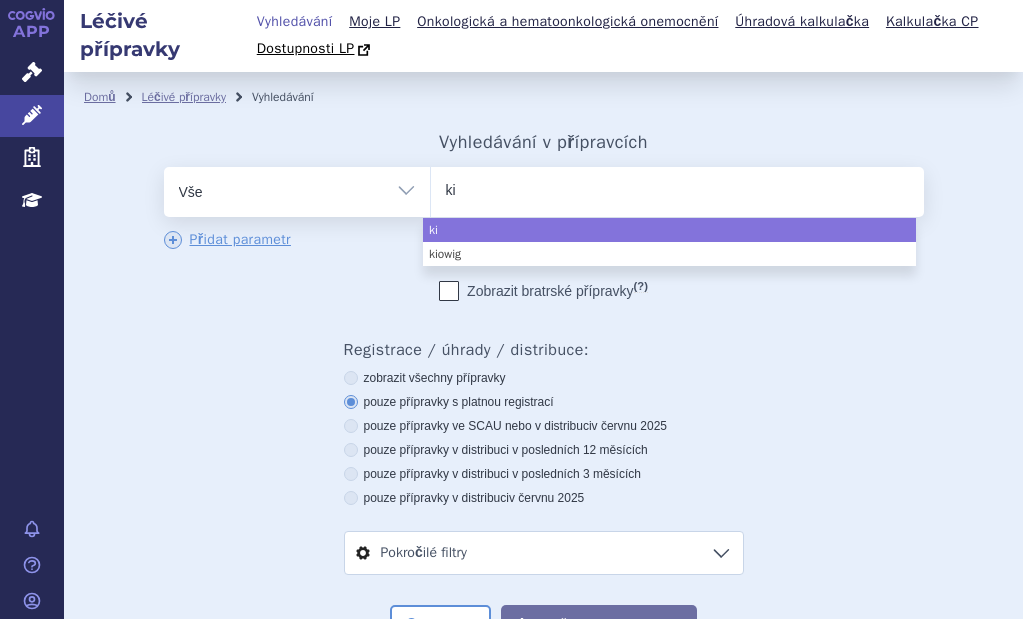 type on "kio" 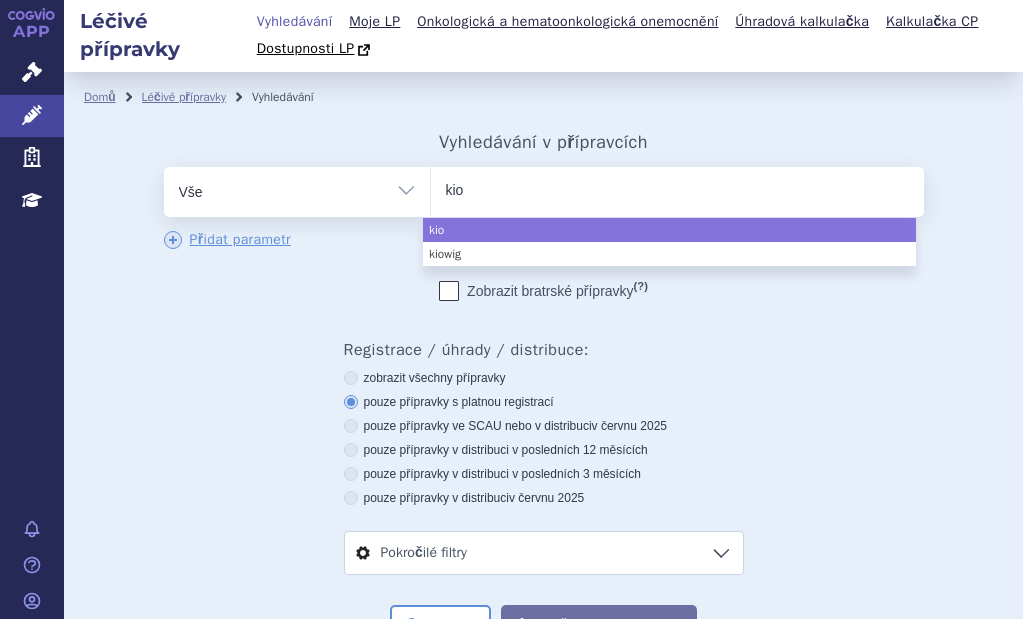 type on "kiov" 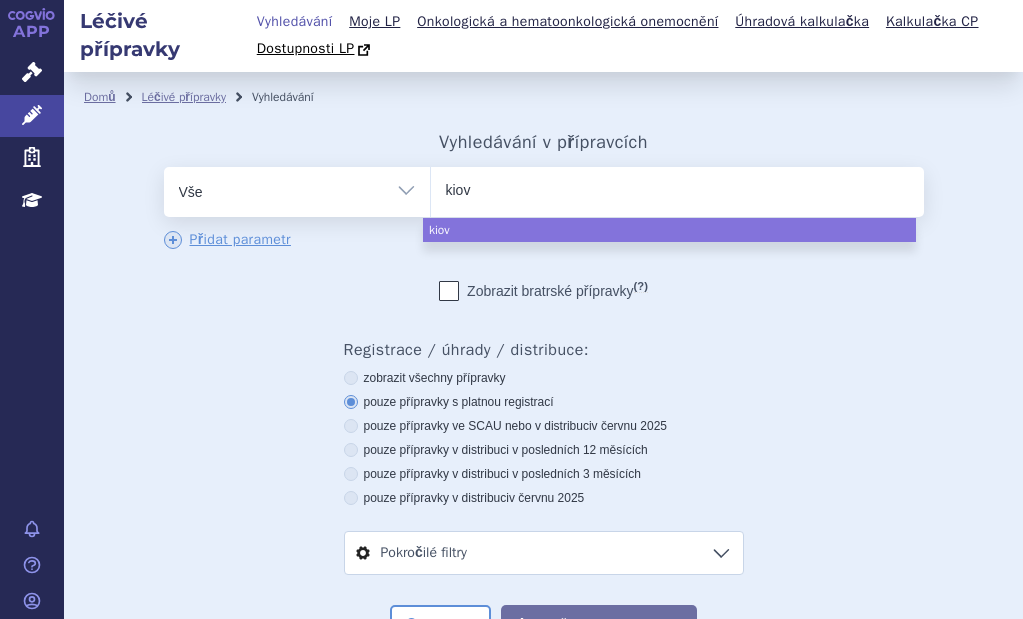type on "kiovi" 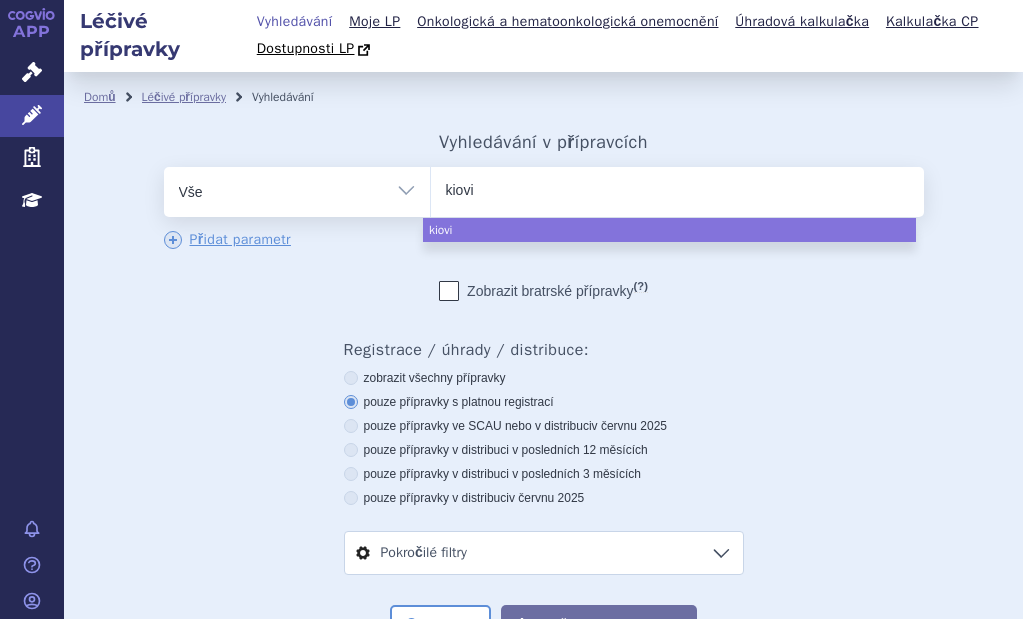 type on "kiovig" 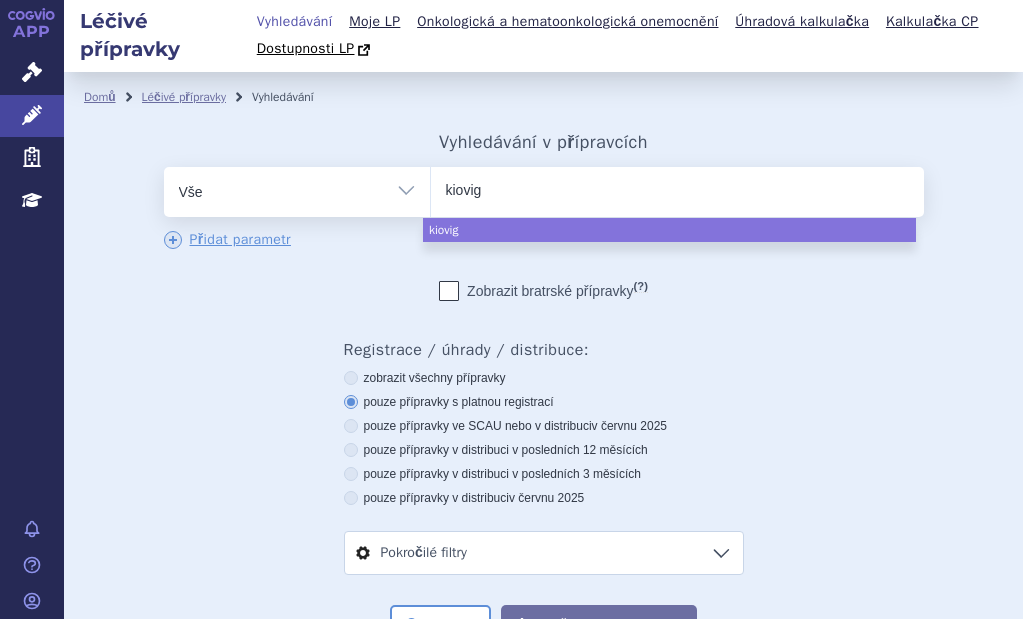 select on "kiovig" 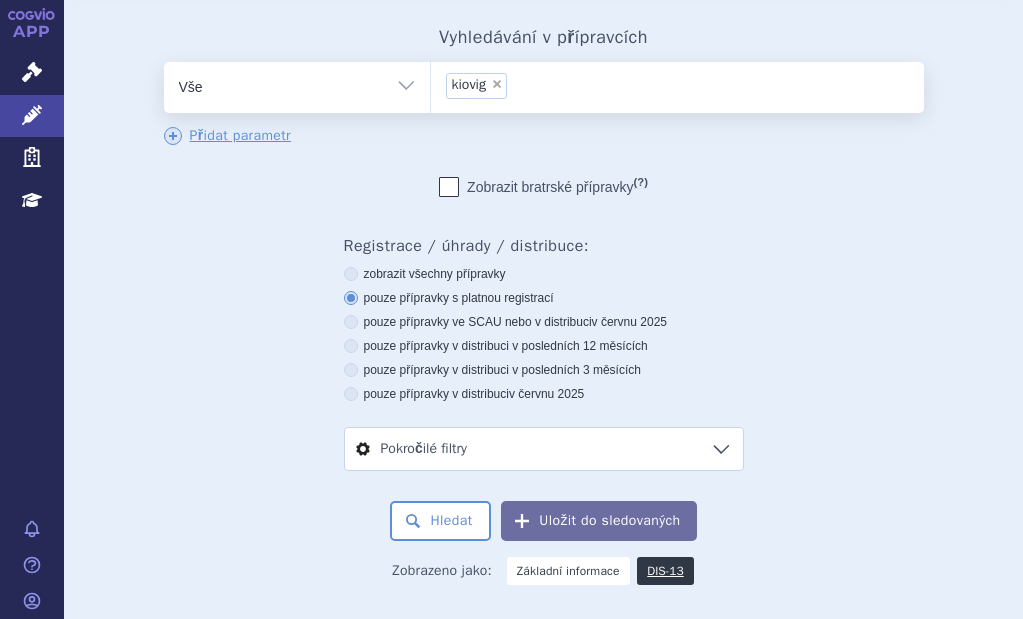 scroll, scrollTop: 257, scrollLeft: 0, axis: vertical 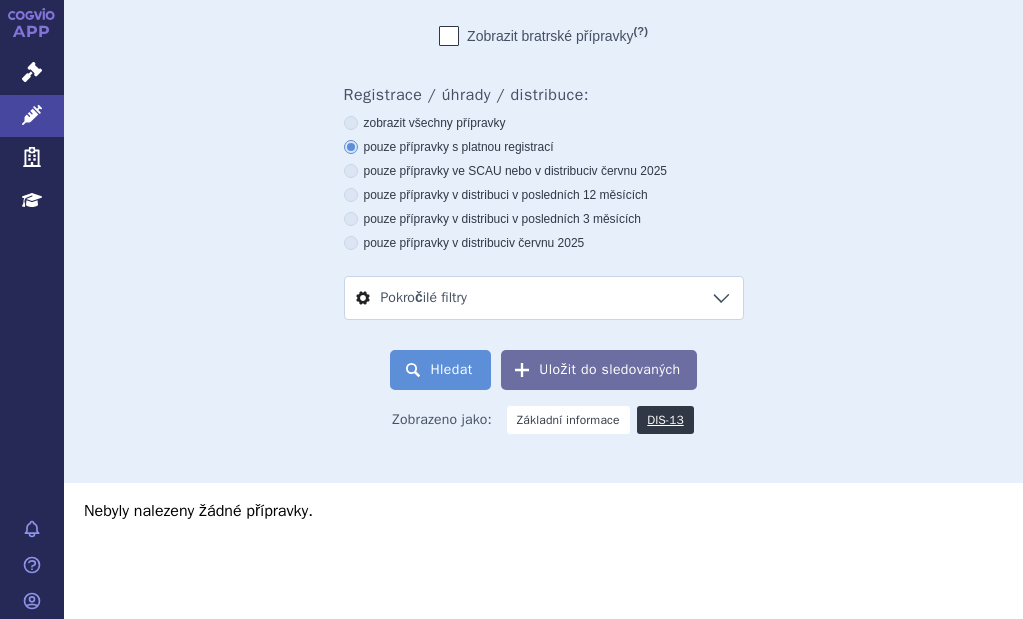 click on "Hledat" at bounding box center (440, 370) 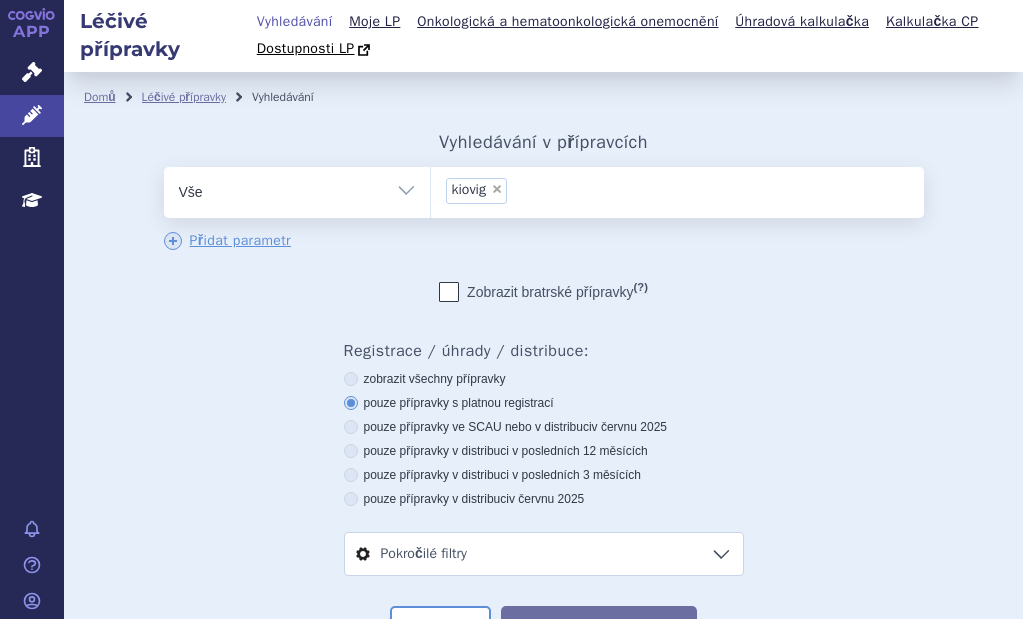 scroll, scrollTop: 0, scrollLeft: 0, axis: both 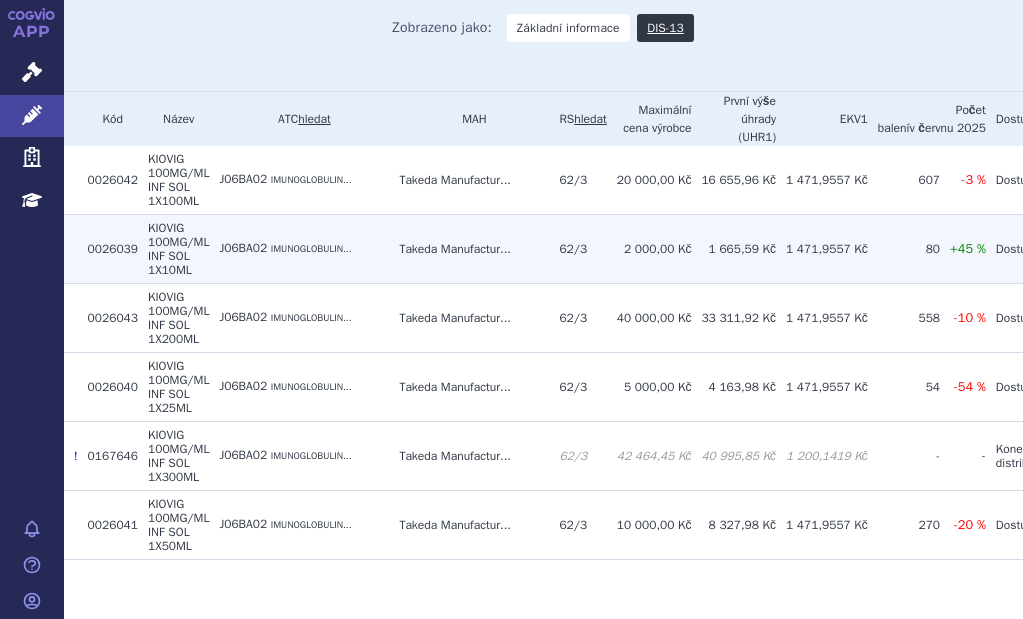 click on "J06BA02
IMUNOGLOBULIN..." at bounding box center [299, 248] 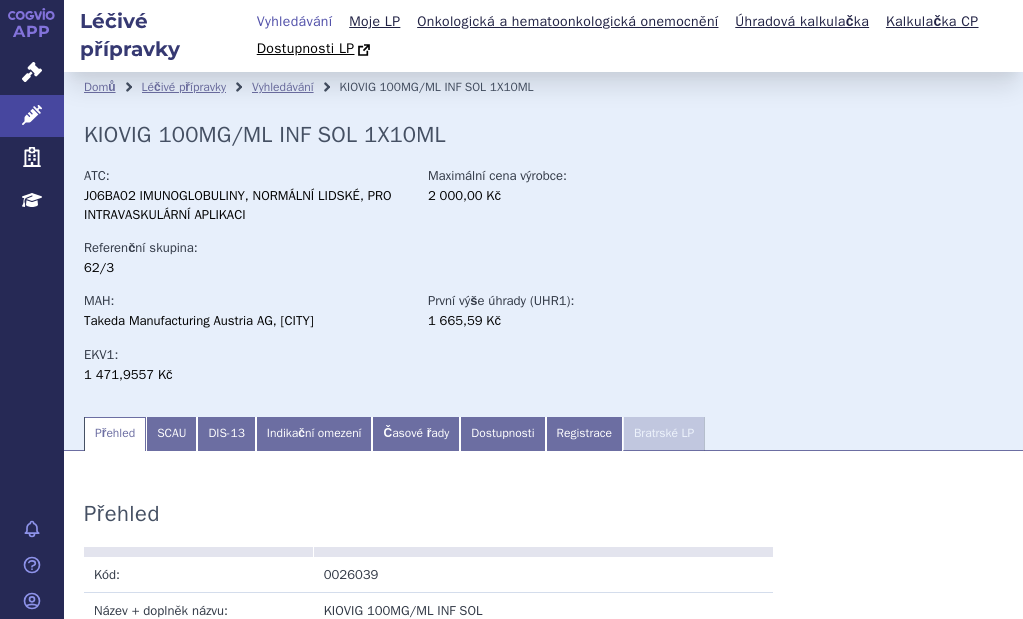 scroll, scrollTop: 0, scrollLeft: 0, axis: both 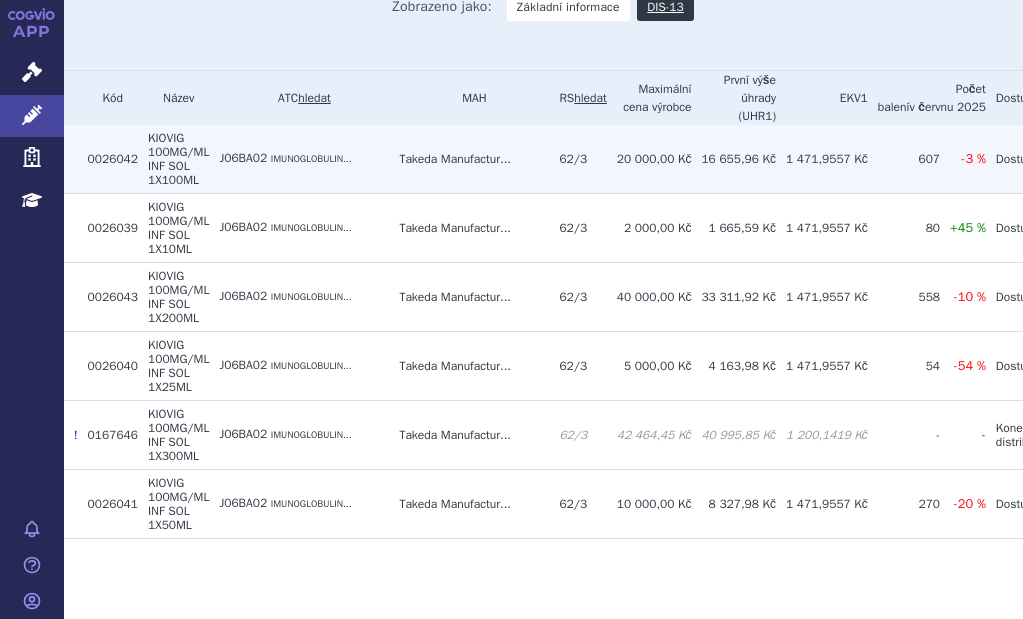 click on "KIOVIG
100MG/ML INF SOL 1X100ML" at bounding box center (173, 159) 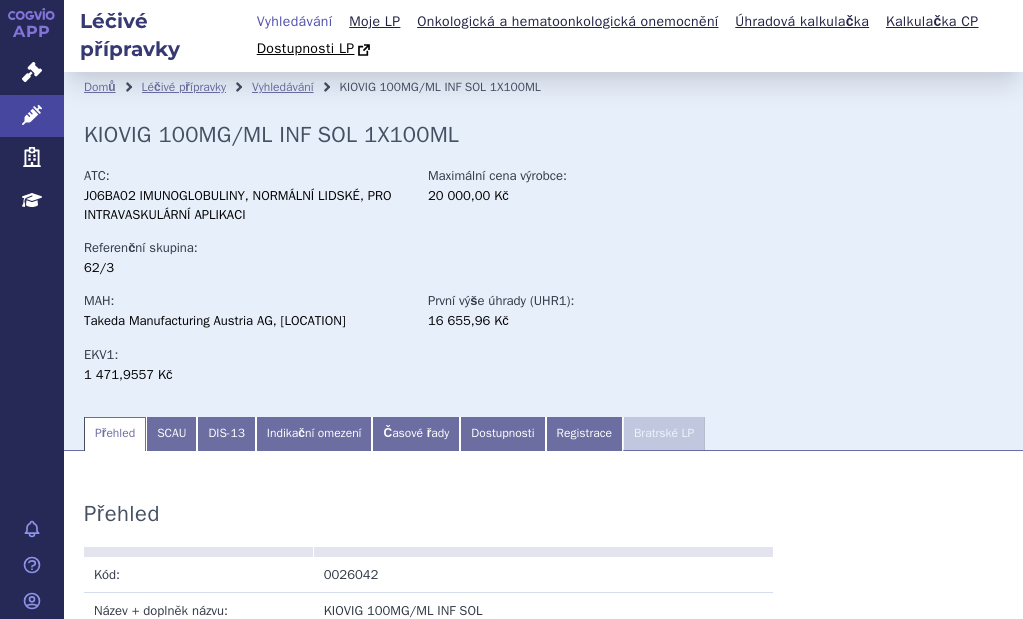 scroll, scrollTop: 0, scrollLeft: 0, axis: both 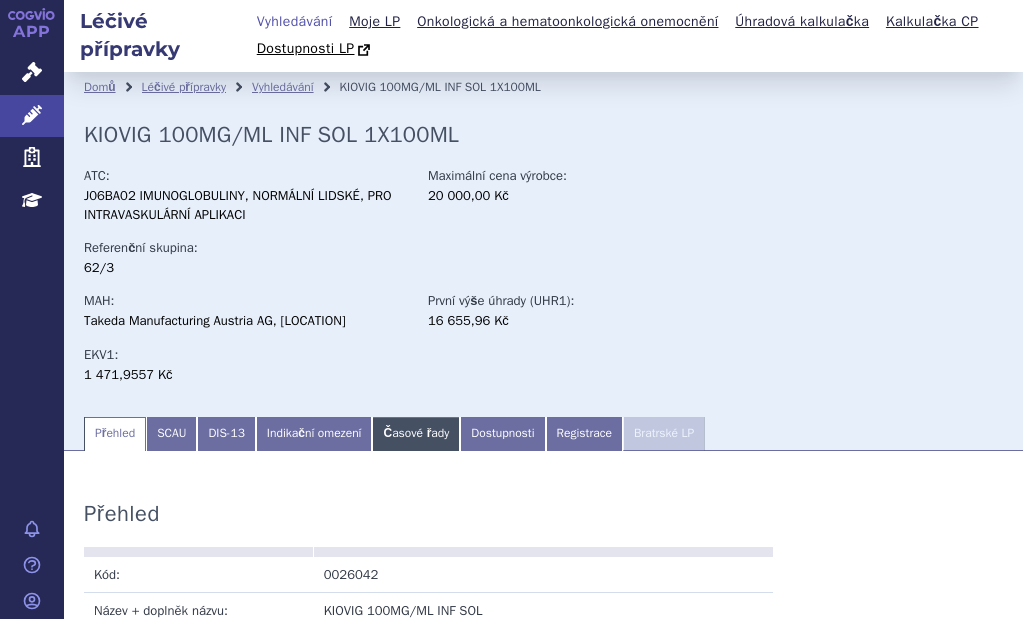 click on "Časové řady" at bounding box center [416, 434] 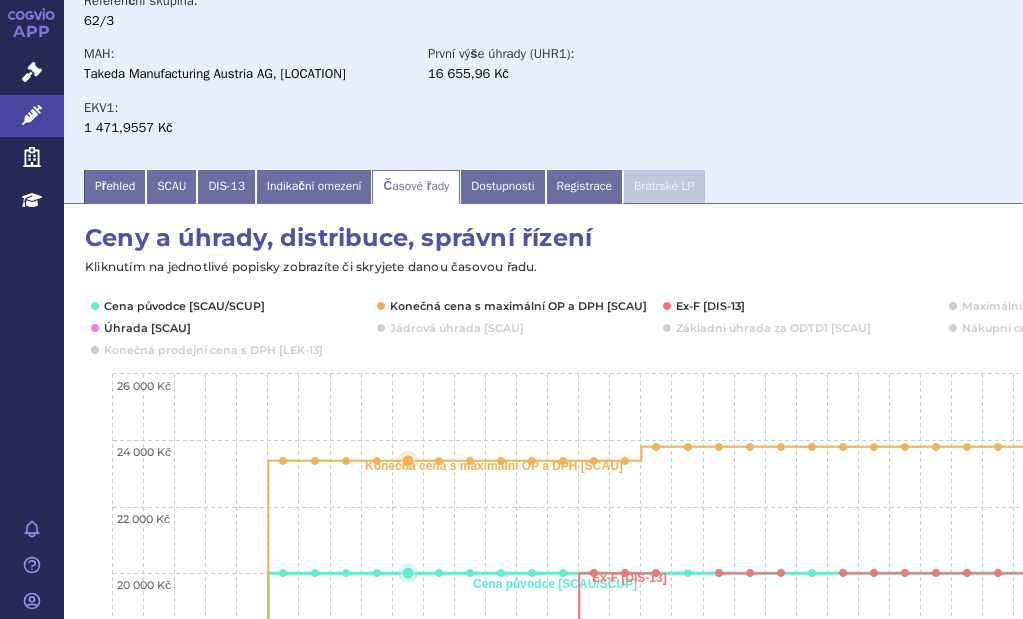 scroll, scrollTop: 200, scrollLeft: 0, axis: vertical 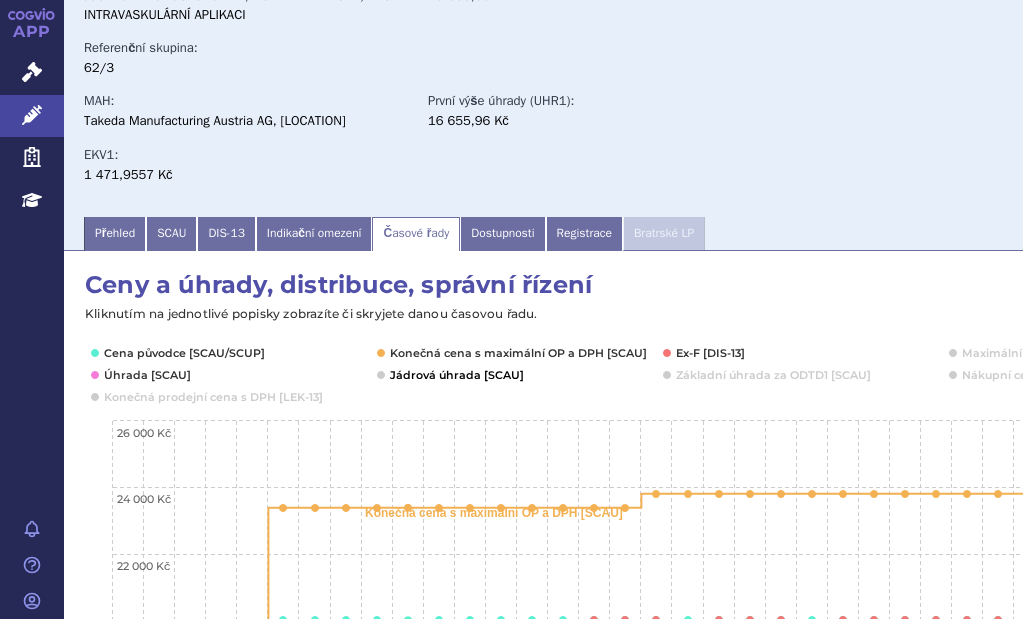 click 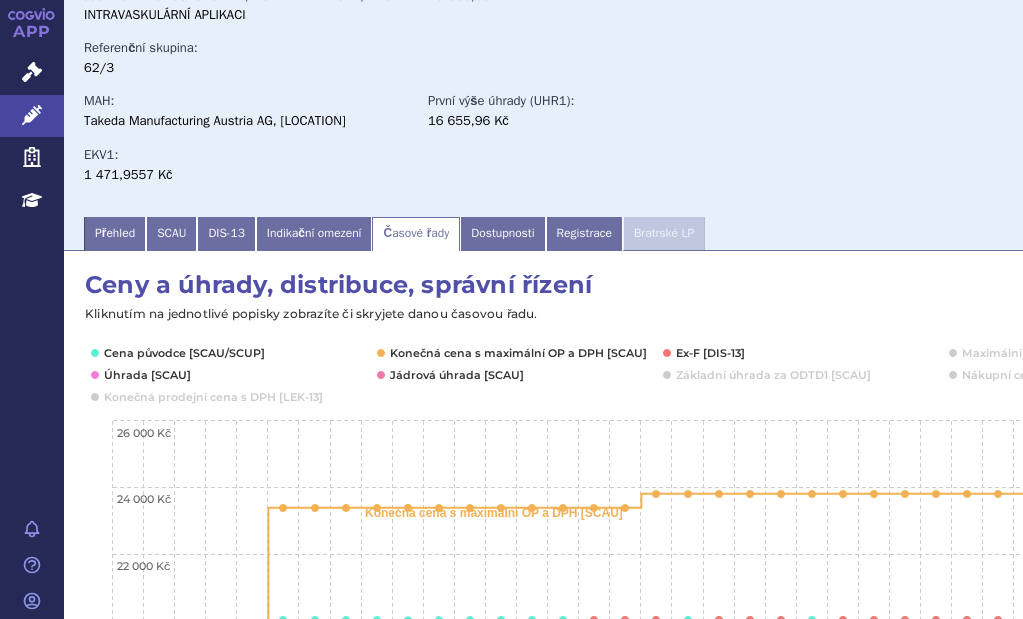 click 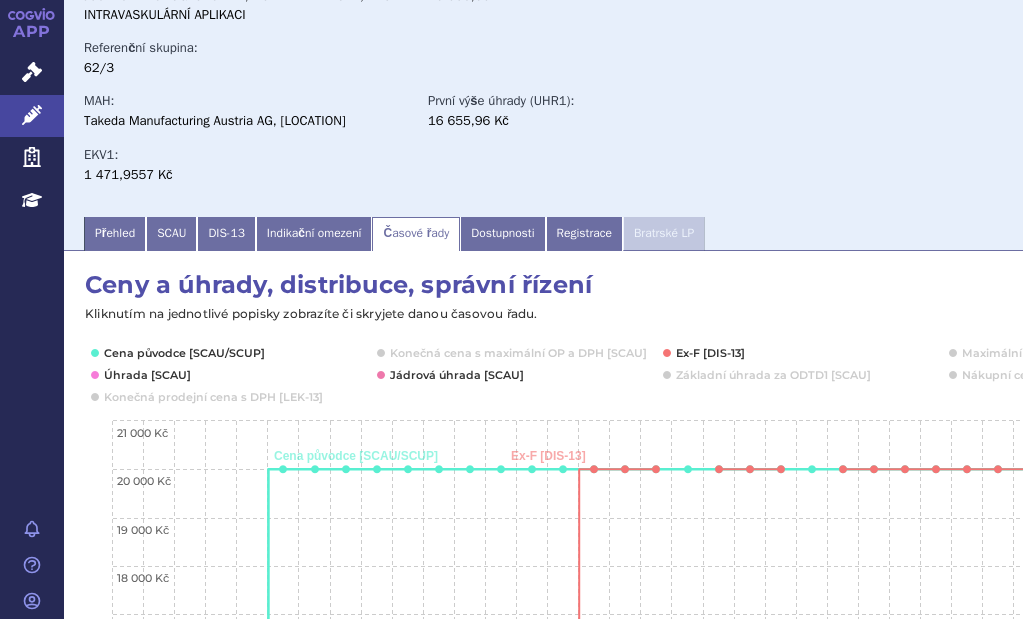 click 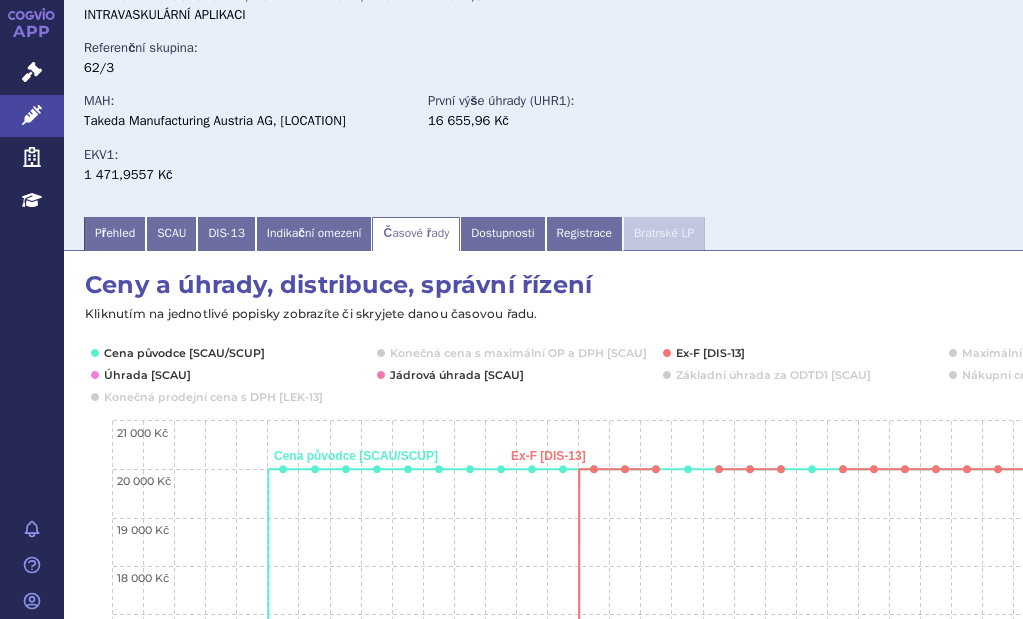 click 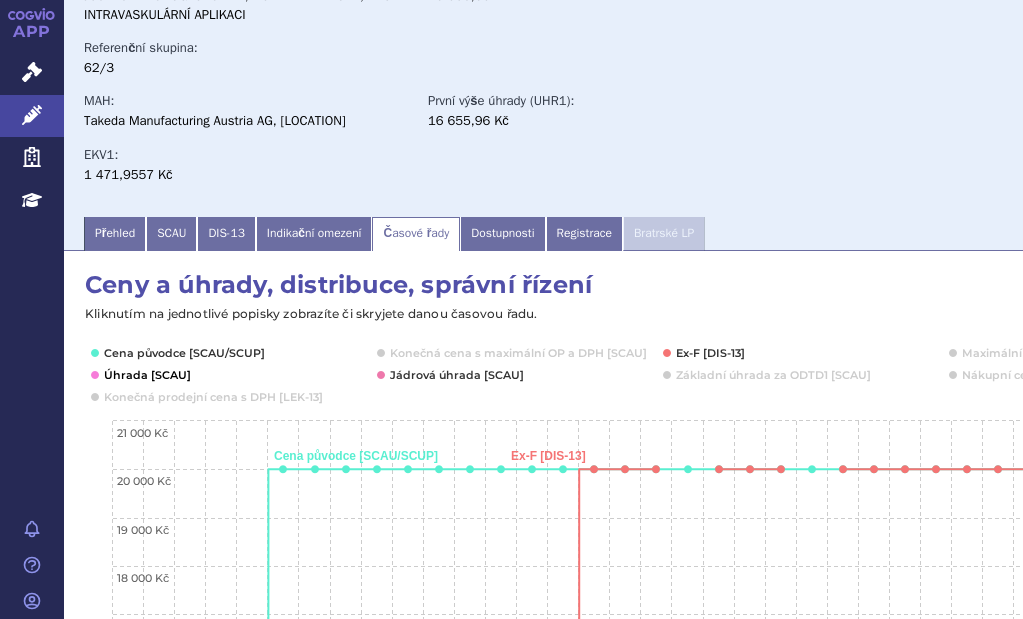 click 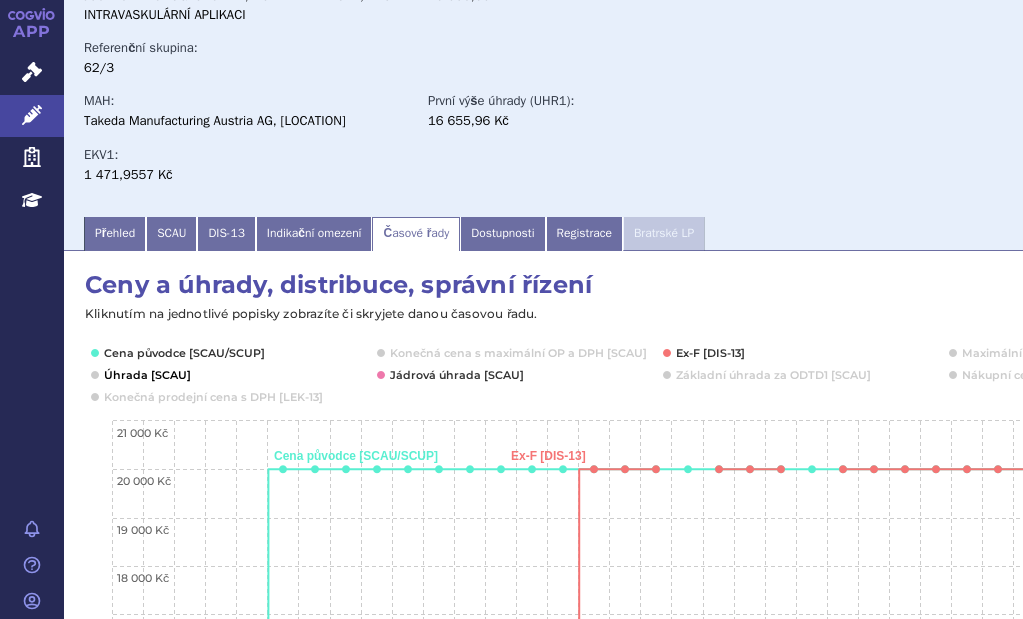 click at bounding box center (145, 375) 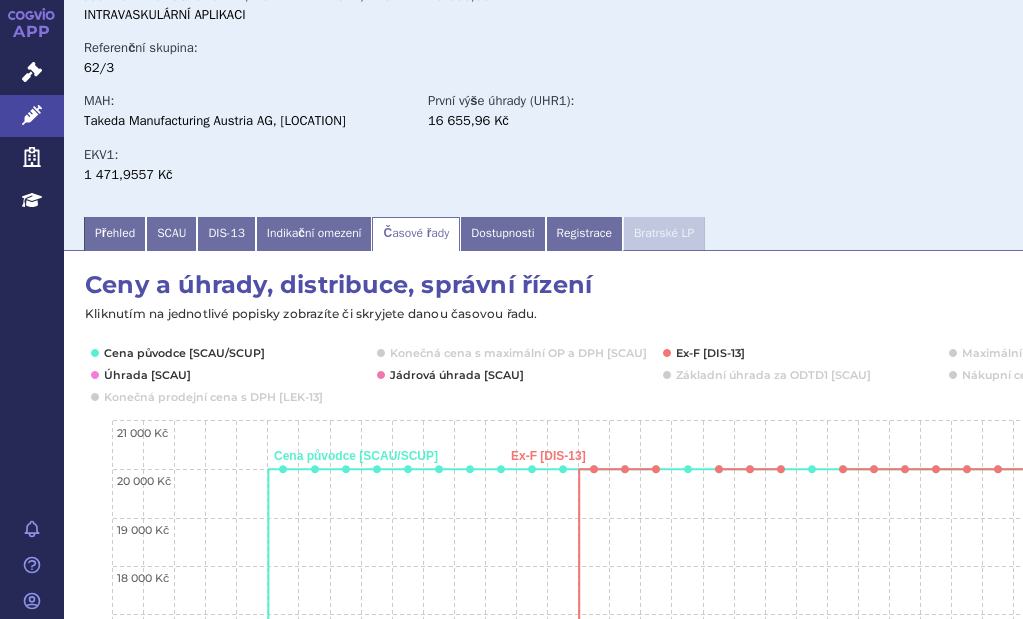 click at bounding box center [145, 375] 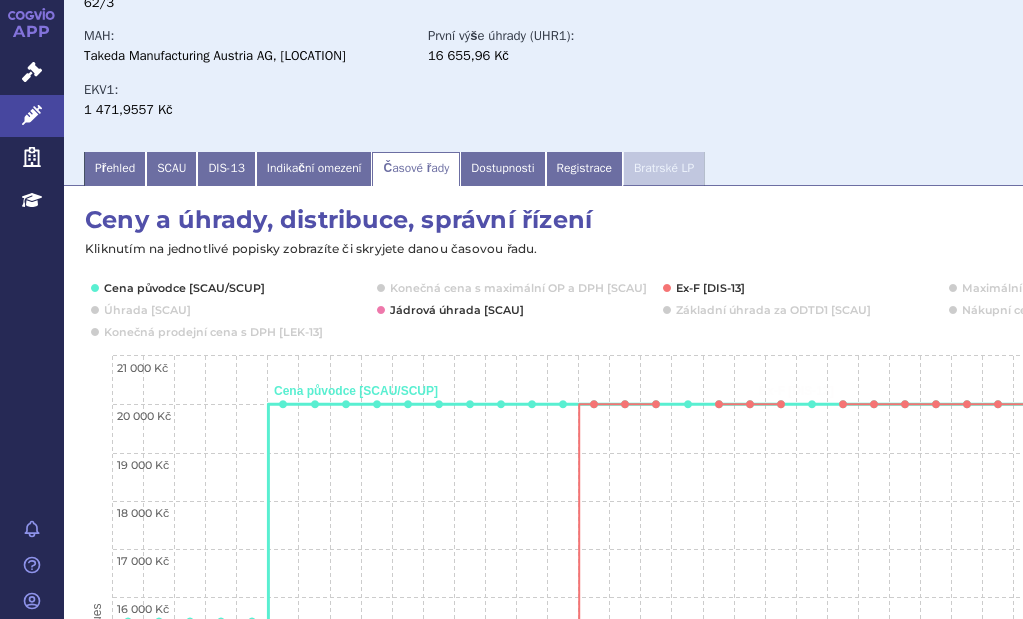 scroll, scrollTop: 300, scrollLeft: 0, axis: vertical 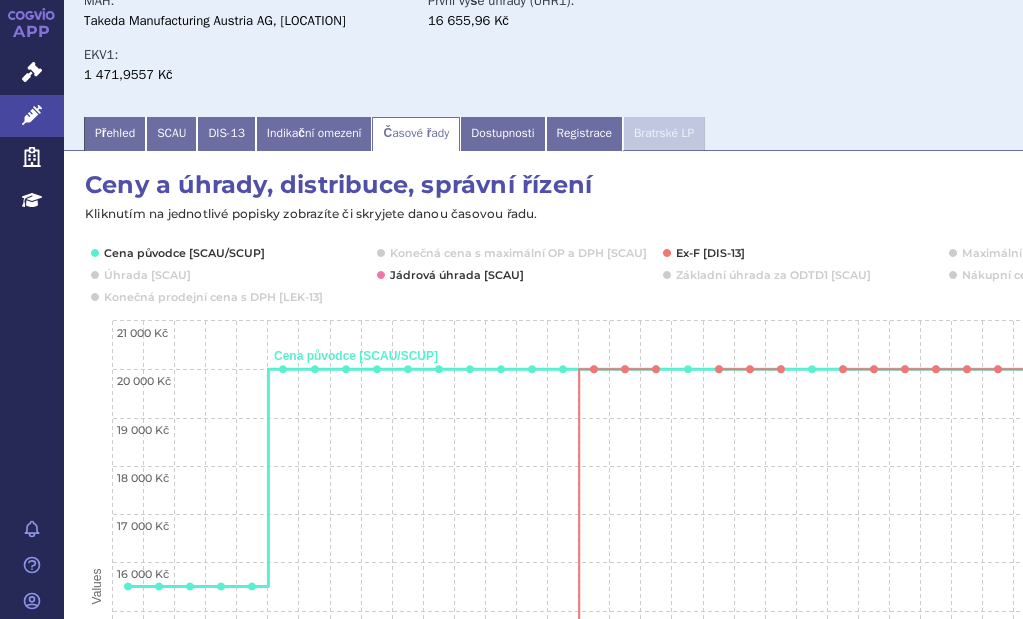 click on "Created with Highcharts 10.3.3 Values Stáhnout Cena původce [SCAU/SCUP] Ex-F [DIS-13] Jádrová úhrada [SCAU] Kliknutím na jednotlivé popisky zobrazíte či skryjete danou časovou řadu. srpen 2022 září 2022 říjen 2022 listopad 2022 prosinec 2022 leden 2023 únor 2023 březen 2023 duben 2023 květen 2023 červen 2023 červenec 2023 srpen 2023 září 2023 říjen 2023 listopad 2023 prosinec 2023 leden 2024 únor 2024 březen 2024 duben 2024 květen 2024 červen 2024 červenec 2024 srpen 2024 září 2024 říjen 2024 listopad 2024 prosinec 2024 leden 2025 únor 2025 březen 2025 duben 2025 květen 2025 červen 2025 červenec 2025 srpen 2025 10 000 Kč 12 000 Kč 14 000 Kč 16 000 Kč 18 000 Kč 20 000 Kč 11 000 Kč 13 000 Kč 15 000 Kč 17 000 Kč 19 000 Kč 21 000 Kč 10 000 Kč 12 000 Kč 14 000 Kč 16 000 Kč 18 000 Kč 20 000 Kč 11 000 Kč 13 000 Kč 15 000 Kč 17 000 Kč 19 000 Kč 21 000 Kč Ceny a úhrady, distribuce, správní řízení :" at bounding box center [674, 561] 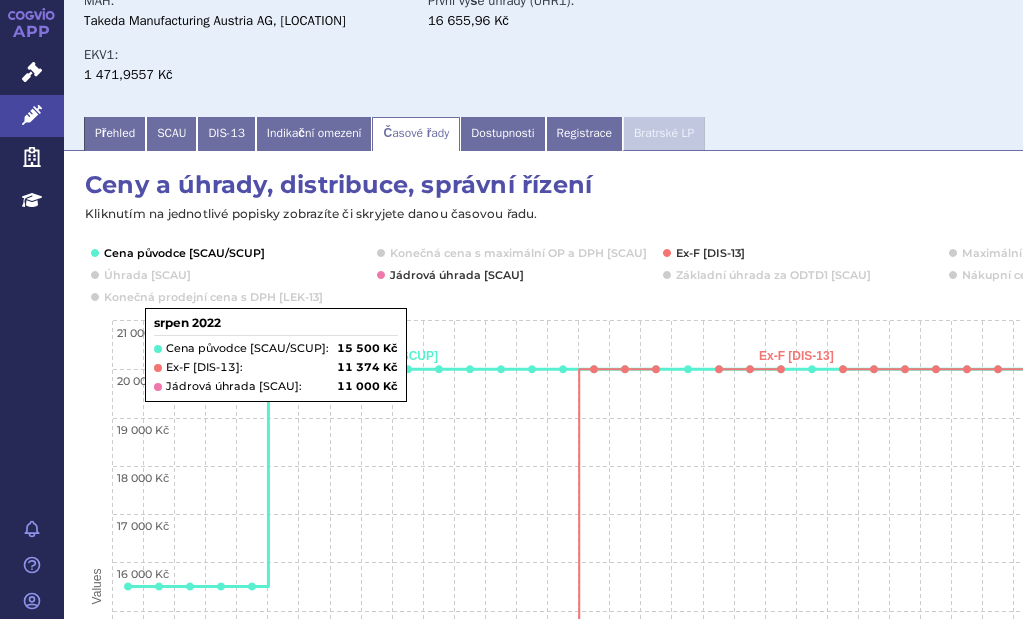 click at bounding box center [183, 253] 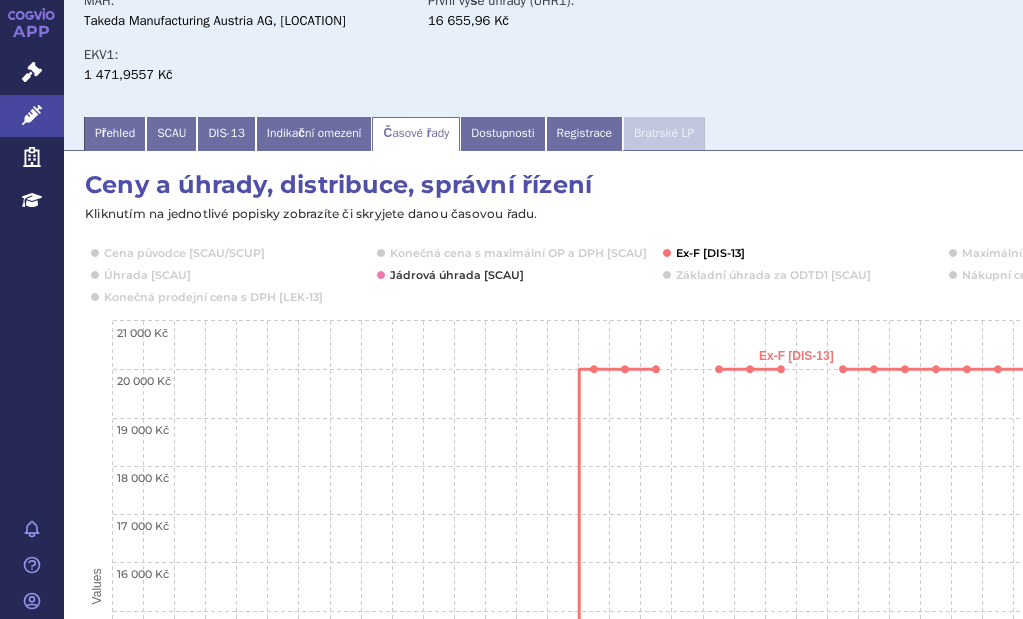 click at bounding box center (711, 253) 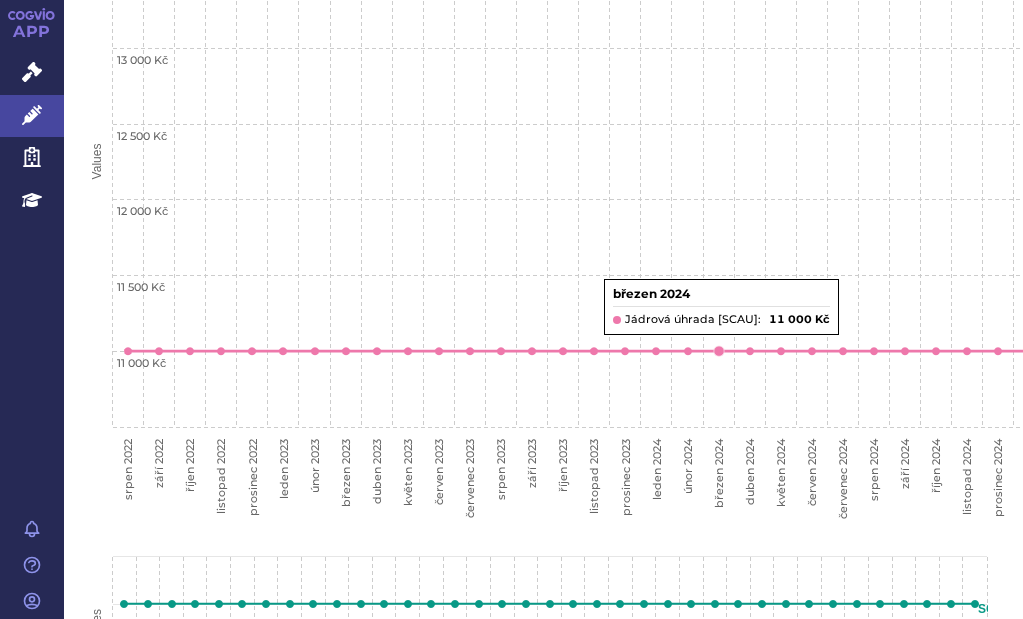 scroll, scrollTop: 900, scrollLeft: 0, axis: vertical 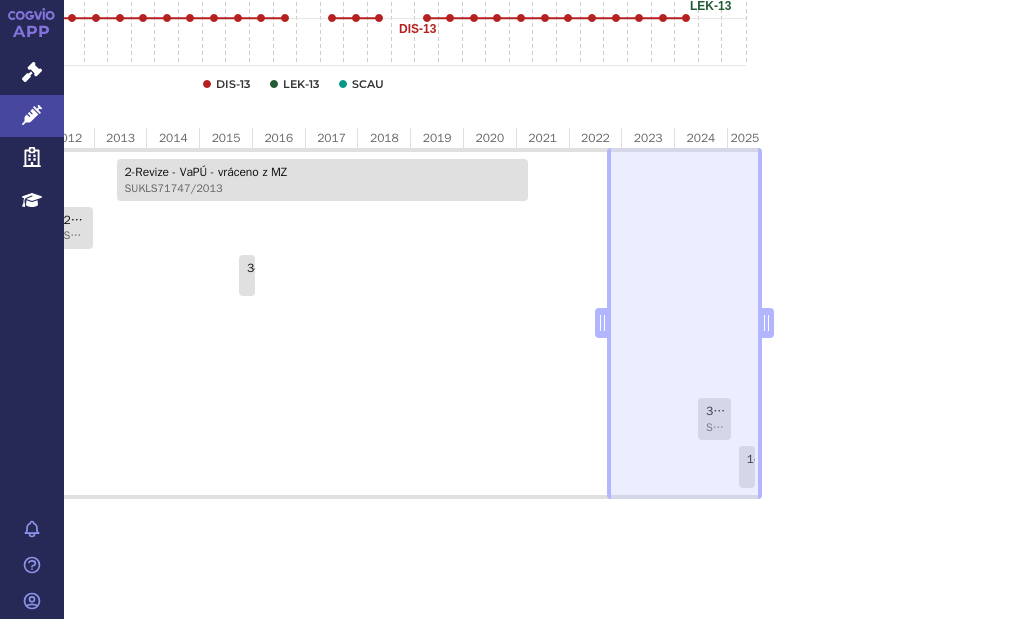 drag, startPoint x: 737, startPoint y: 314, endPoint x: 965, endPoint y: 323, distance: 228.17757 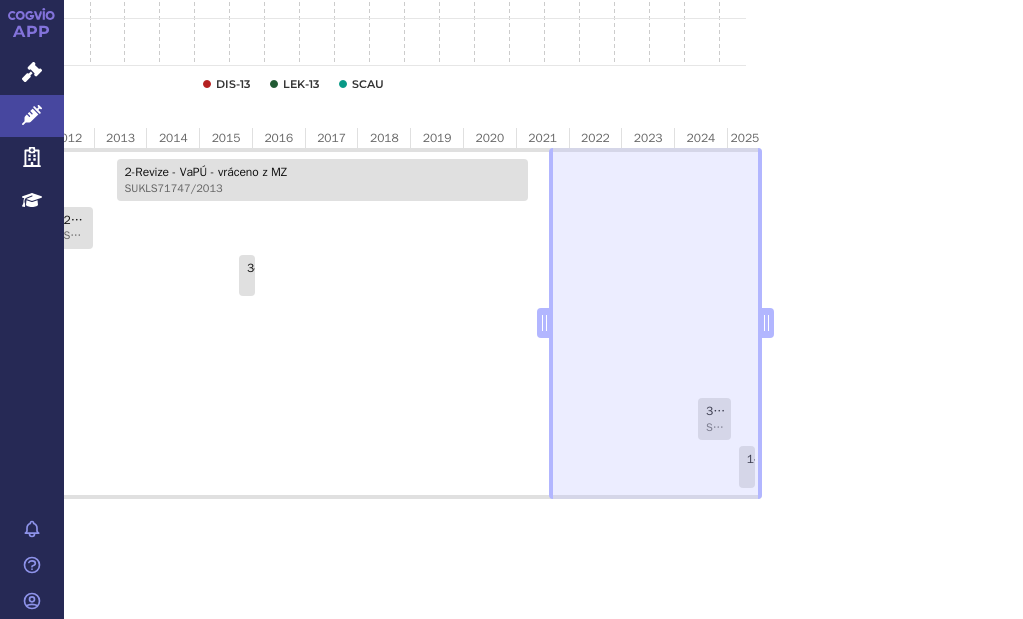 drag, startPoint x: 571, startPoint y: 307, endPoint x: 474, endPoint y: 310, distance: 97.04638 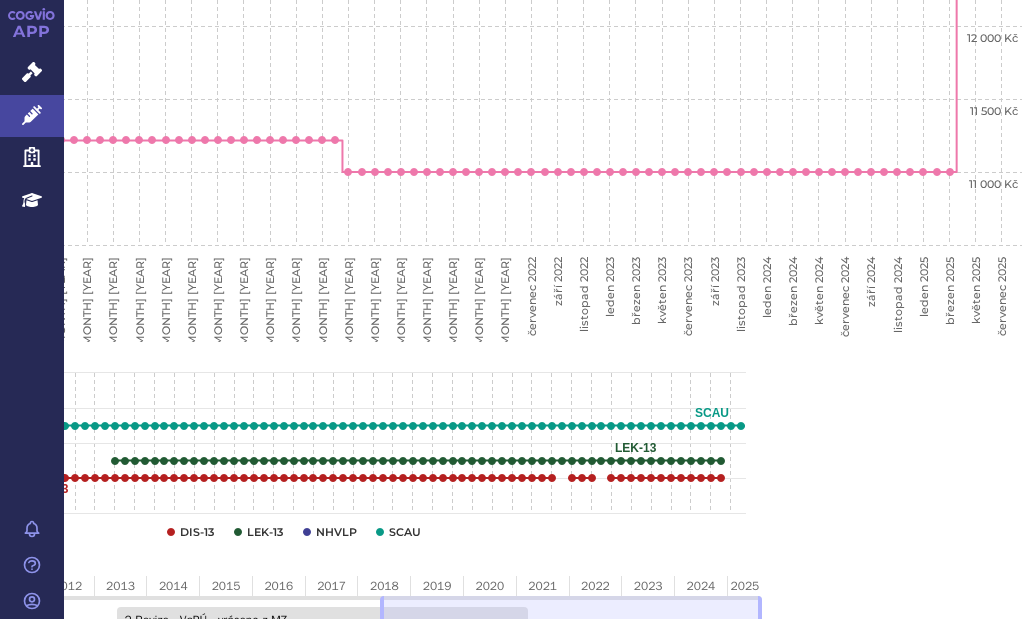 scroll, scrollTop: 873, scrollLeft: 256, axis: both 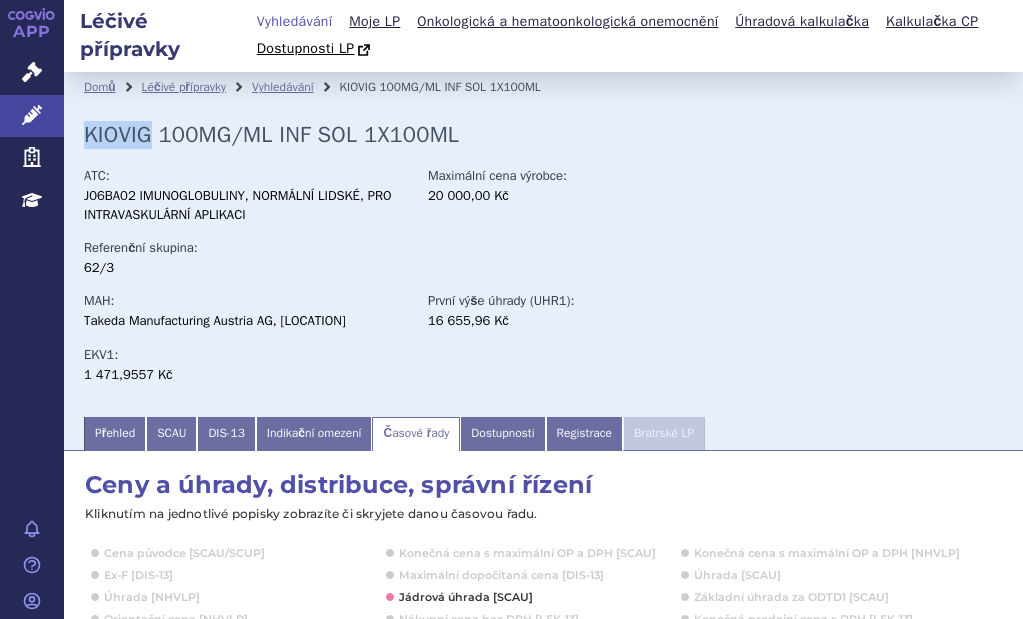 drag, startPoint x: 83, startPoint y: 135, endPoint x: 163, endPoint y: 142, distance: 80.305664 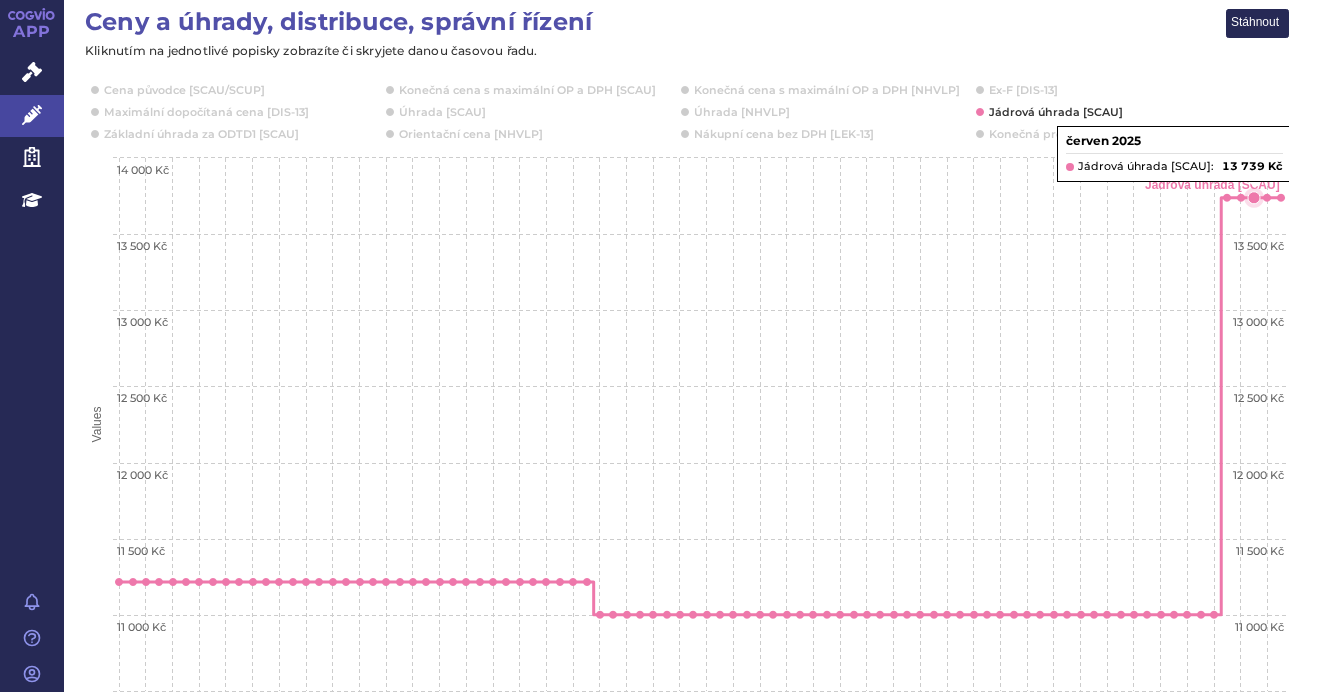 scroll, scrollTop: 300, scrollLeft: 0, axis: vertical 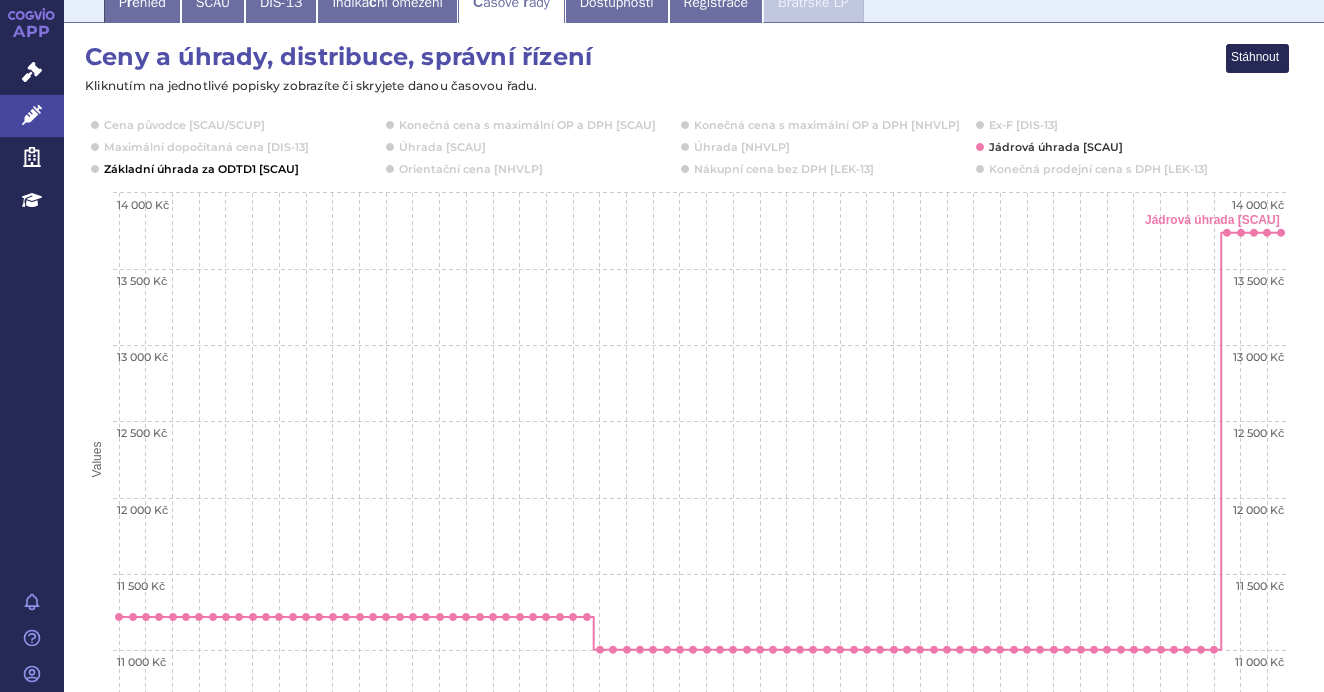 click at bounding box center (199, 169) 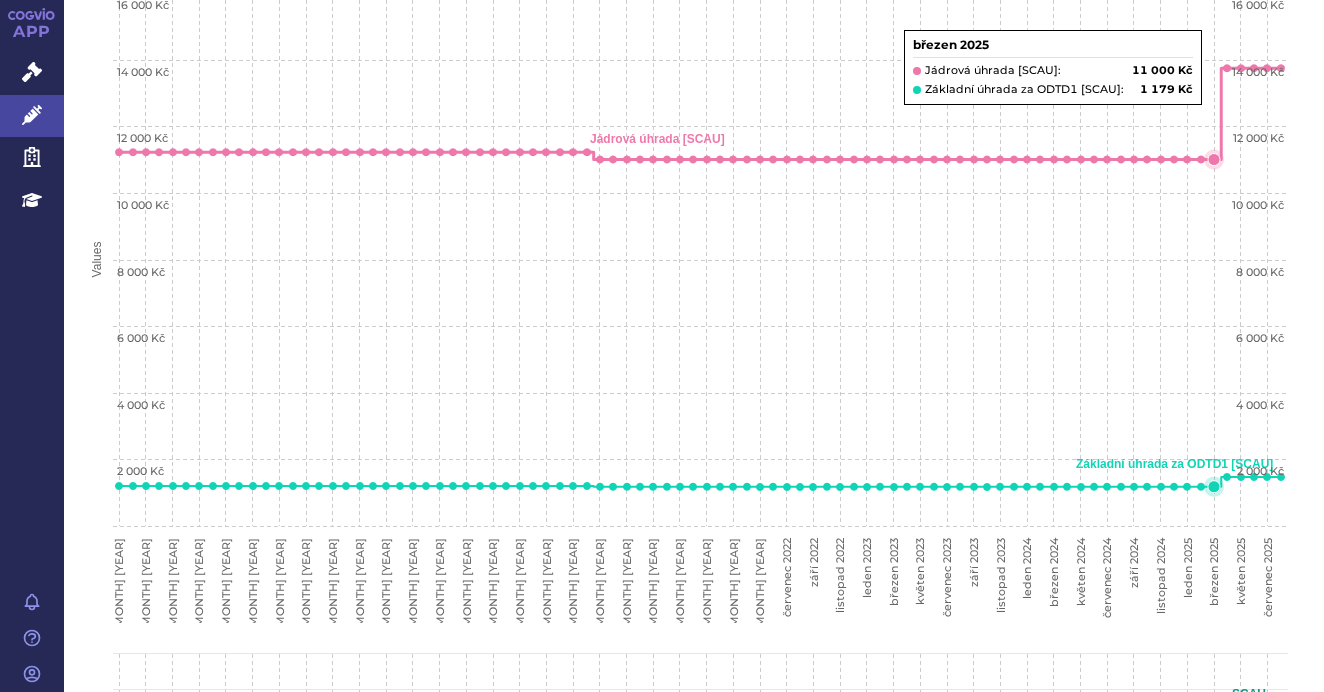 scroll, scrollTop: 400, scrollLeft: 0, axis: vertical 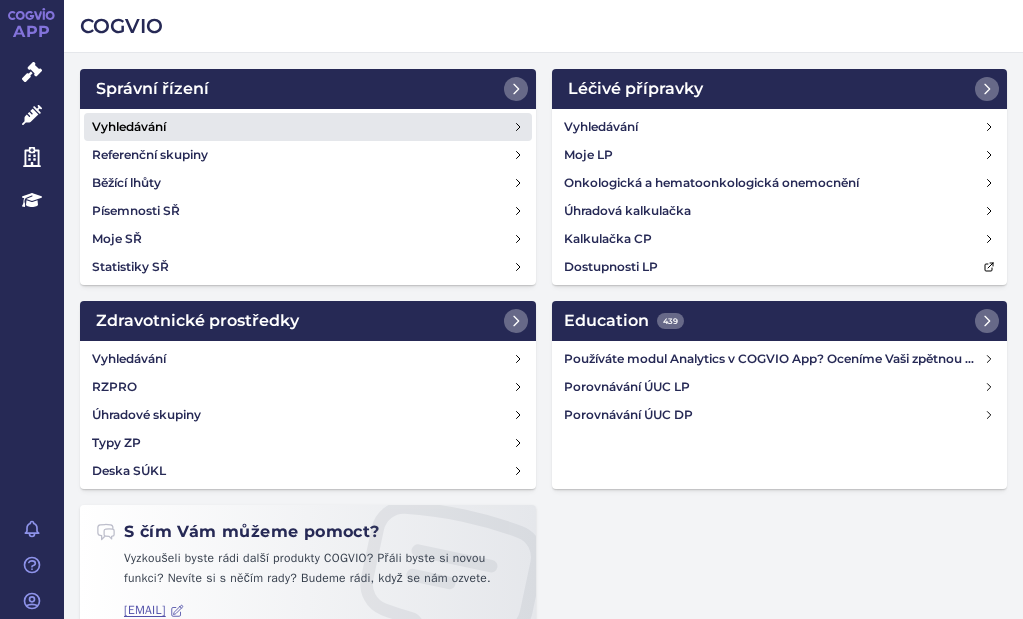 click on "Vyhledávání" at bounding box center [308, 127] 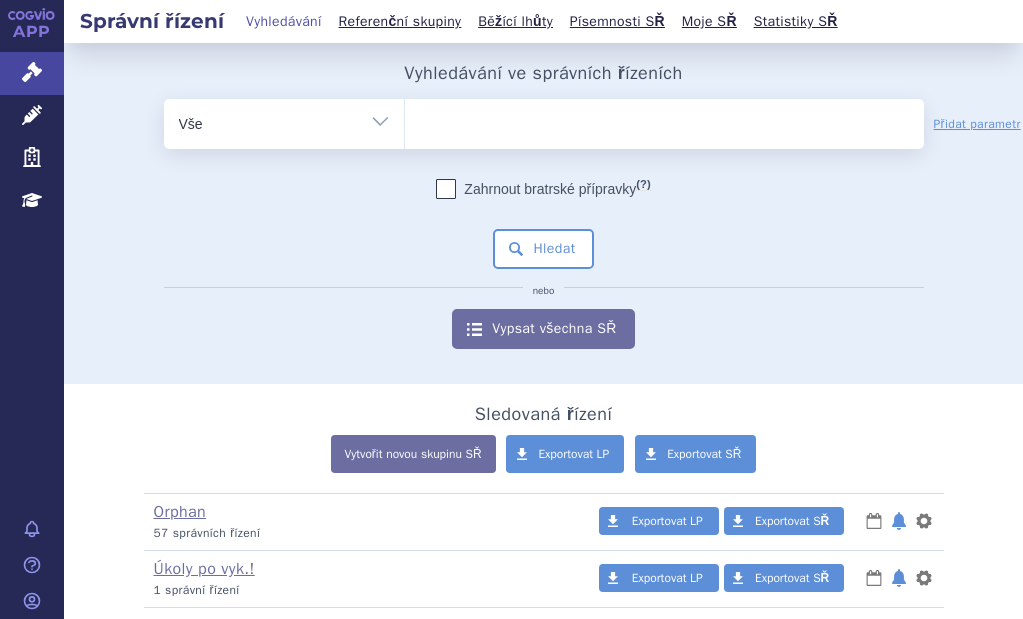 scroll, scrollTop: 0, scrollLeft: 0, axis: both 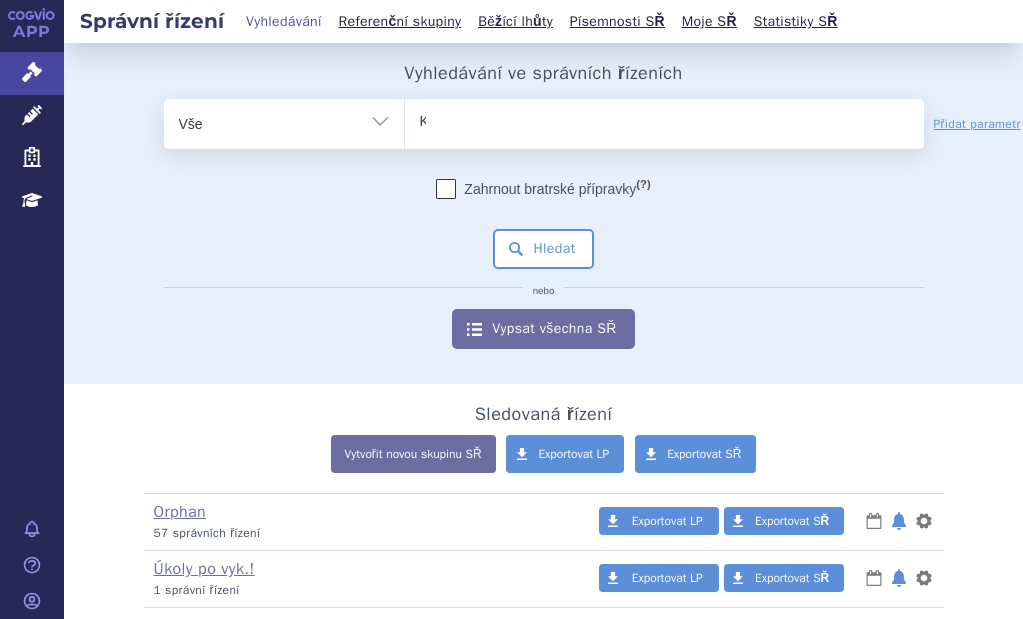 type 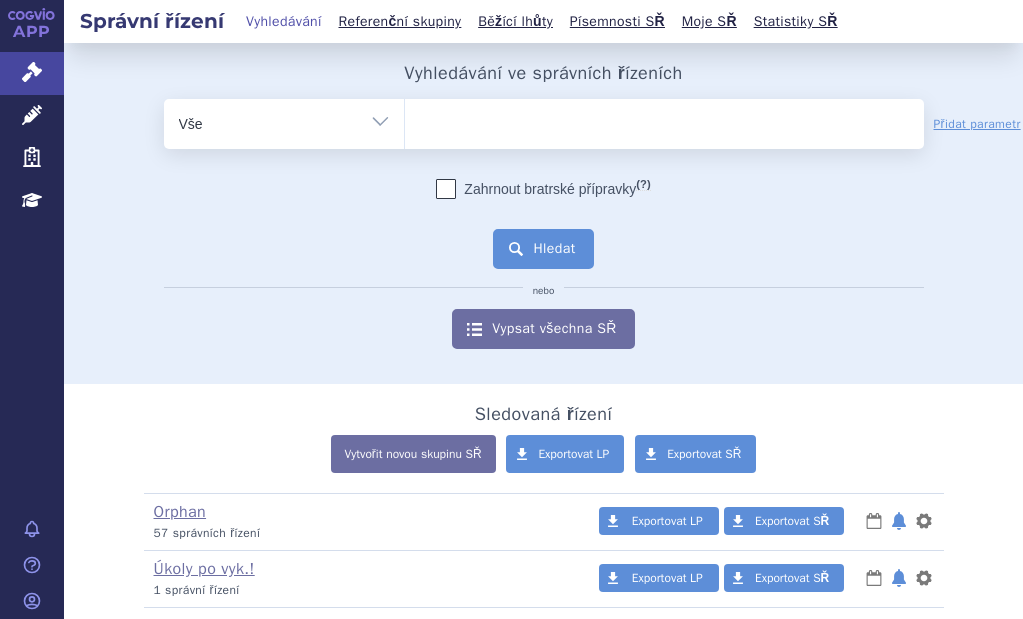 select on "KIOVIG" 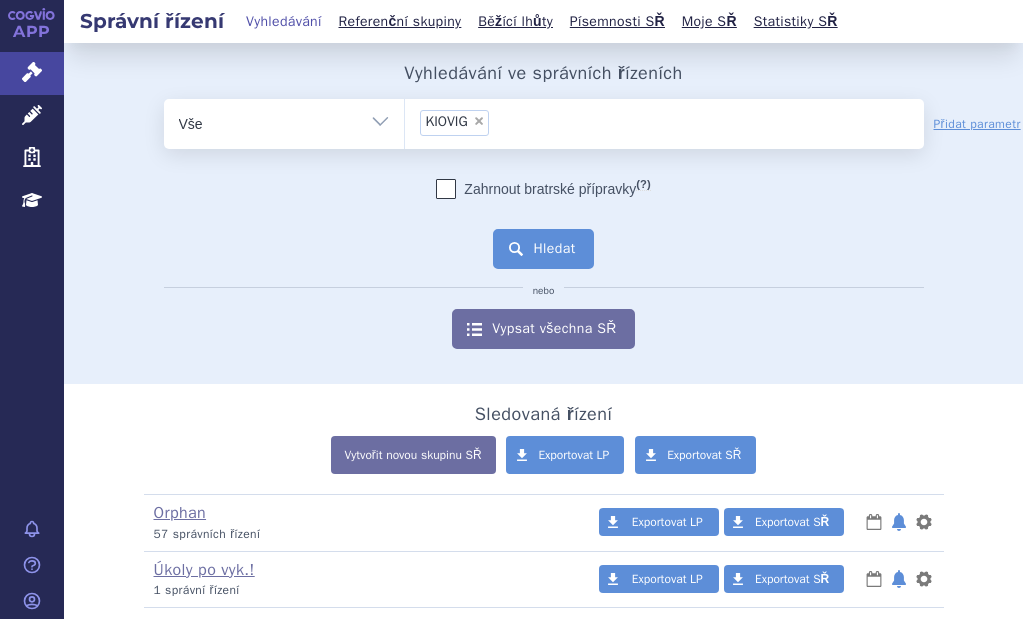 click on "Hledat" at bounding box center (543, 249) 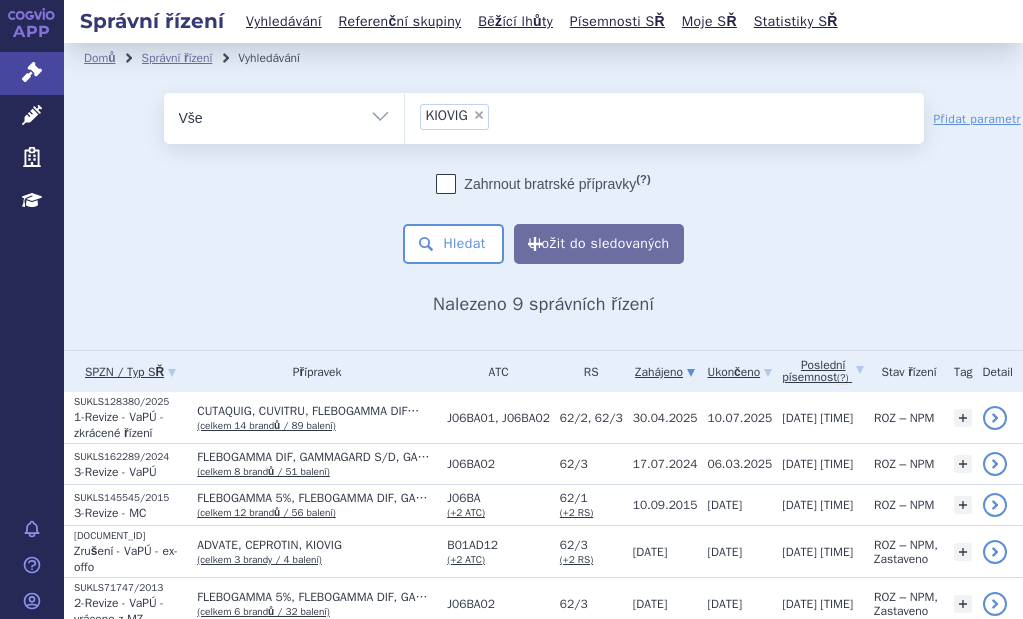 scroll, scrollTop: 0, scrollLeft: 0, axis: both 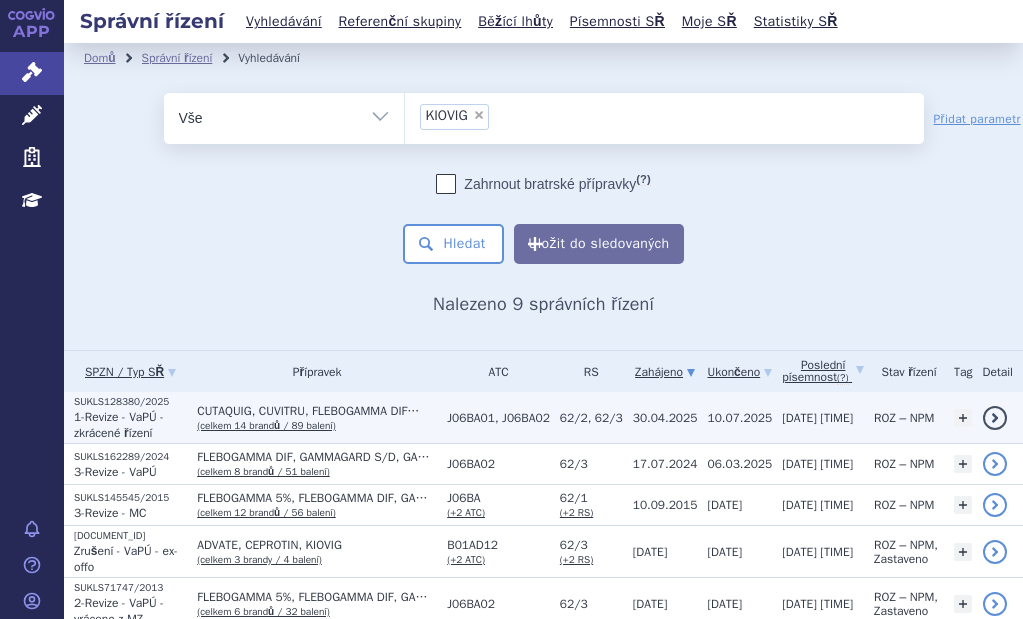 click on "CUTAQUIG, CUVITRU, FLEBOGAMMA DIF…" at bounding box center [317, 411] 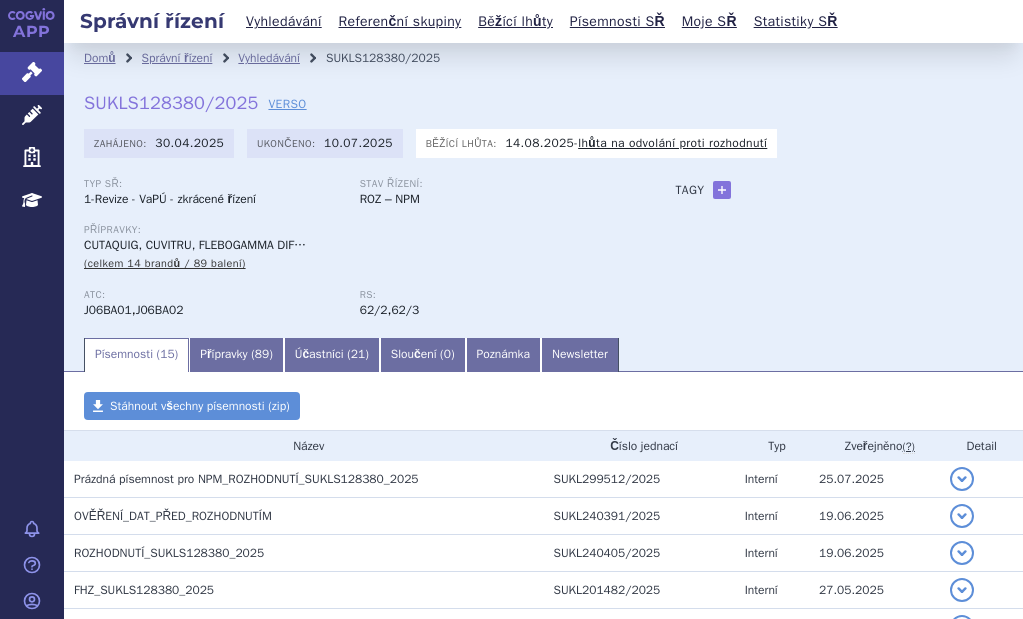 scroll, scrollTop: 0, scrollLeft: 0, axis: both 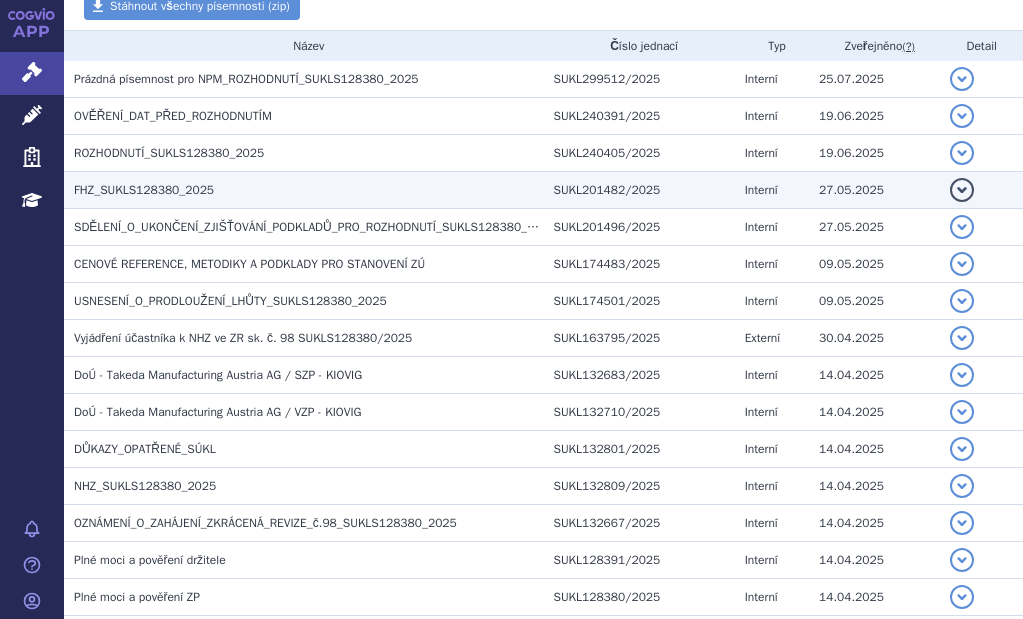 click on "FHZ_SUKLS128380_2025" at bounding box center (144, 190) 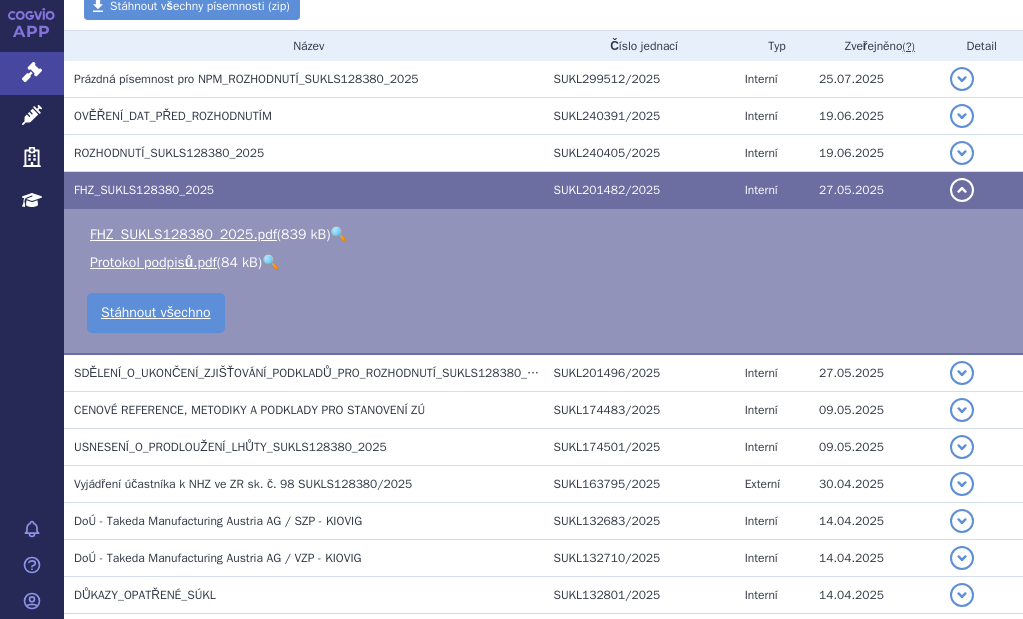 click on "🔍" at bounding box center [338, 234] 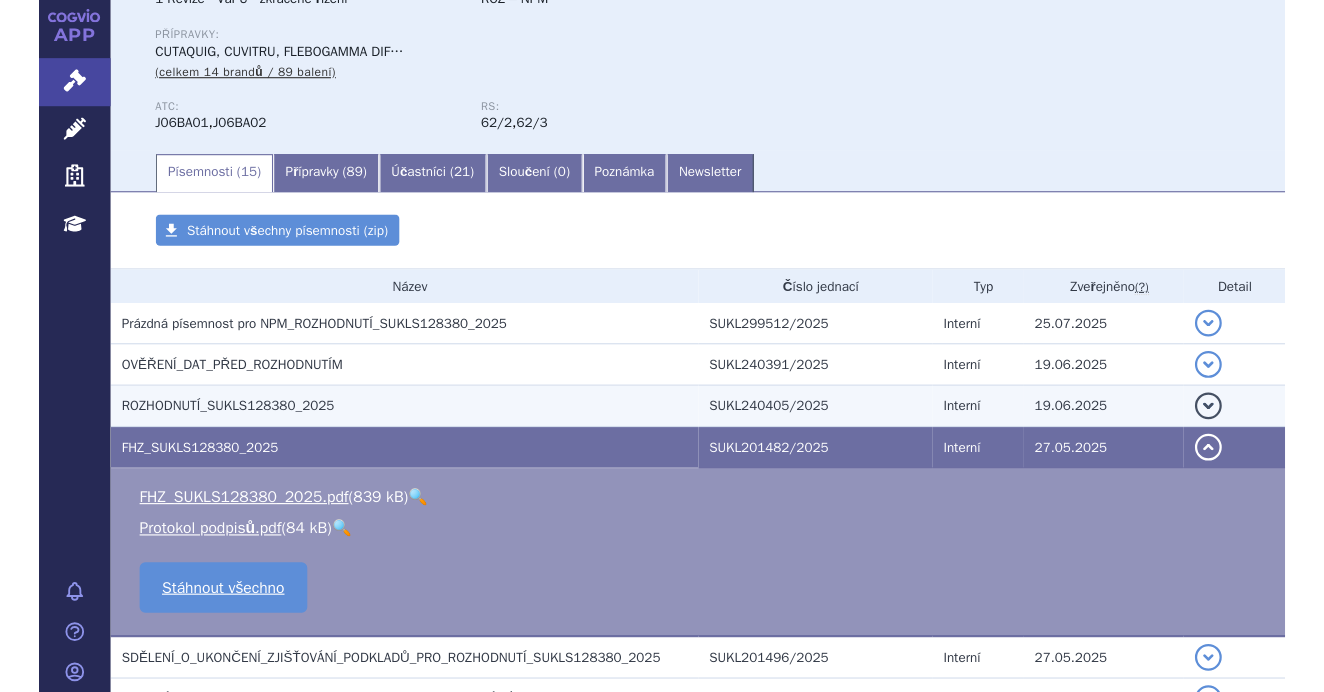 scroll, scrollTop: 200, scrollLeft: 0, axis: vertical 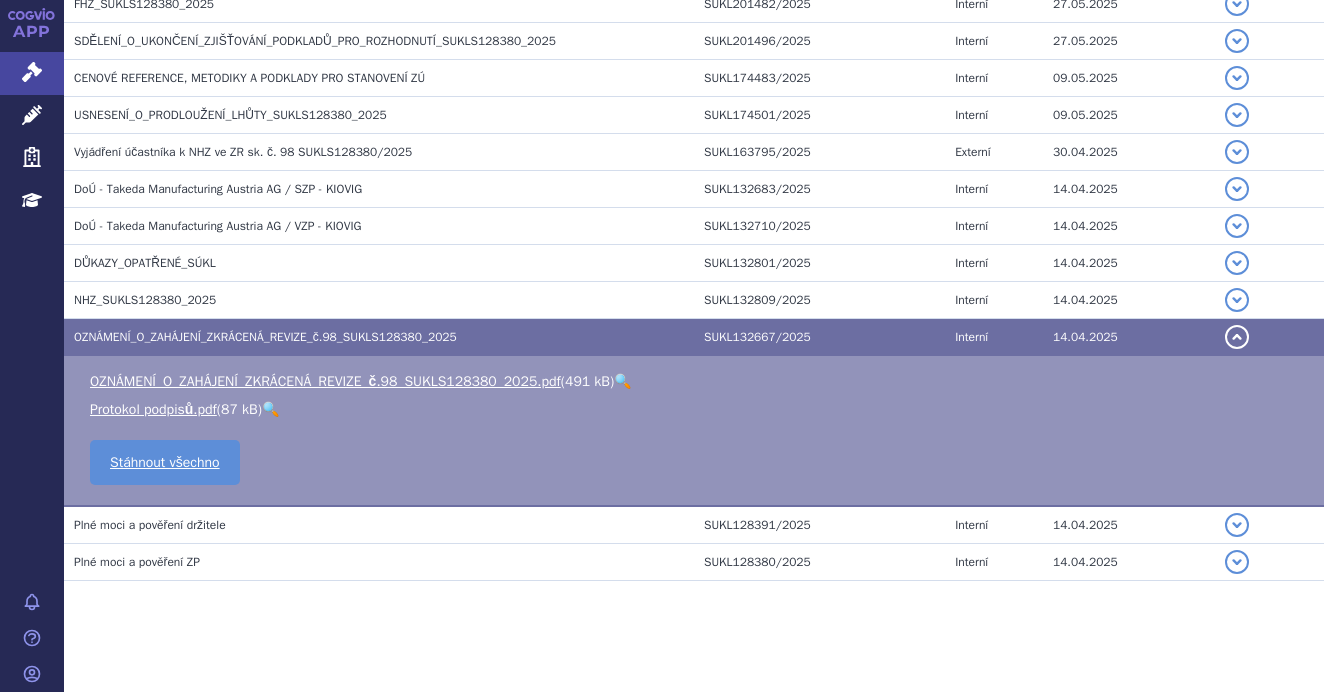 click on "🔍" at bounding box center (622, 381) 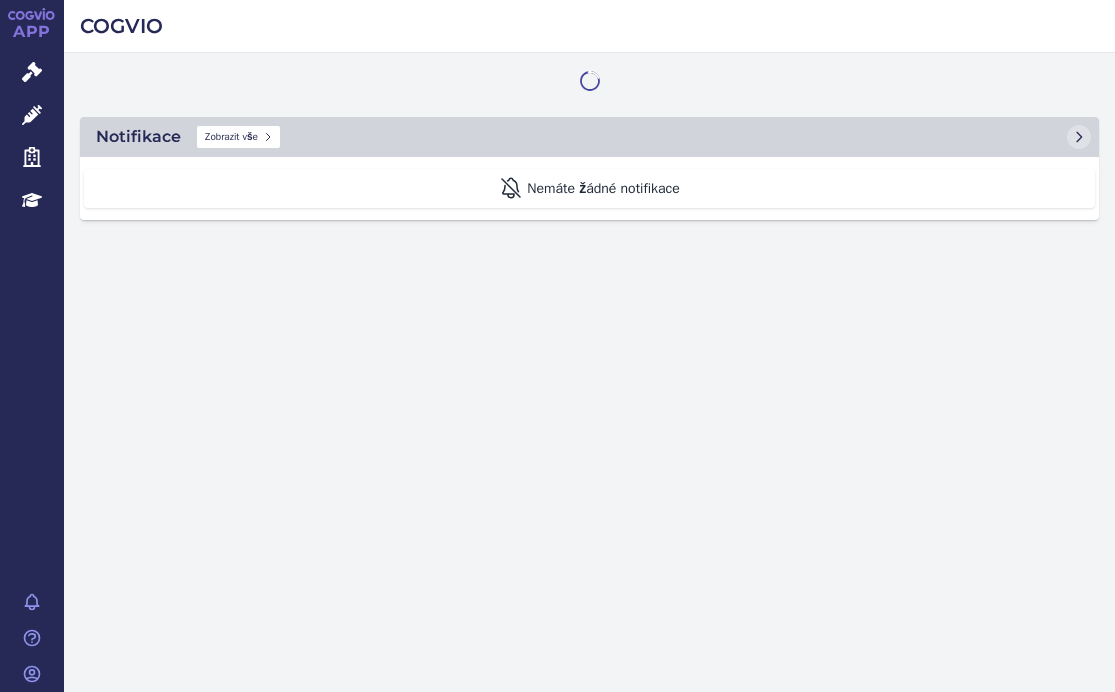 scroll, scrollTop: 0, scrollLeft: 0, axis: both 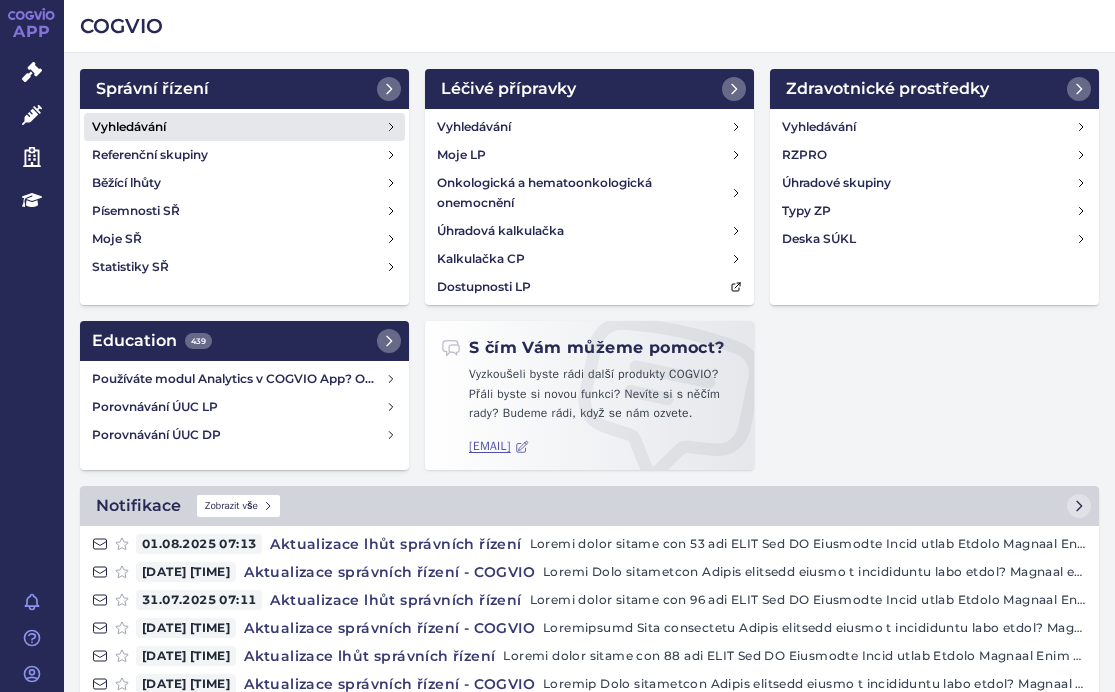 click on "Vyhledávání" at bounding box center [129, 127] 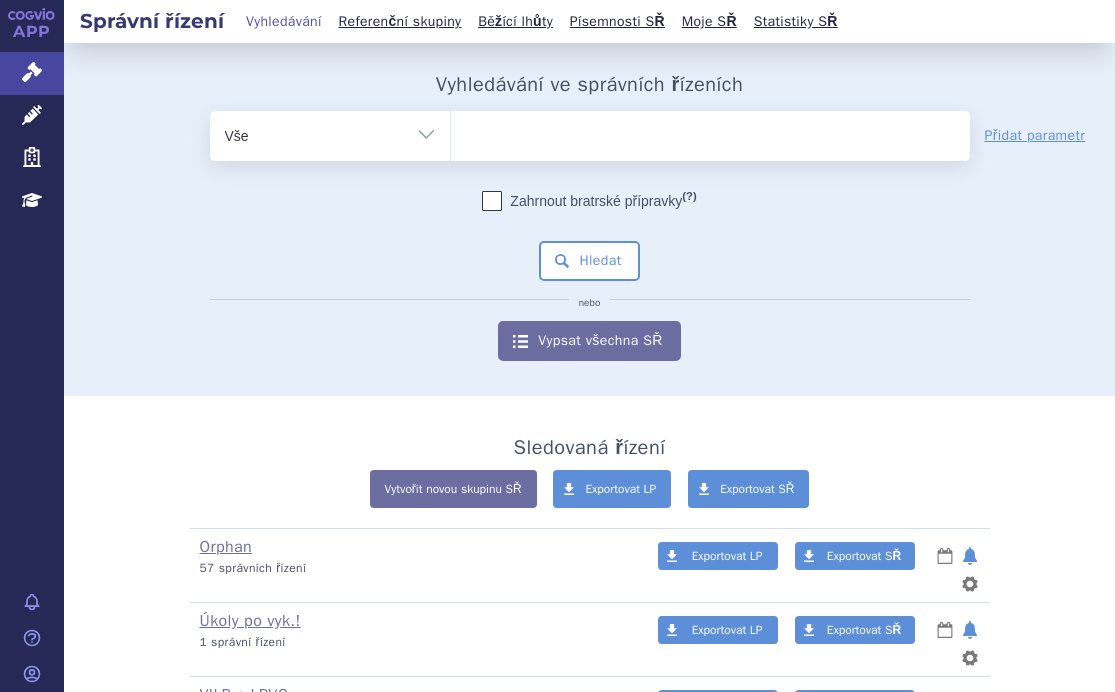 scroll, scrollTop: 0, scrollLeft: 0, axis: both 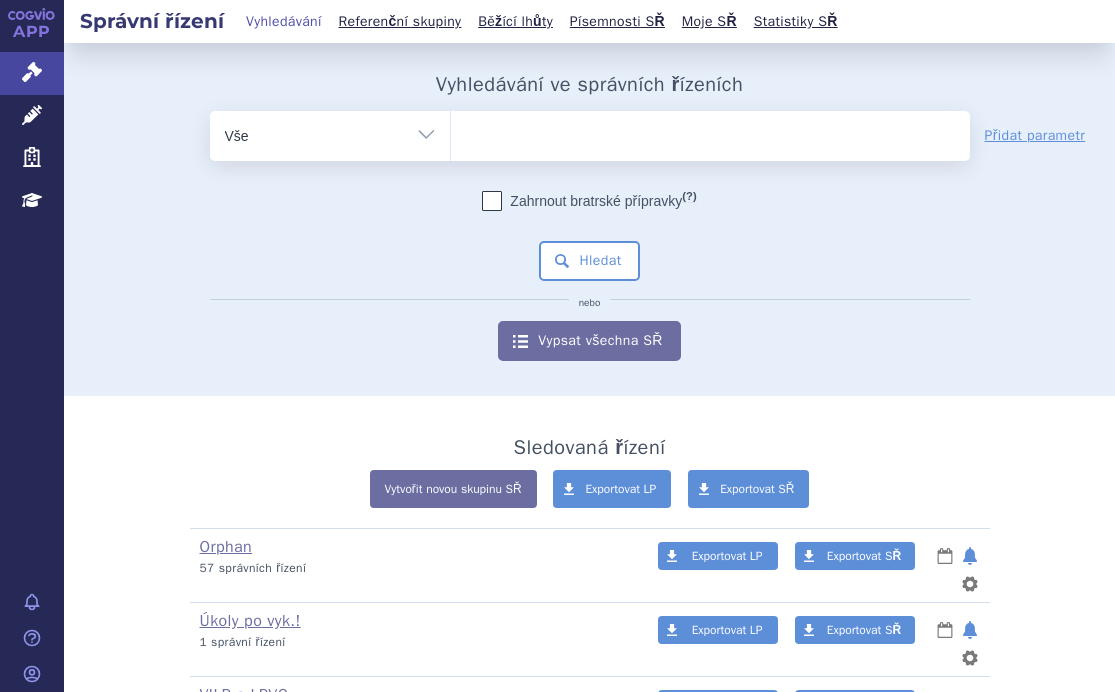 click at bounding box center [710, 132] 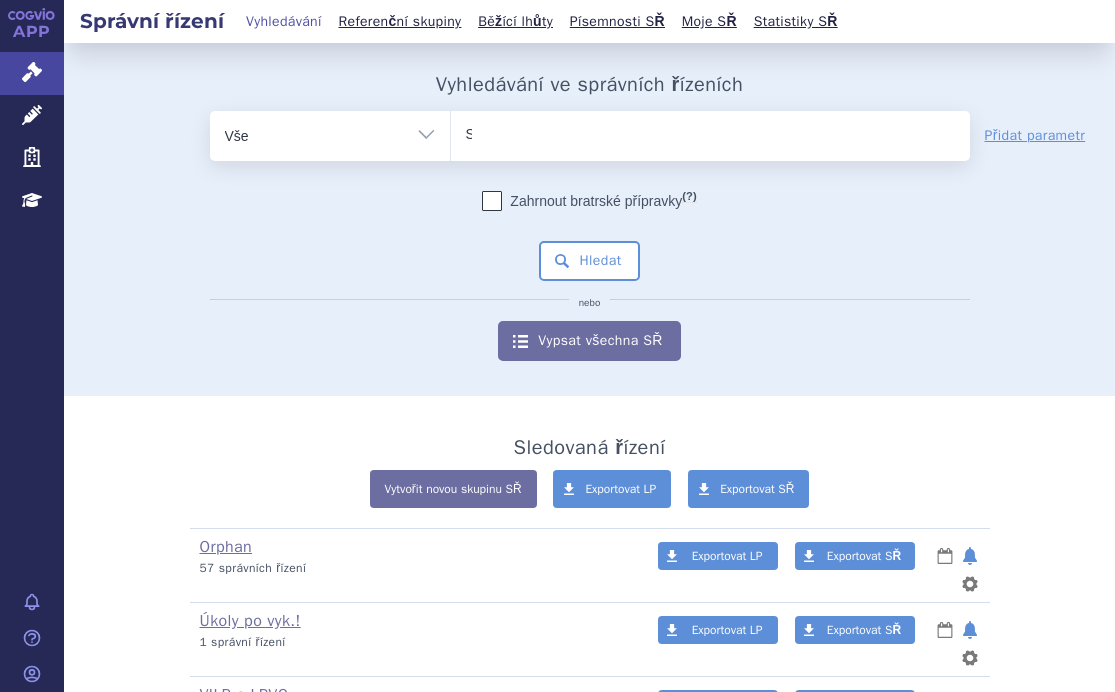 type 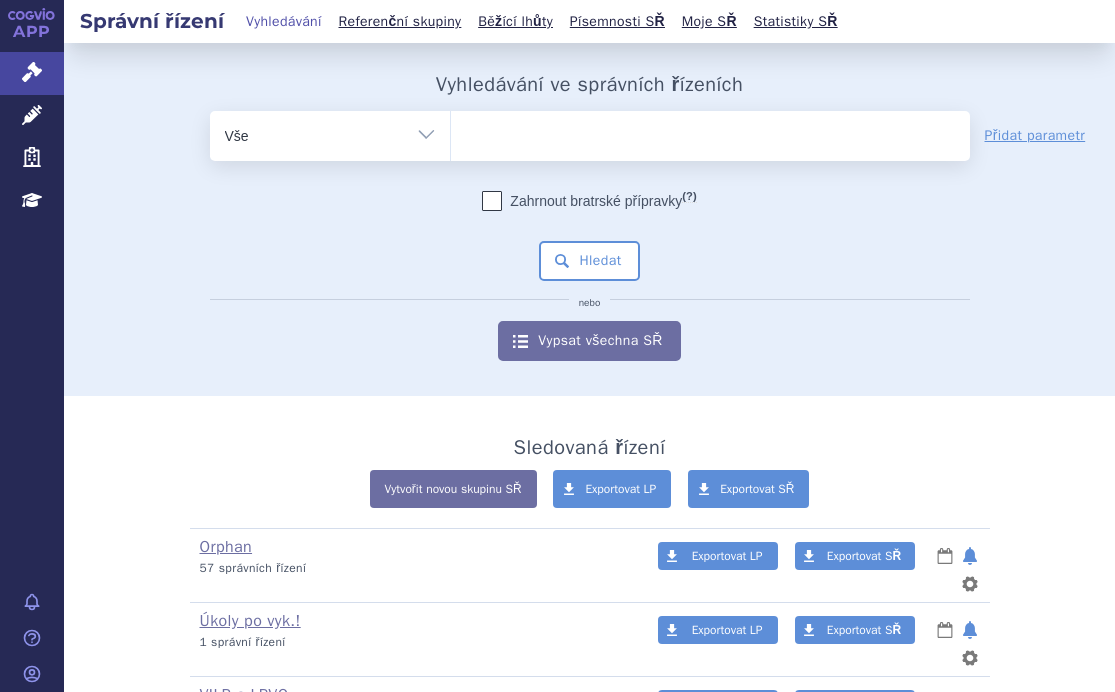 select on "SUKLS162289/2024" 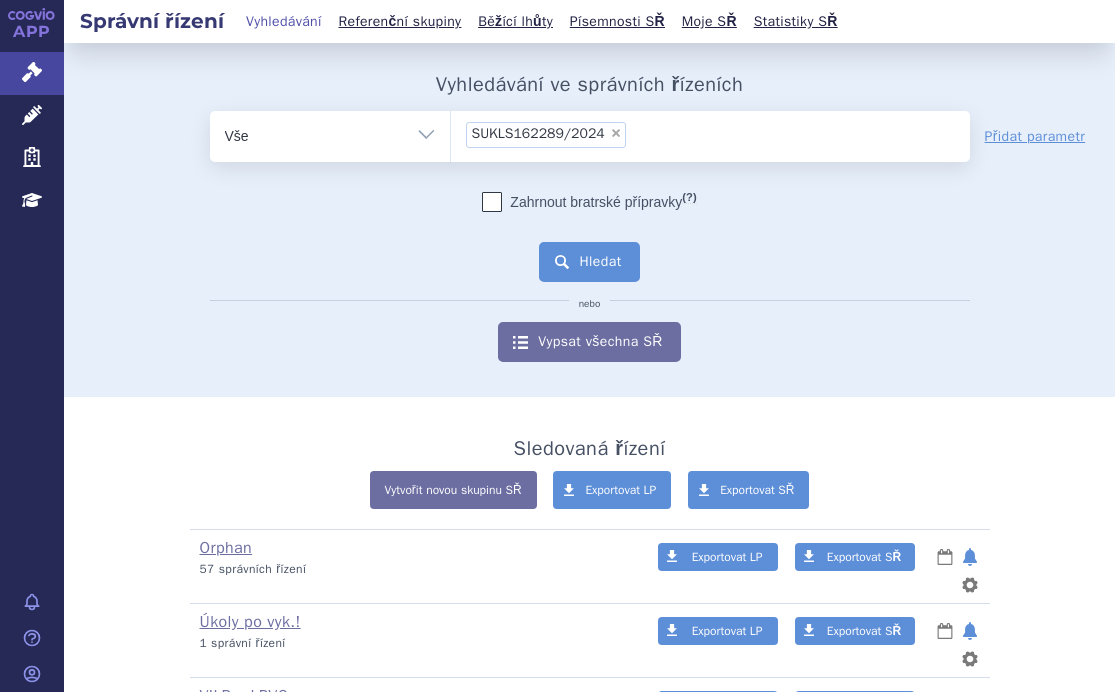 click on "Hledat" at bounding box center (589, 262) 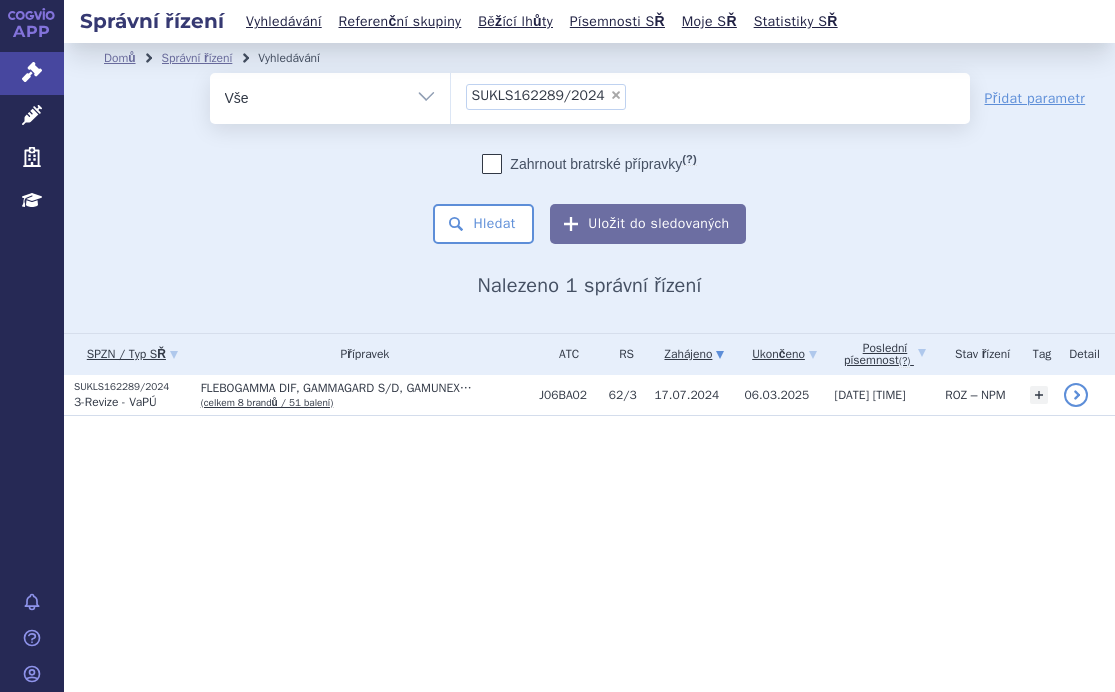 scroll, scrollTop: 0, scrollLeft: 0, axis: both 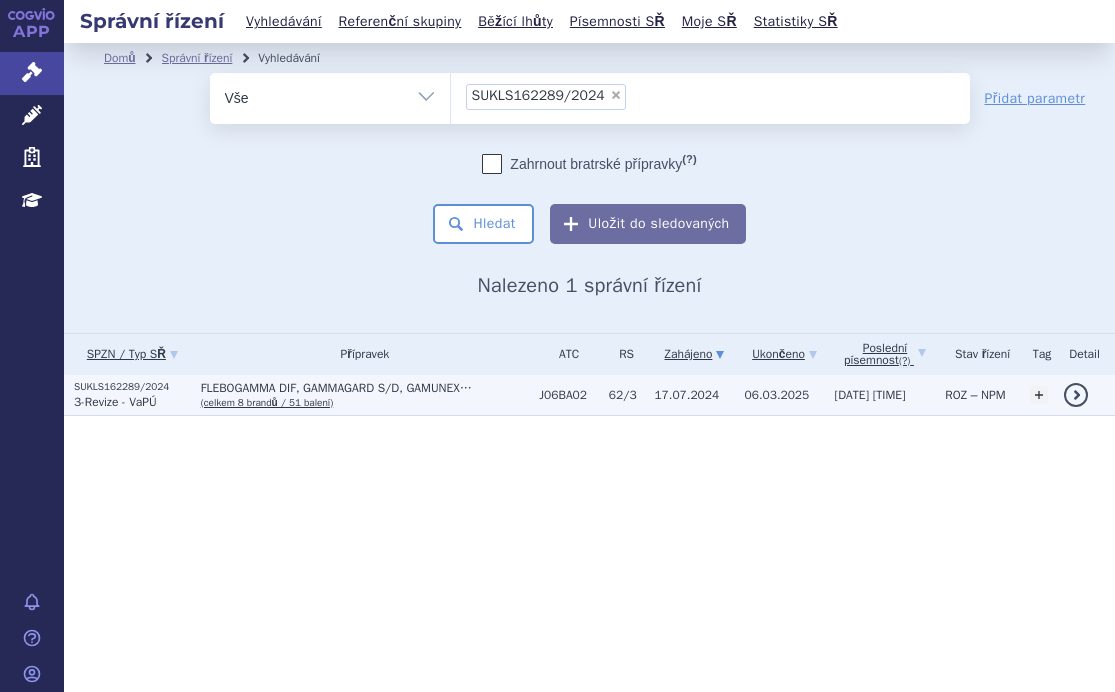 click on "SUKLS162289/2024" at bounding box center (132, 387) 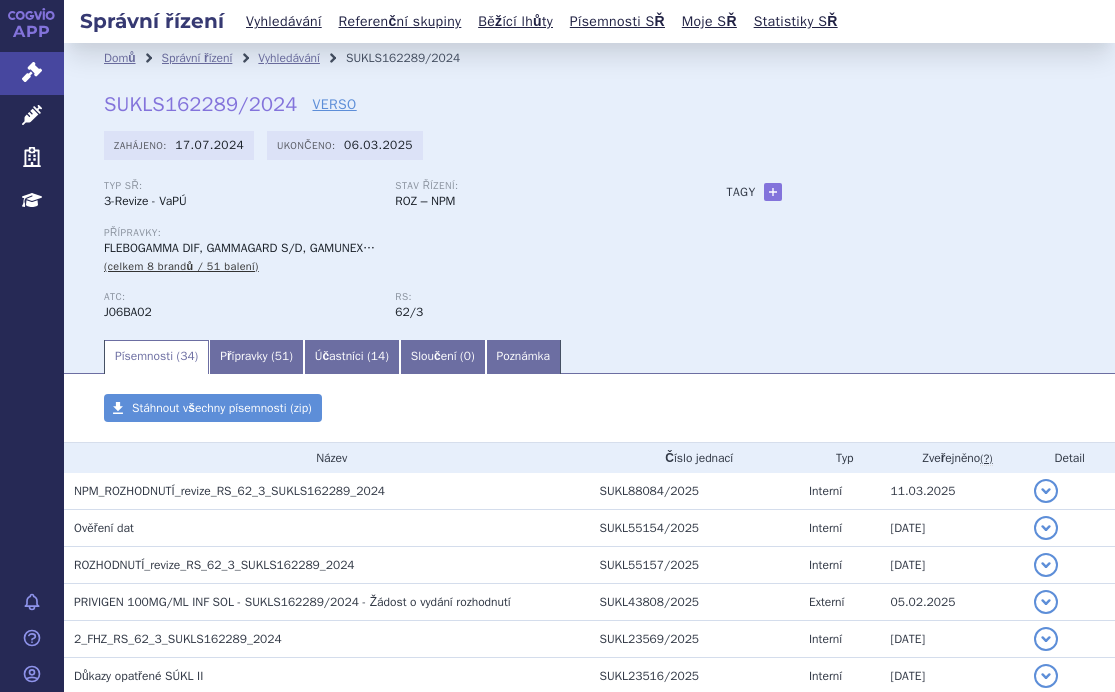 scroll, scrollTop: 0, scrollLeft: 0, axis: both 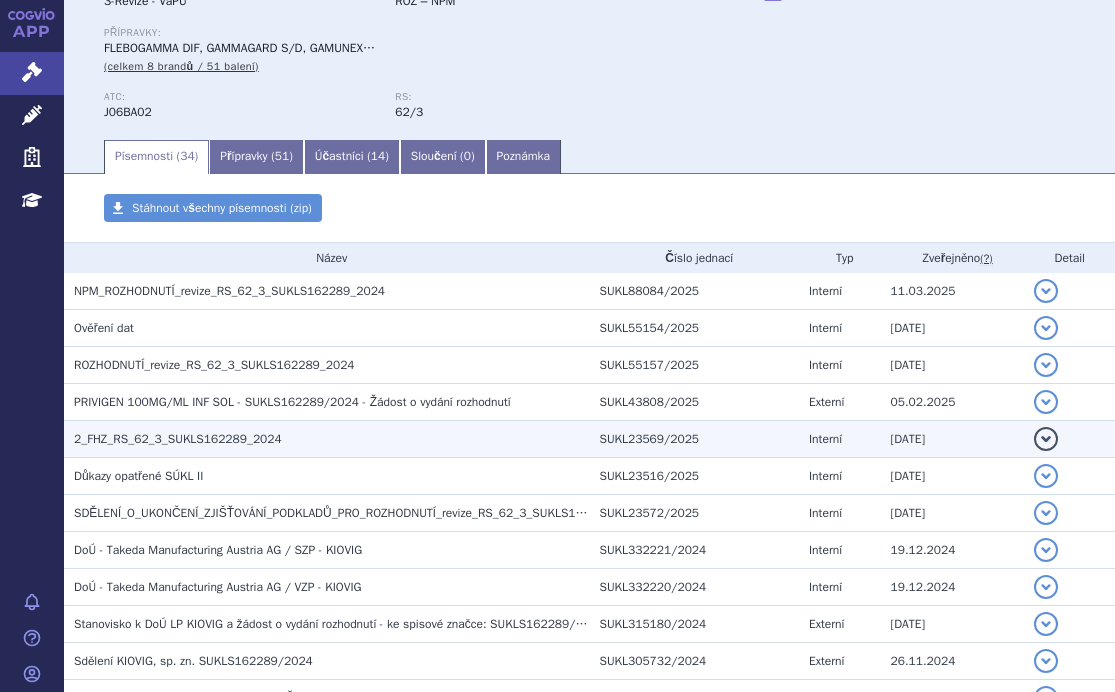 click on "2_FHZ_RS_62_3_SUKLS162289_2024" at bounding box center (178, 439) 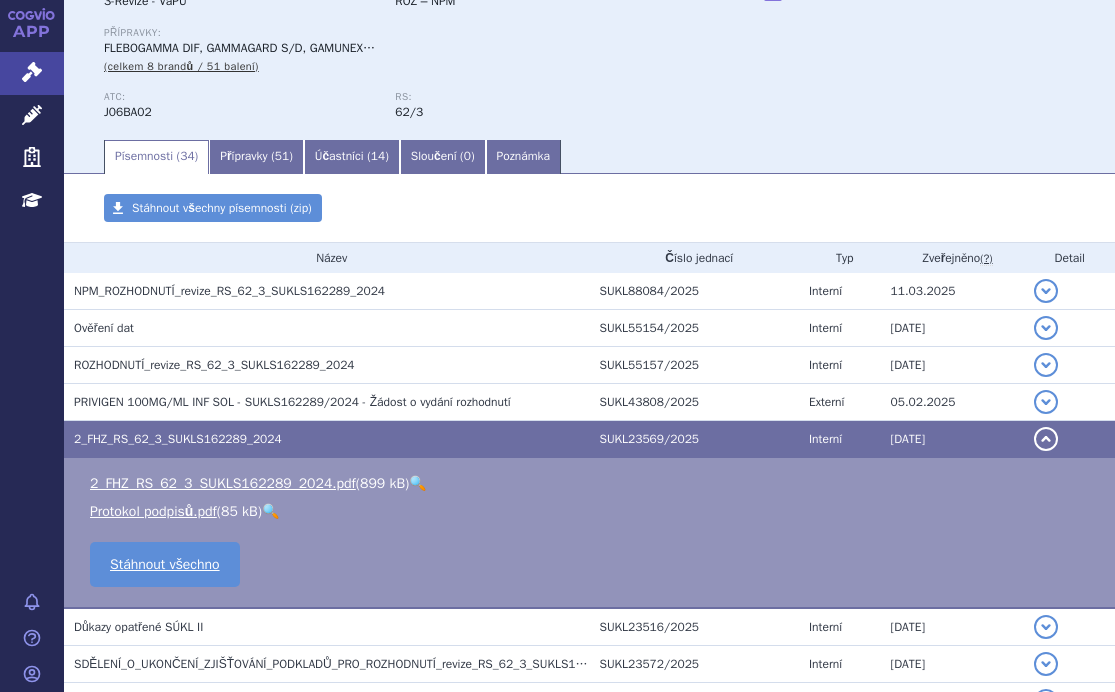 click on "🔍" at bounding box center [417, 483] 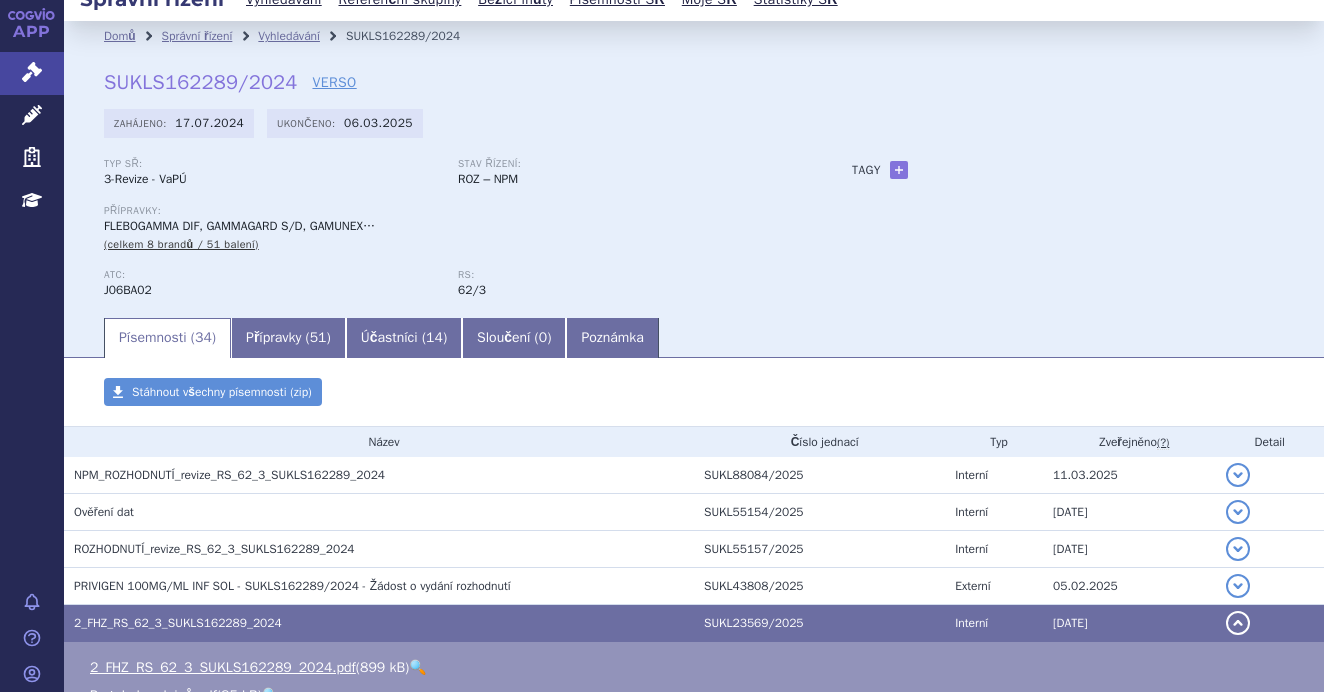 scroll, scrollTop: 0, scrollLeft: 0, axis: both 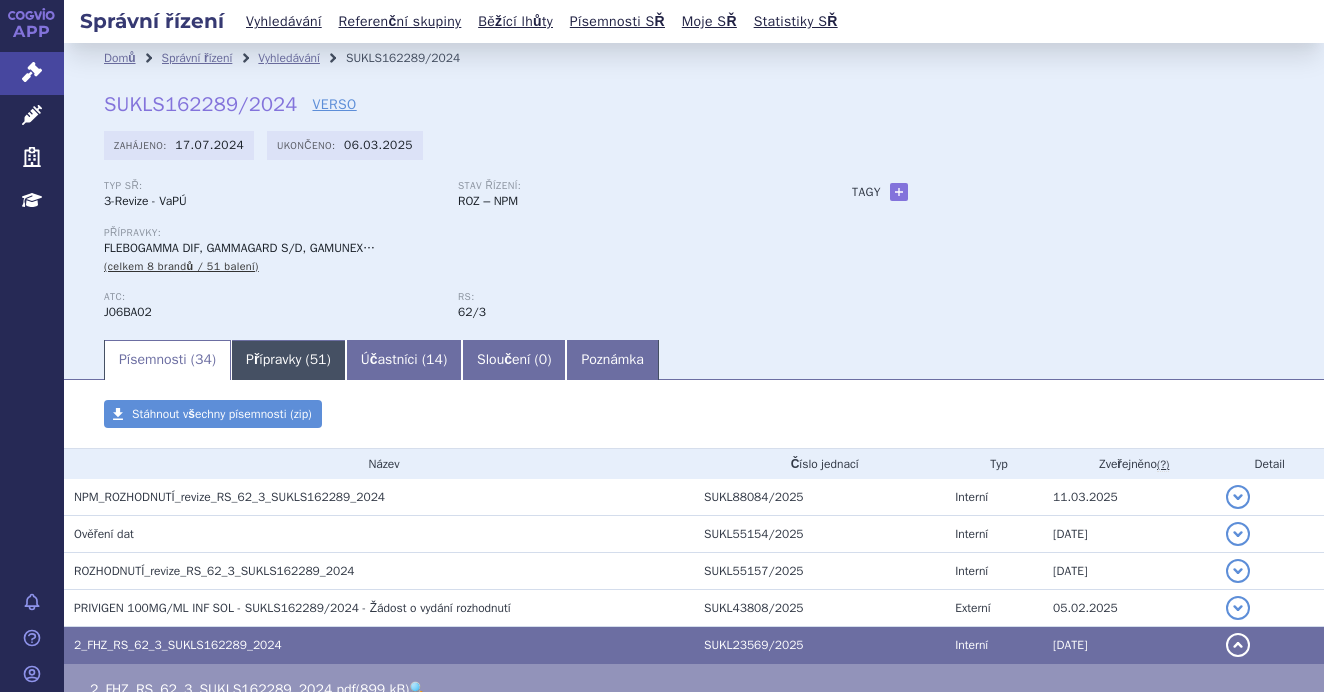 click on "Přípravky ( 51 )" at bounding box center [288, 360] 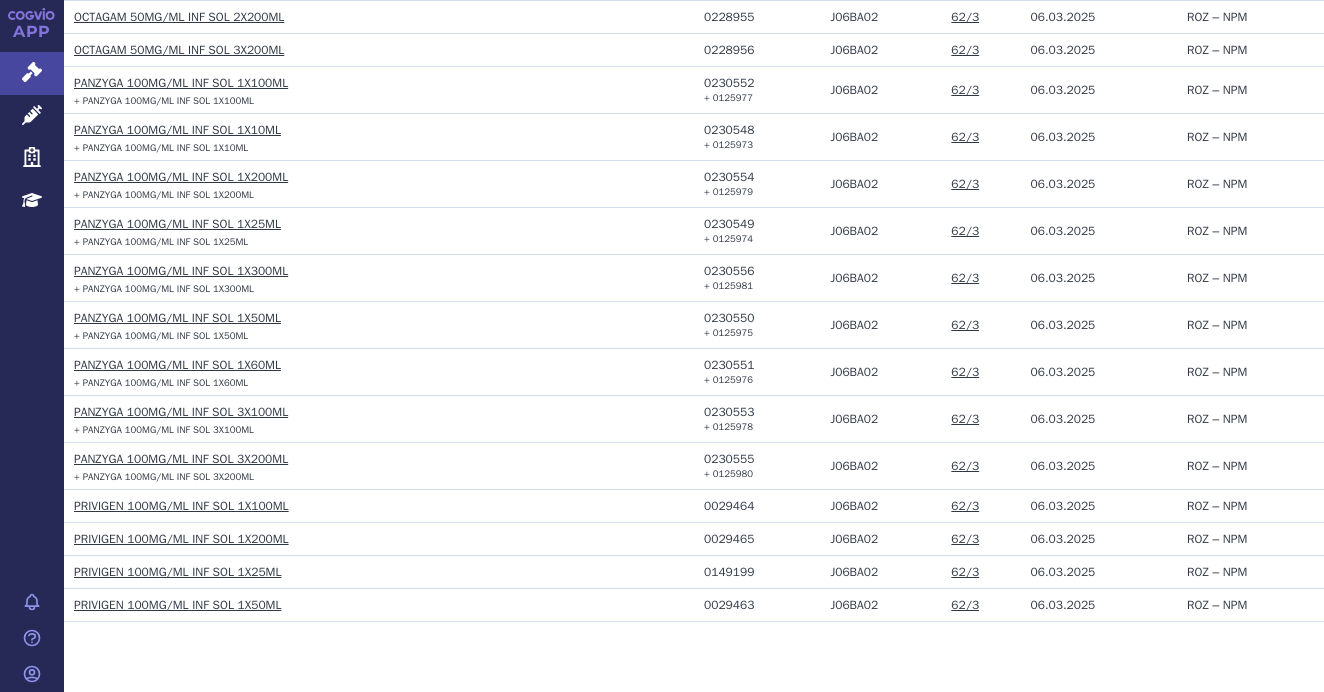 scroll, scrollTop: 1912, scrollLeft: 0, axis: vertical 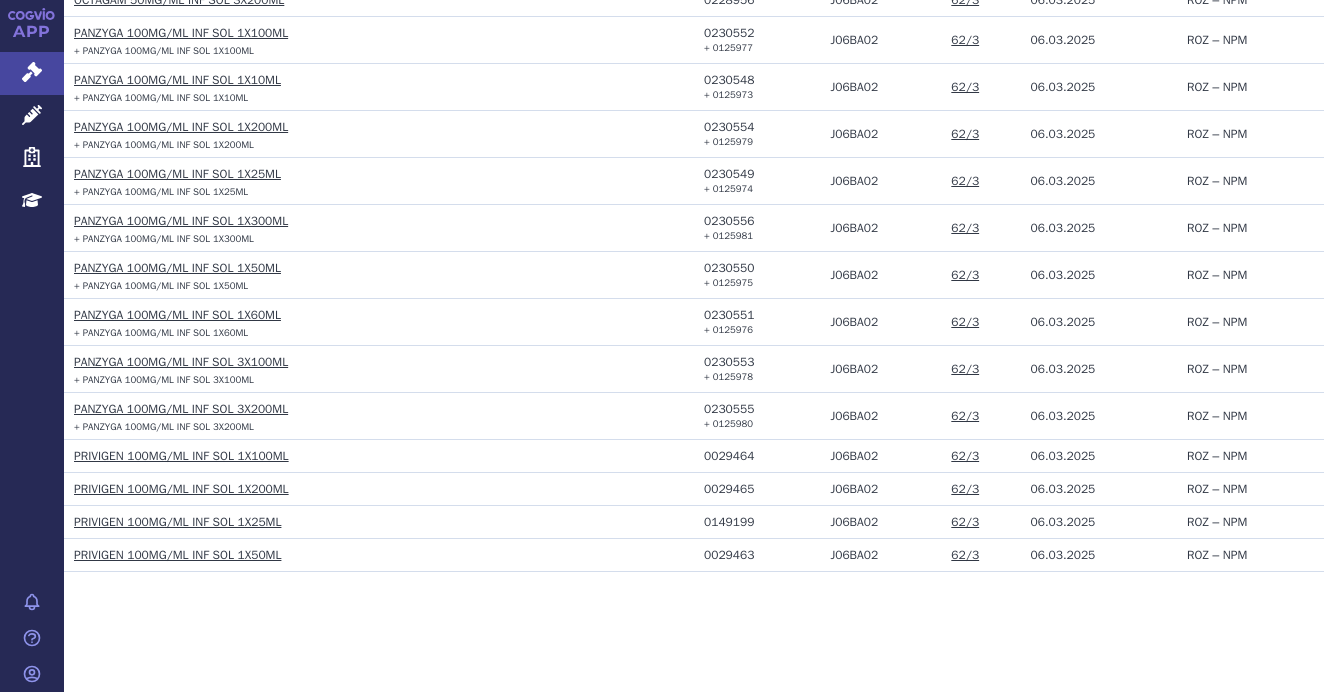 click on "APP
Správní řízení
Léčivé přípravky
Zdravotnické prostředky
Education
Notifikace
Nápověda" at bounding box center (32, 346) 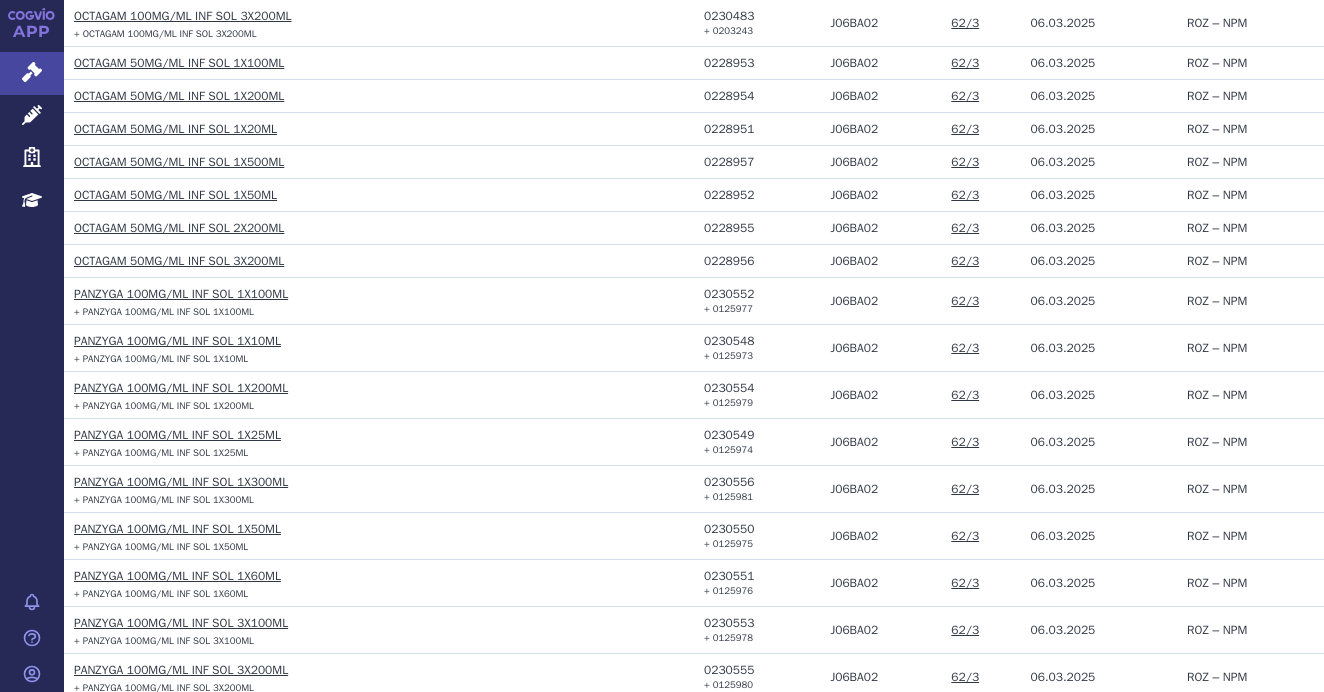 scroll, scrollTop: 1612, scrollLeft: 0, axis: vertical 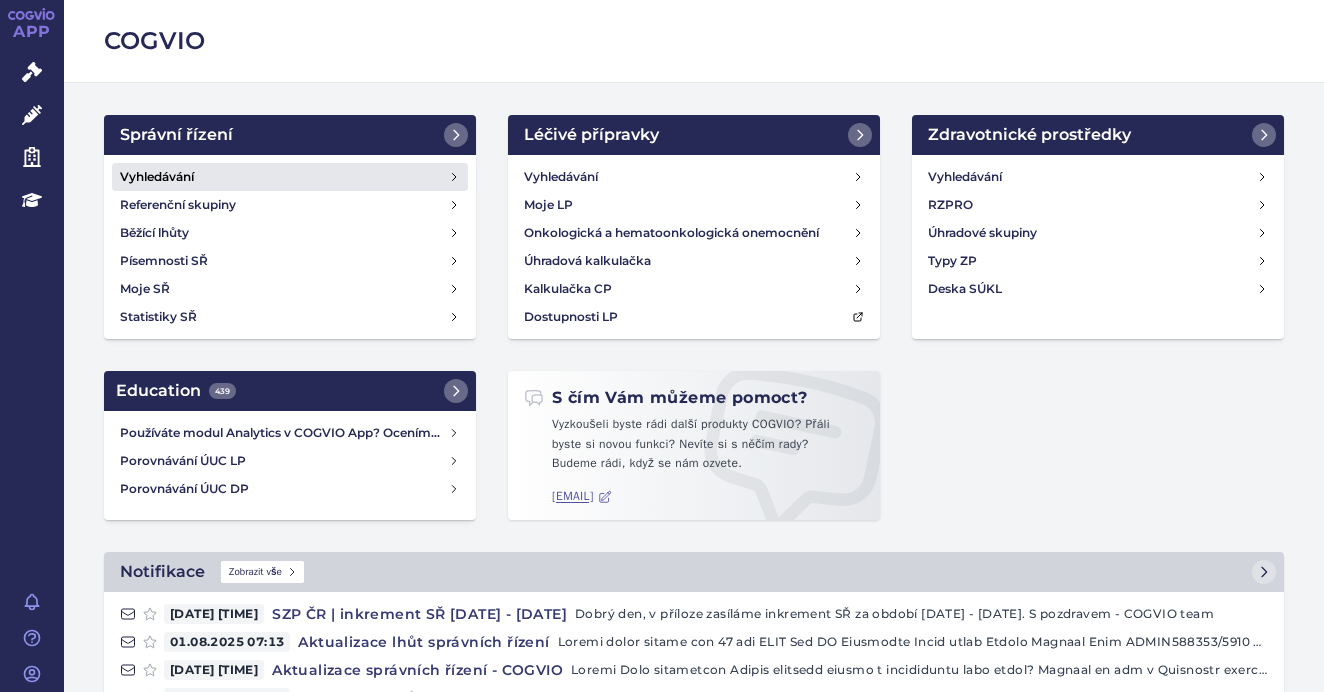 click on "Vyhledávání" at bounding box center (157, 177) 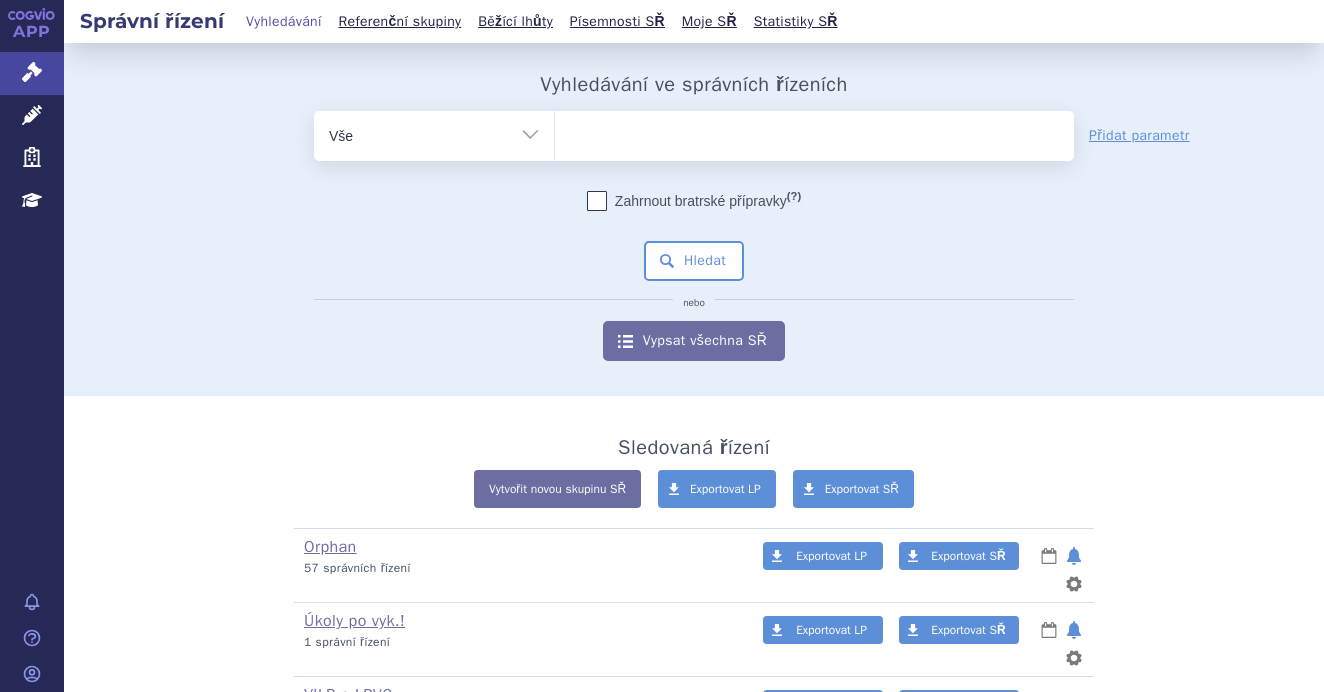 scroll, scrollTop: 0, scrollLeft: 0, axis: both 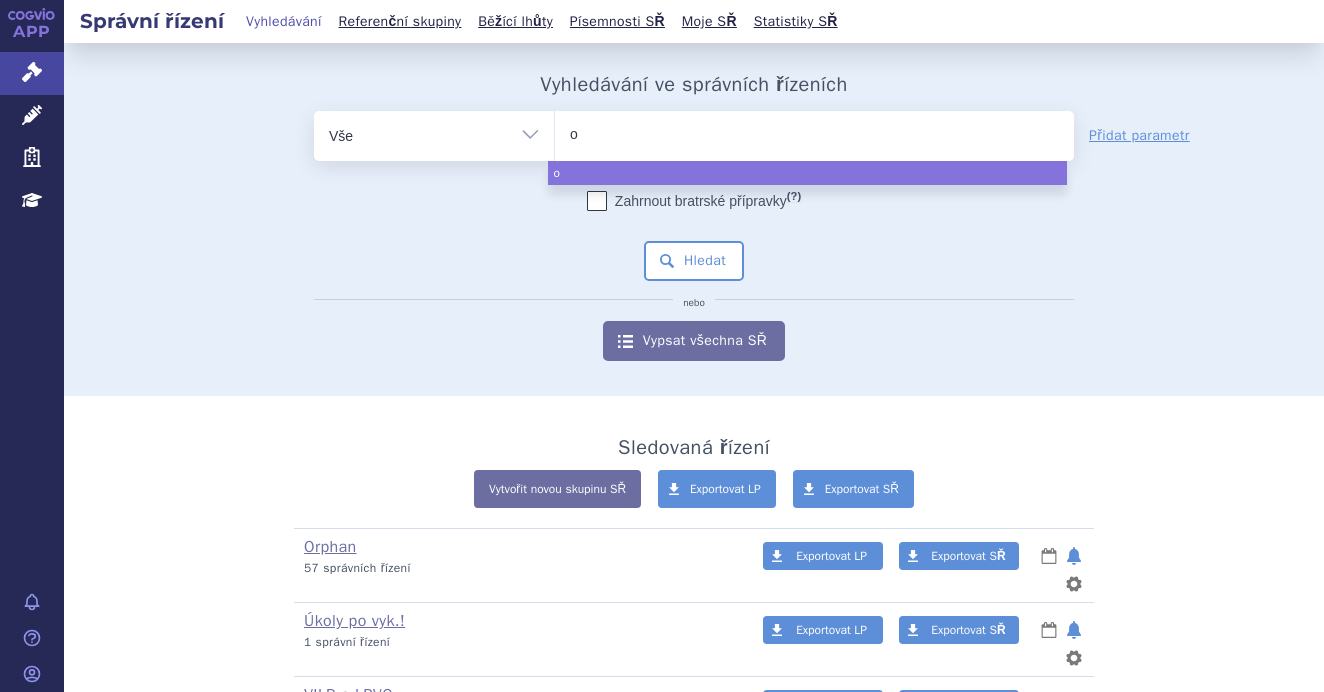 type 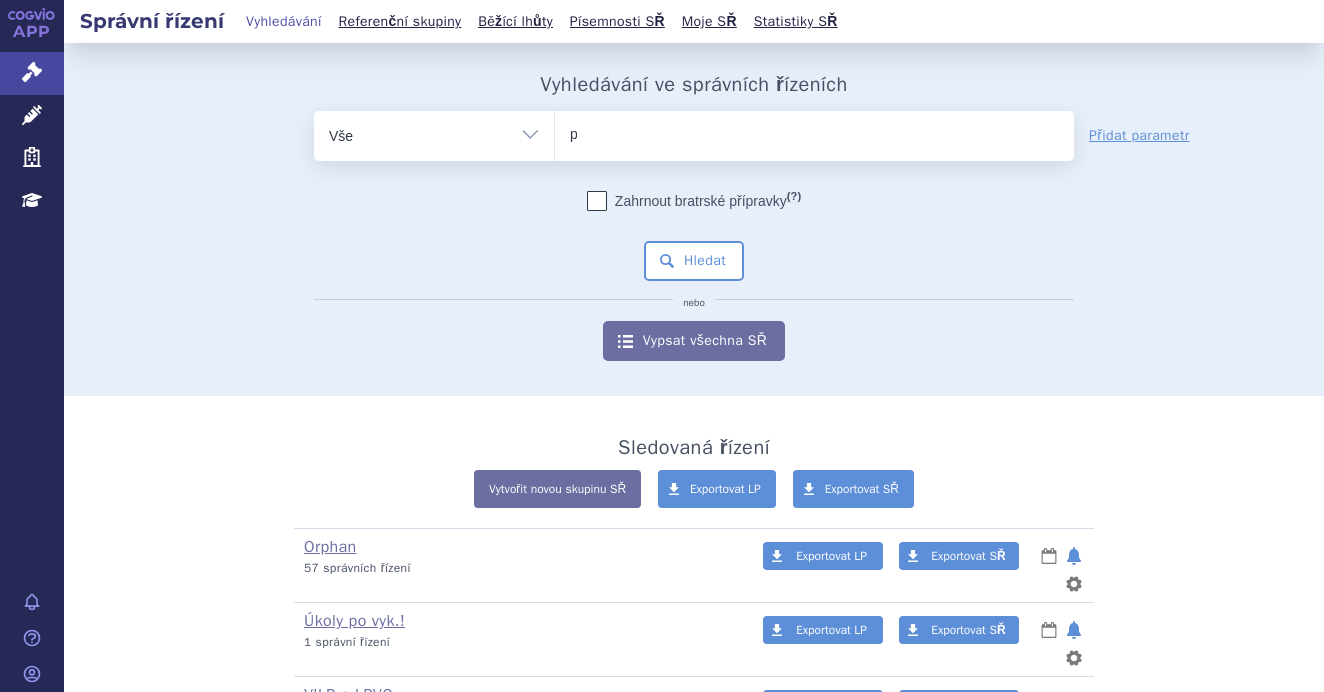 type on "pr" 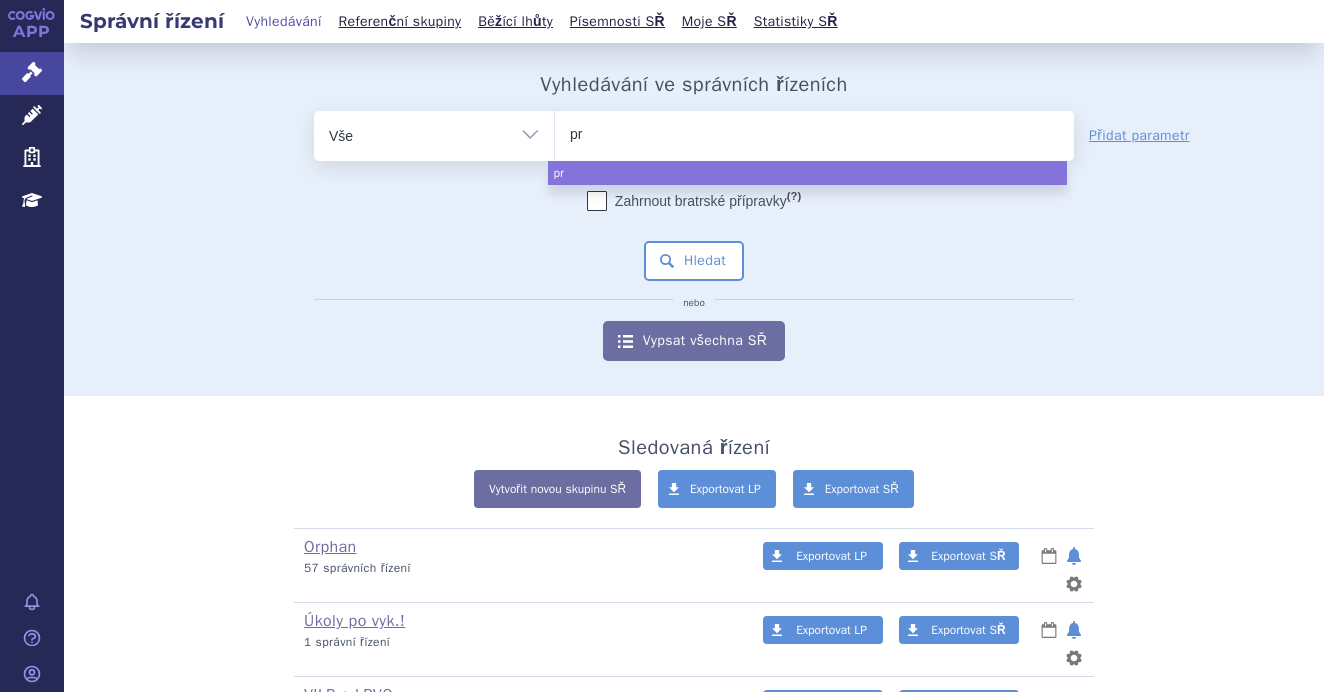 type on "pri" 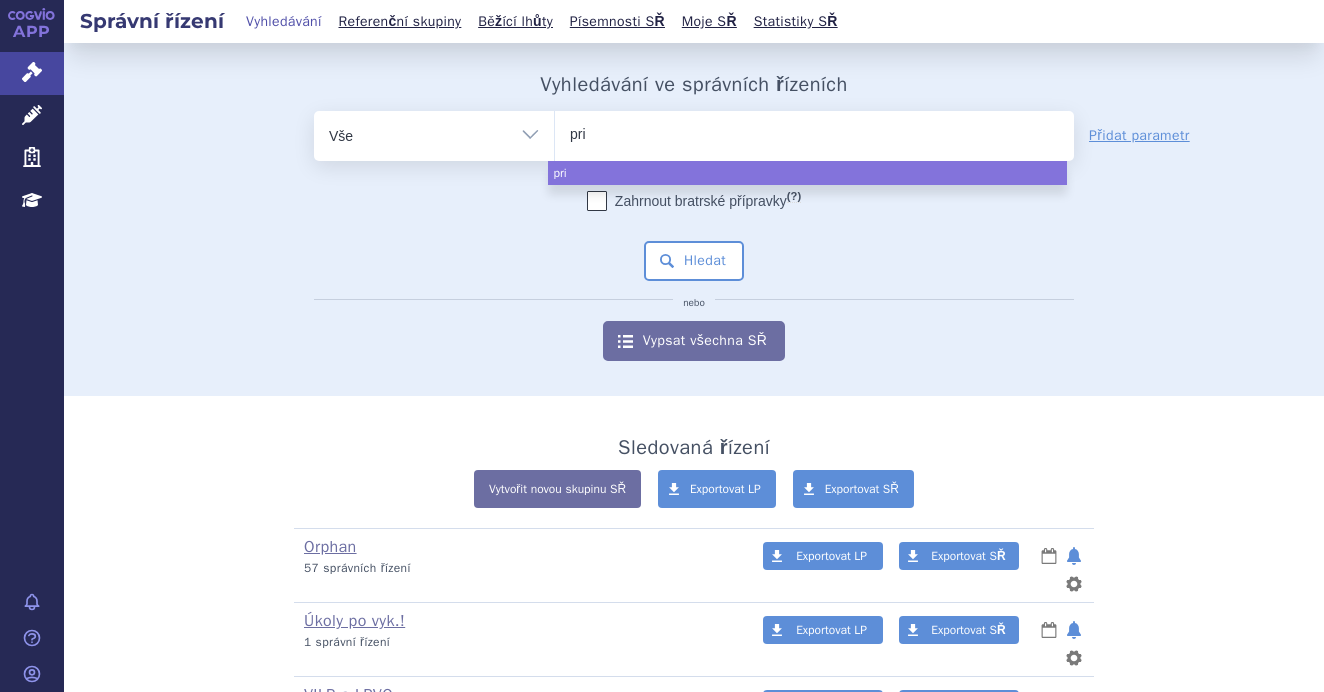 type on "priv" 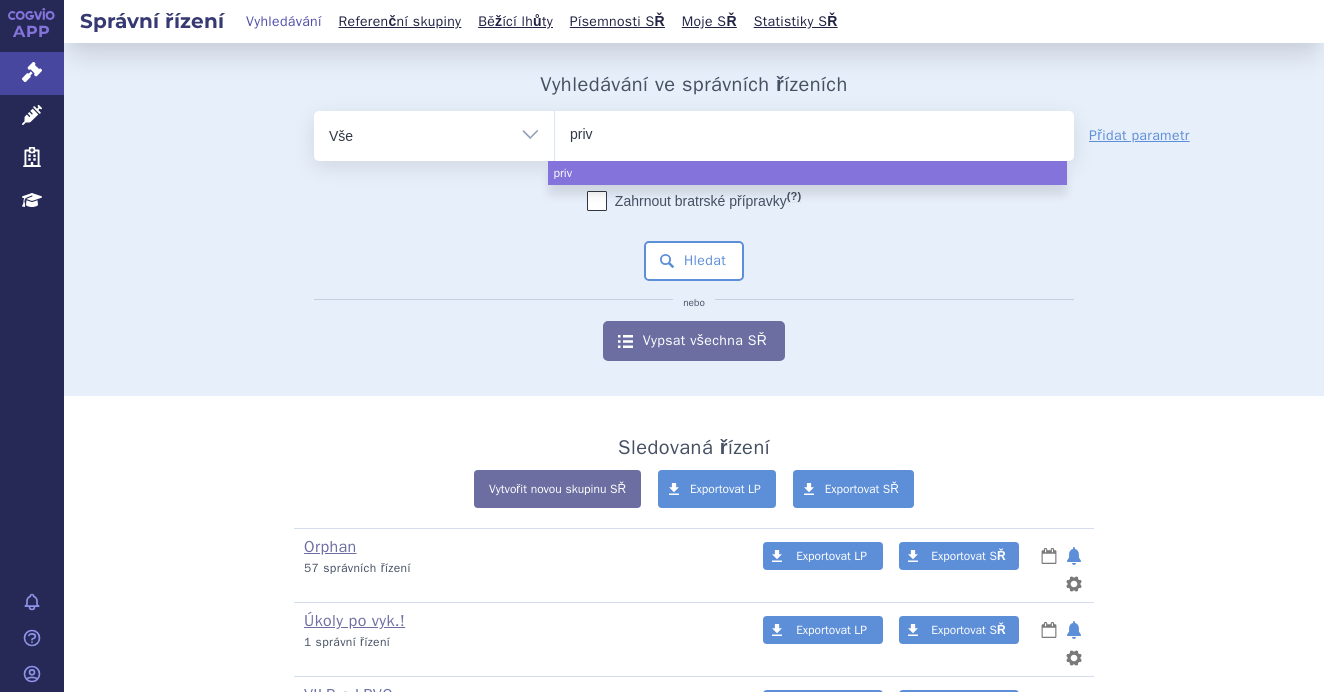 type on "privi" 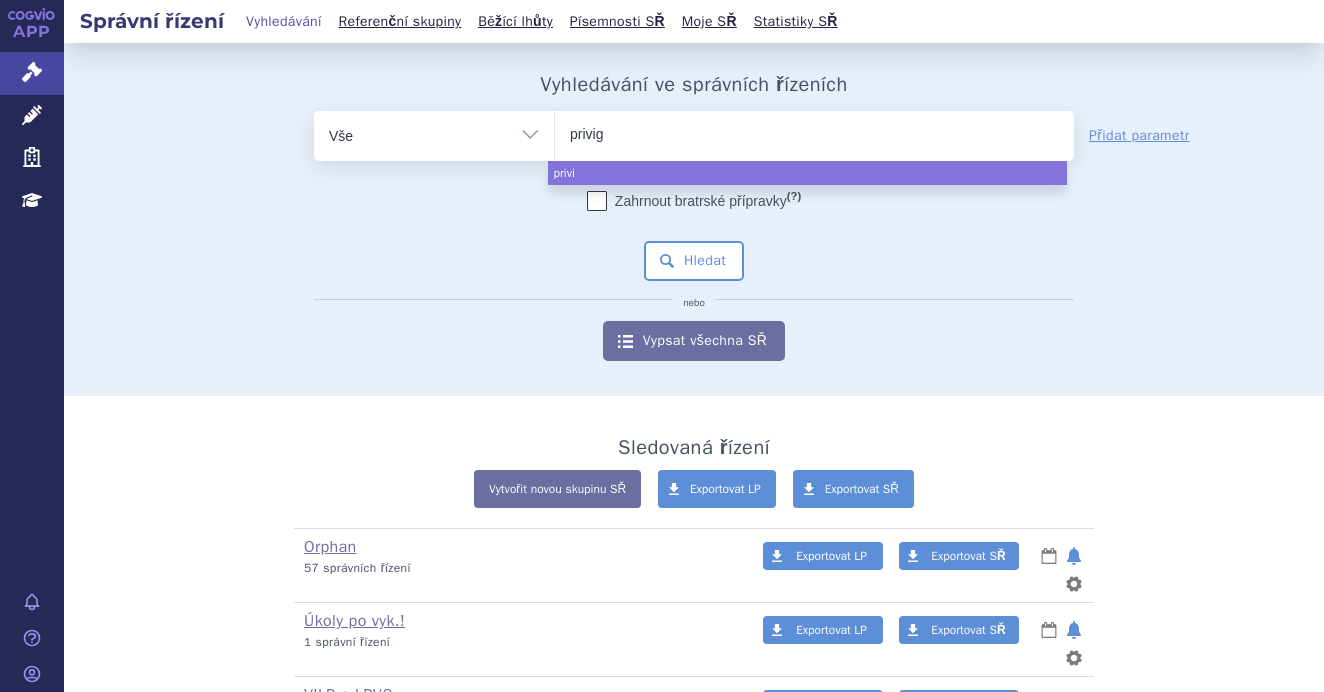 type on "privige" 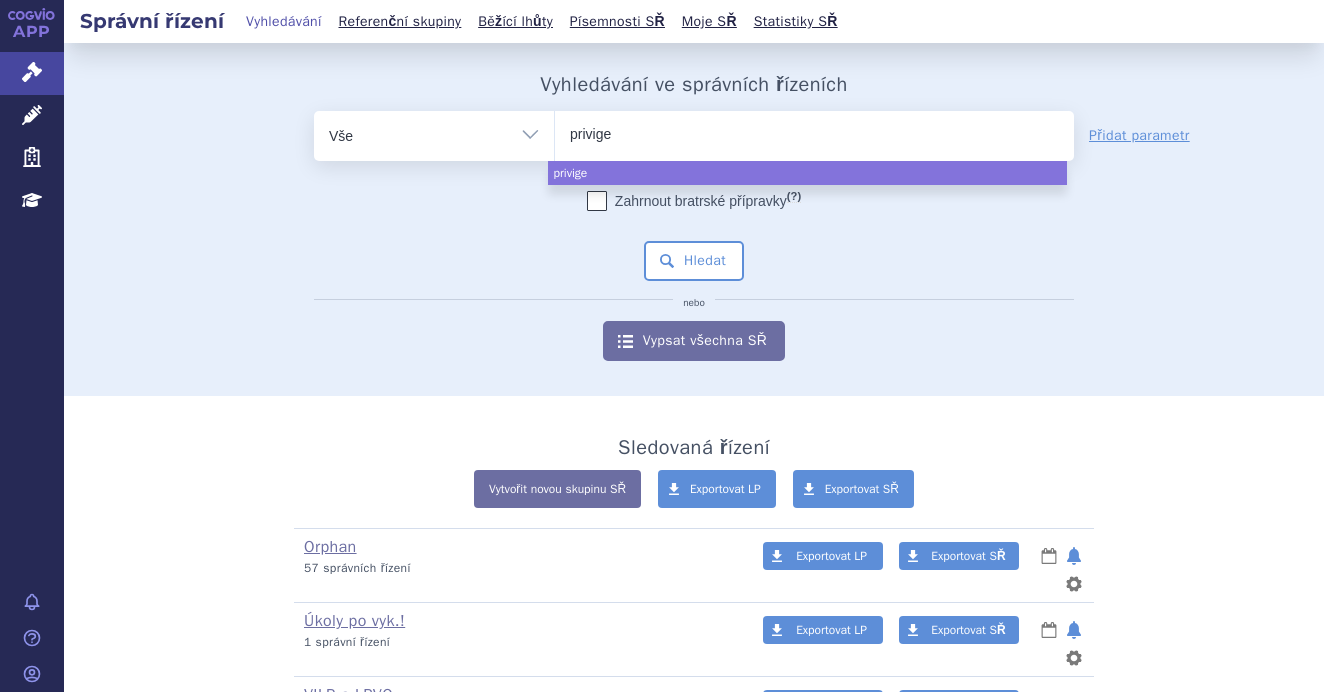 type on "privigen" 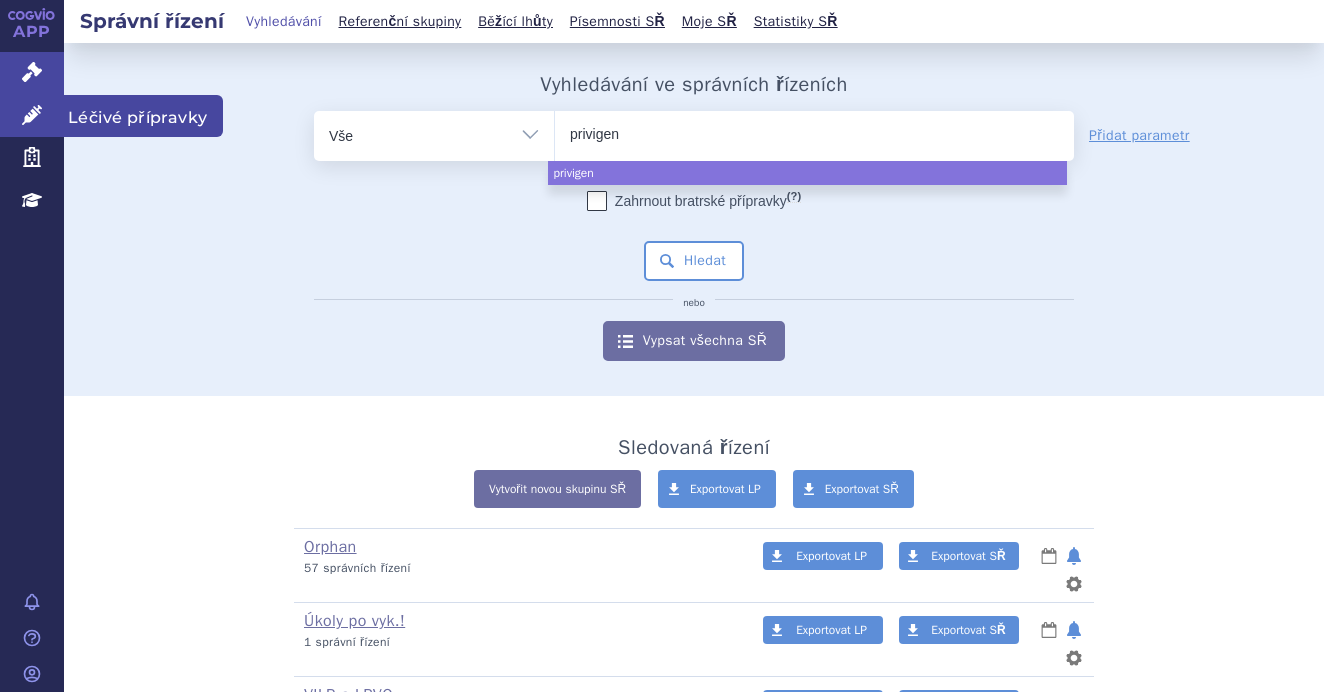 select on "privigen" 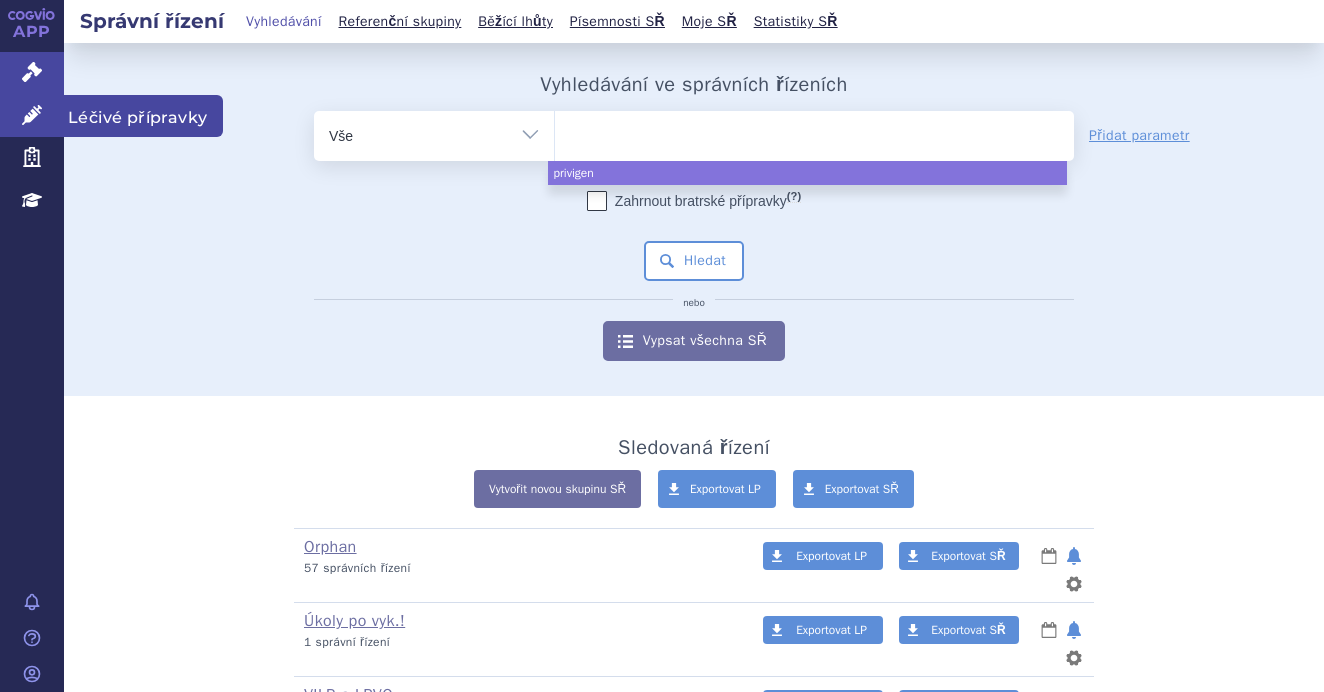 click 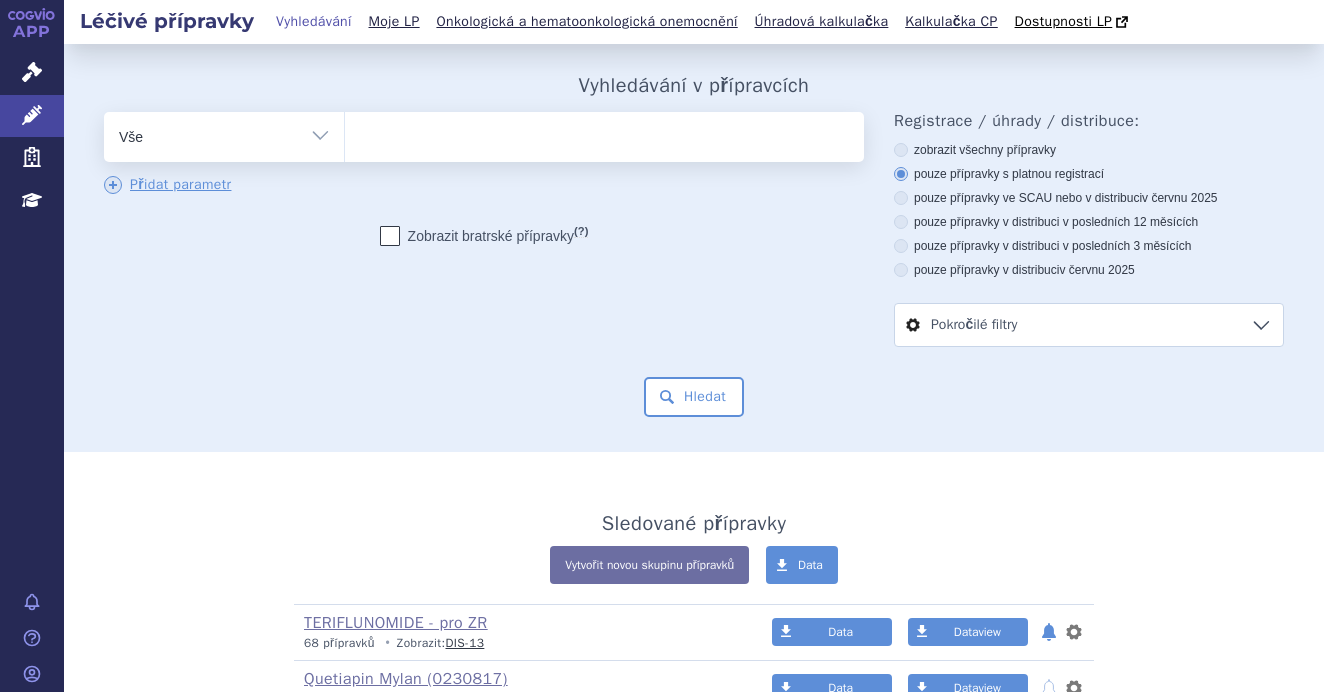 scroll, scrollTop: 0, scrollLeft: 0, axis: both 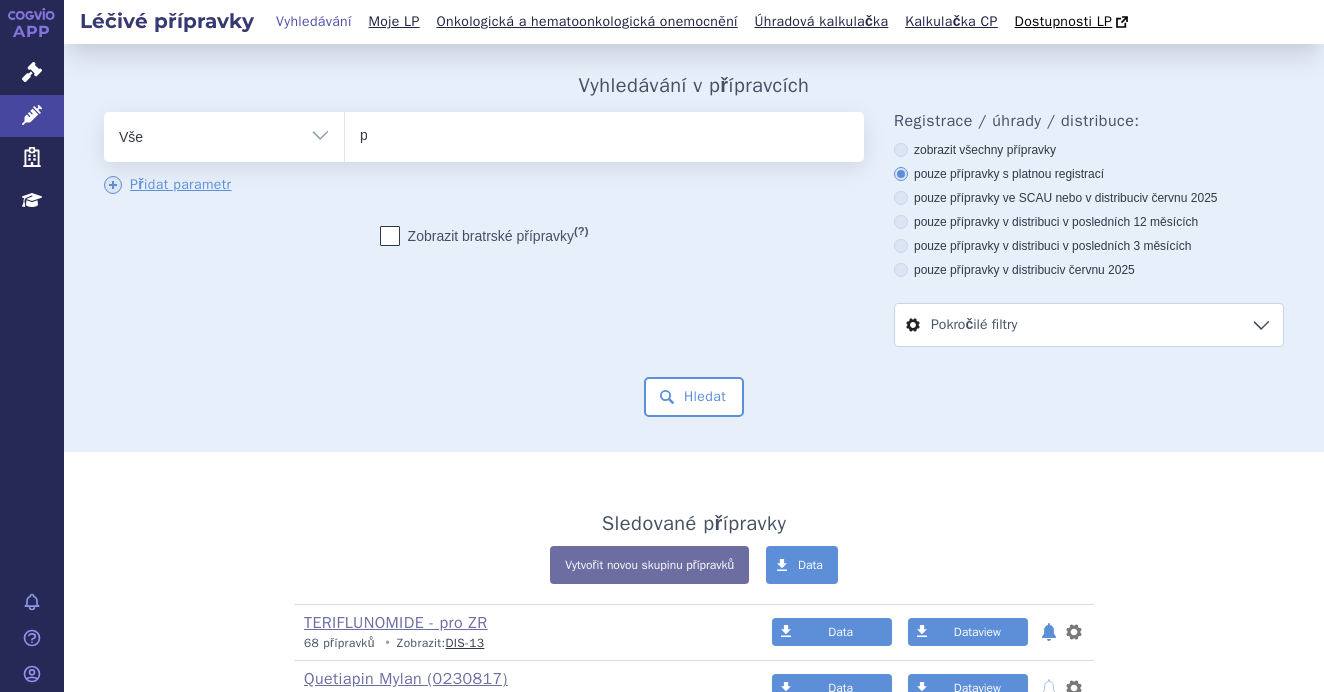 type on "pr" 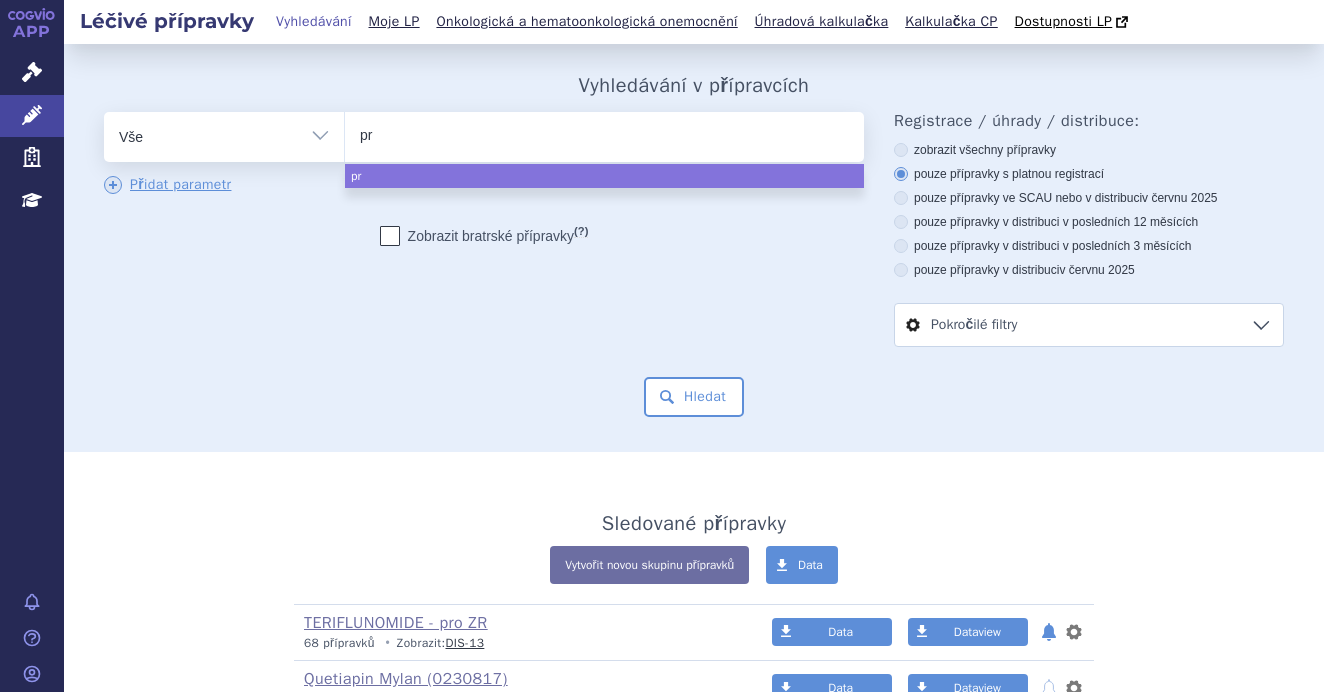 type on "pri" 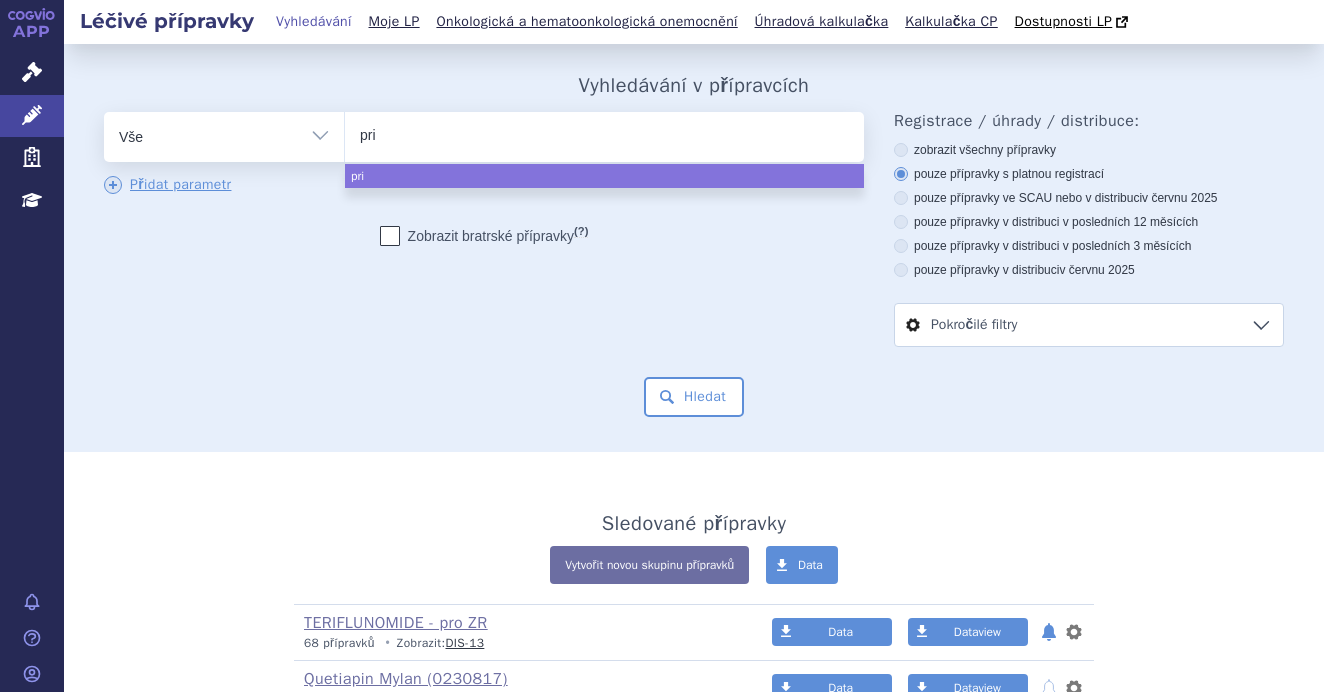 type on "priv" 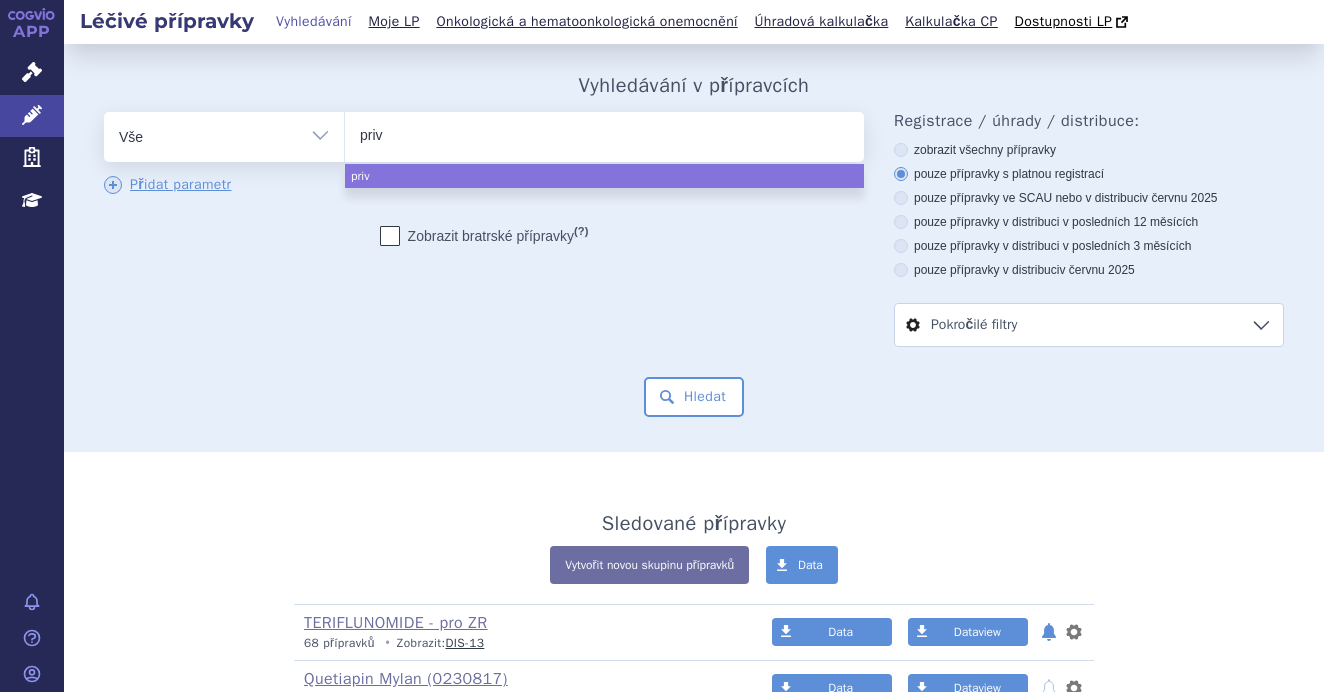 type on "privi" 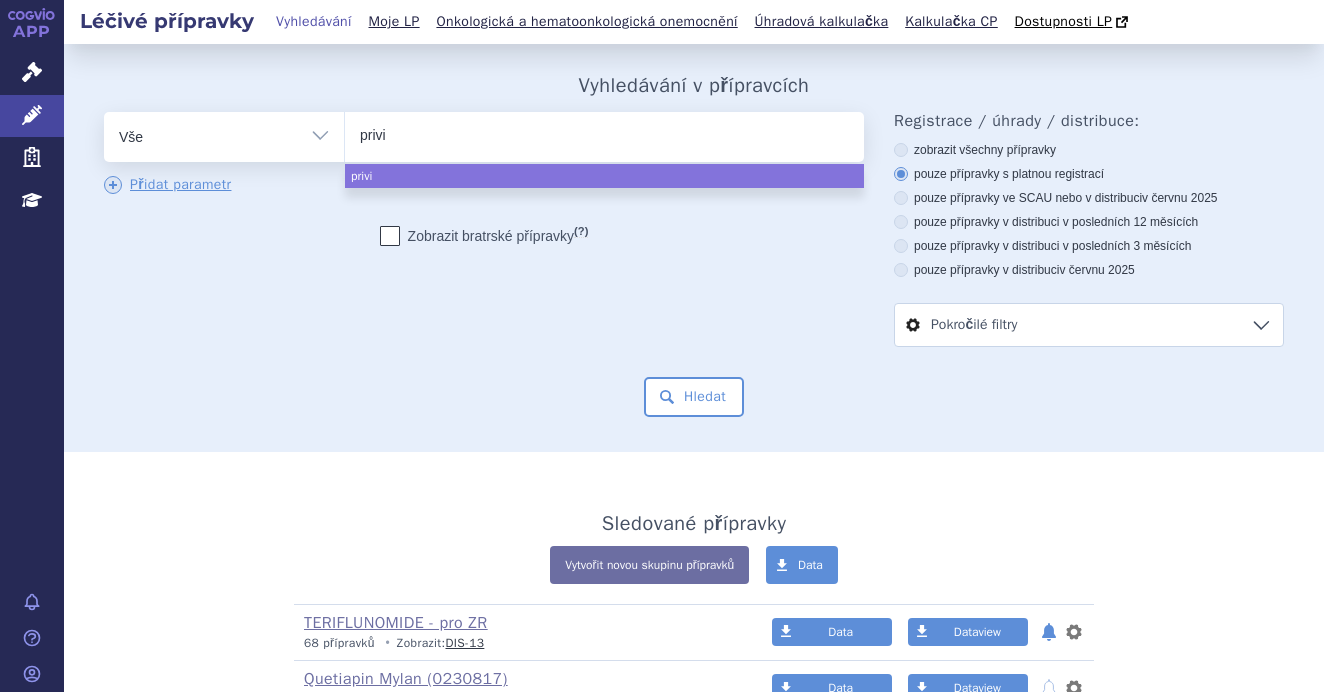 type on "privig" 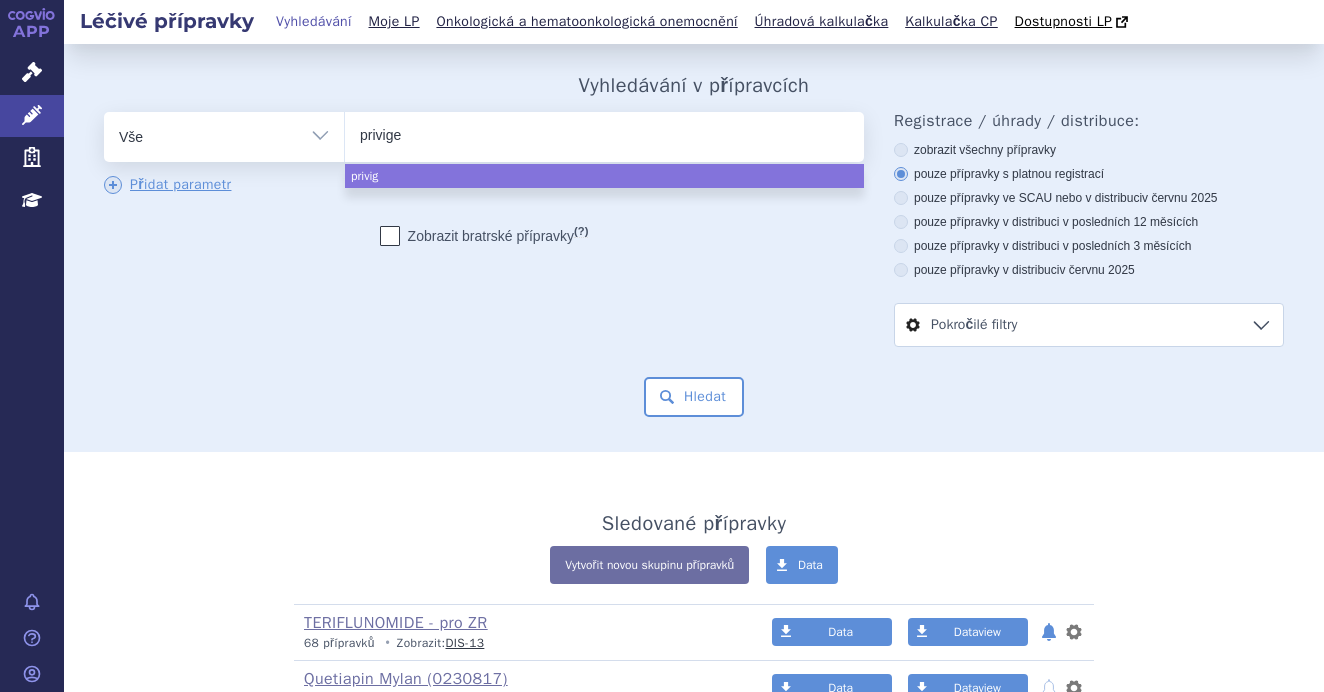 type on "privigen" 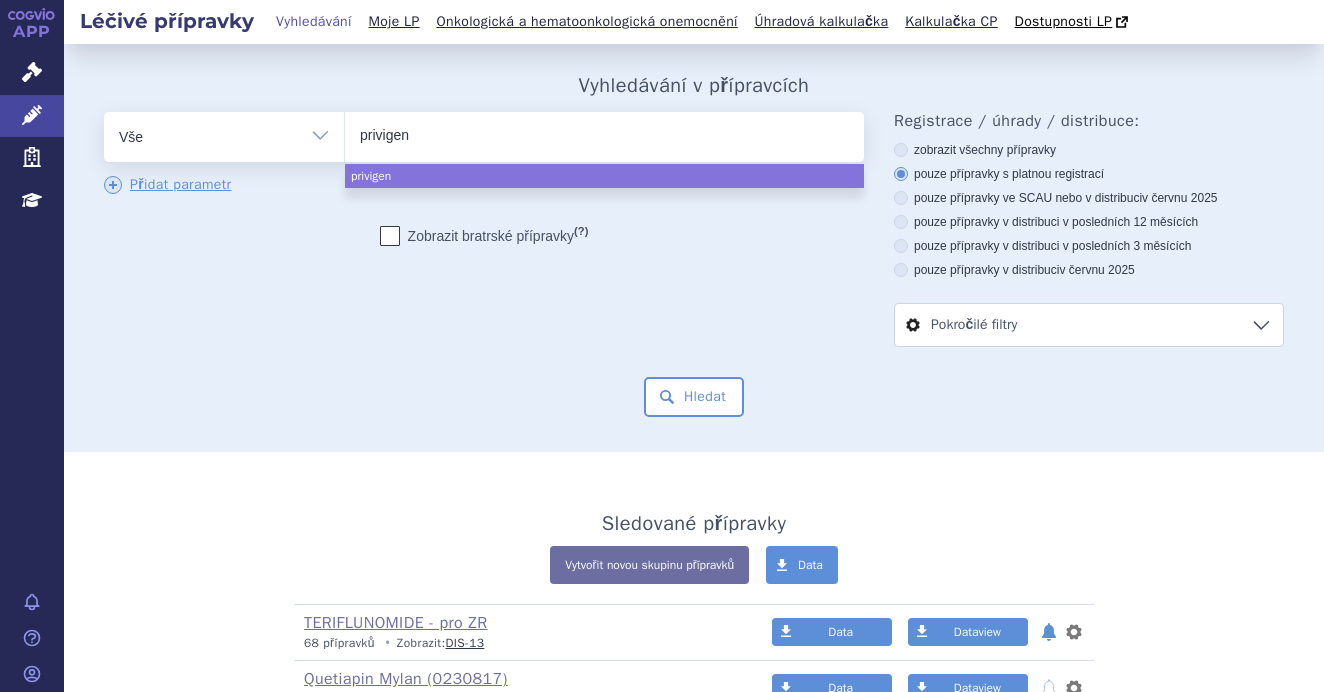 select on "privigen" 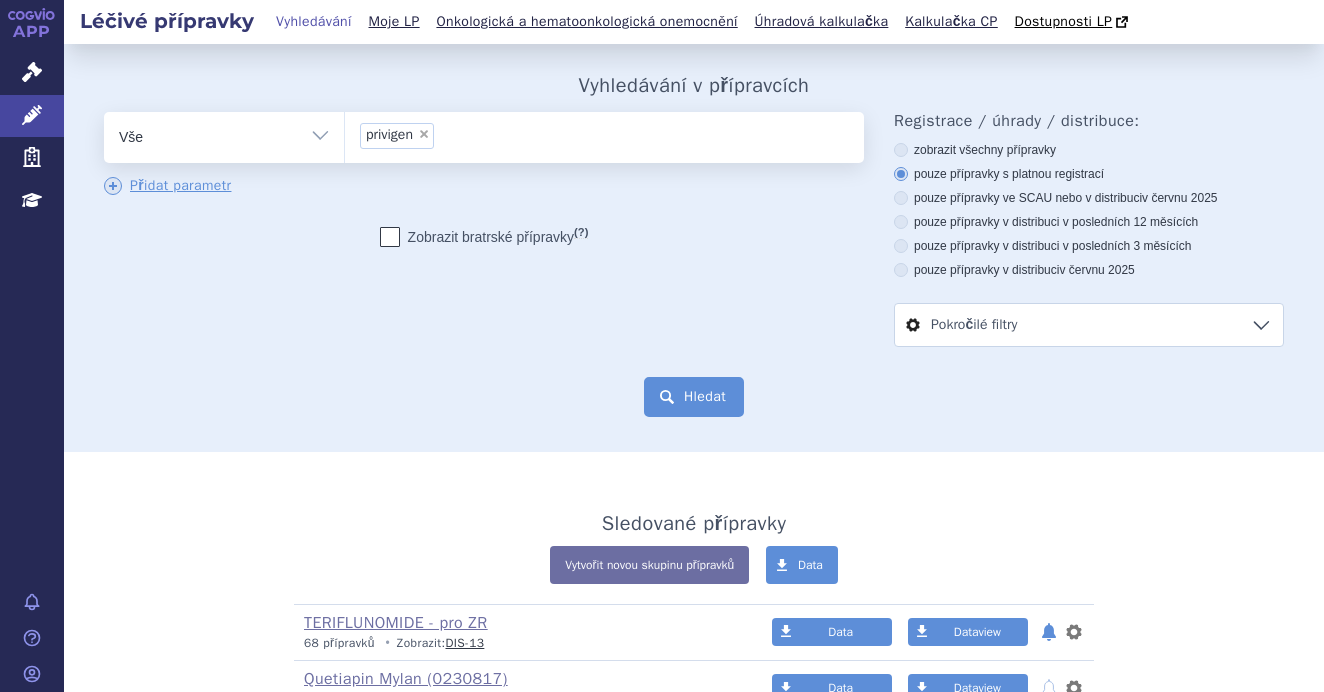 click on "Hledat" at bounding box center [694, 397] 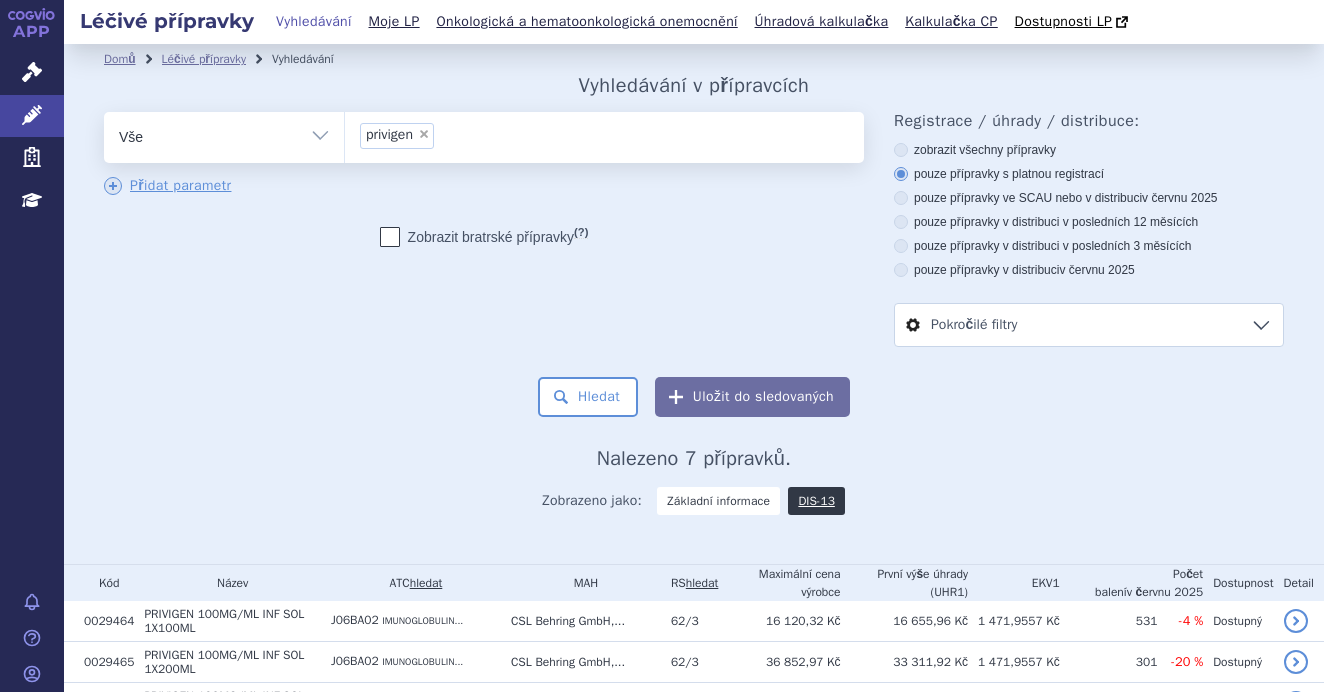 scroll, scrollTop: 0, scrollLeft: 0, axis: both 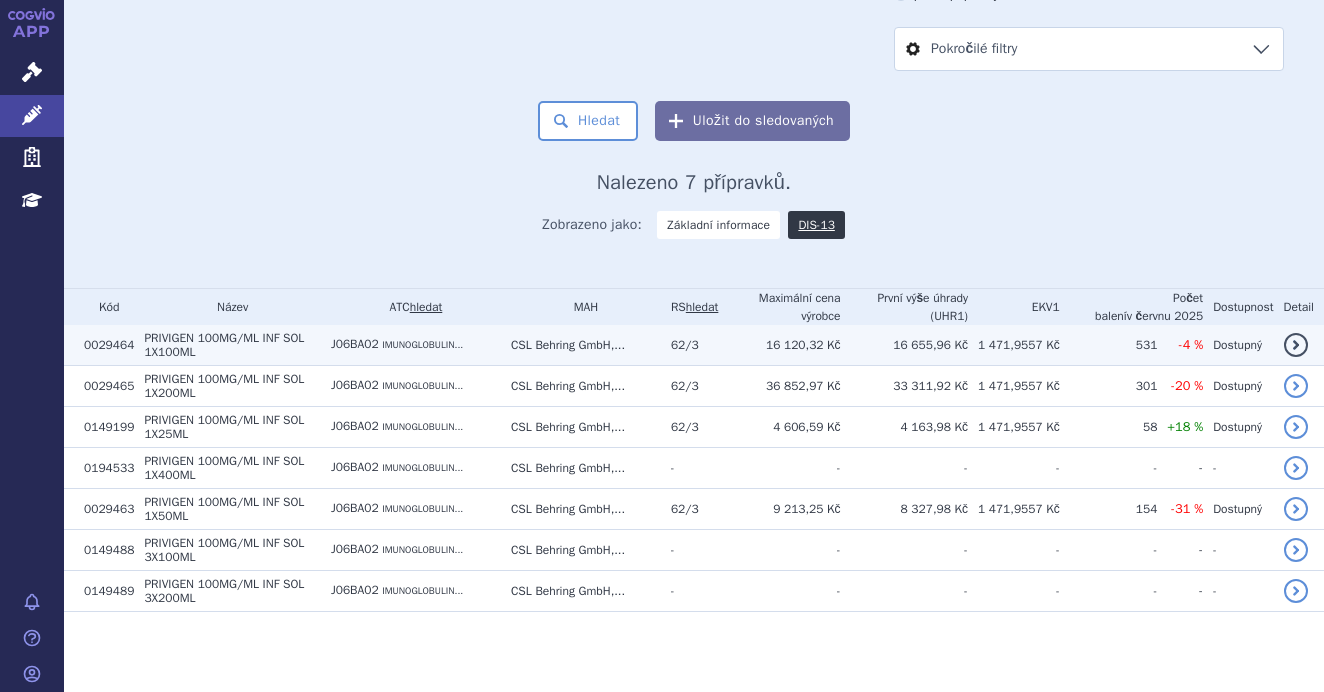 click on "100MG/ML INF SOL 1X100ML" at bounding box center [224, 345] 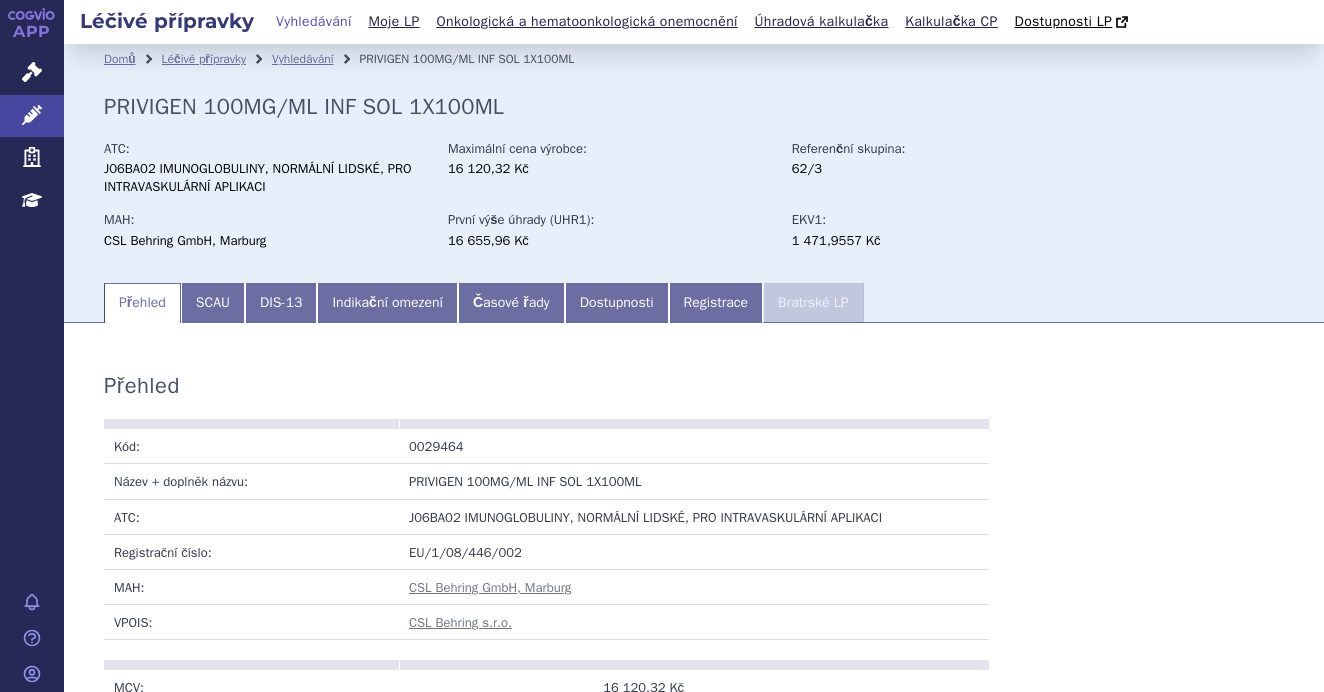 scroll, scrollTop: 0, scrollLeft: 0, axis: both 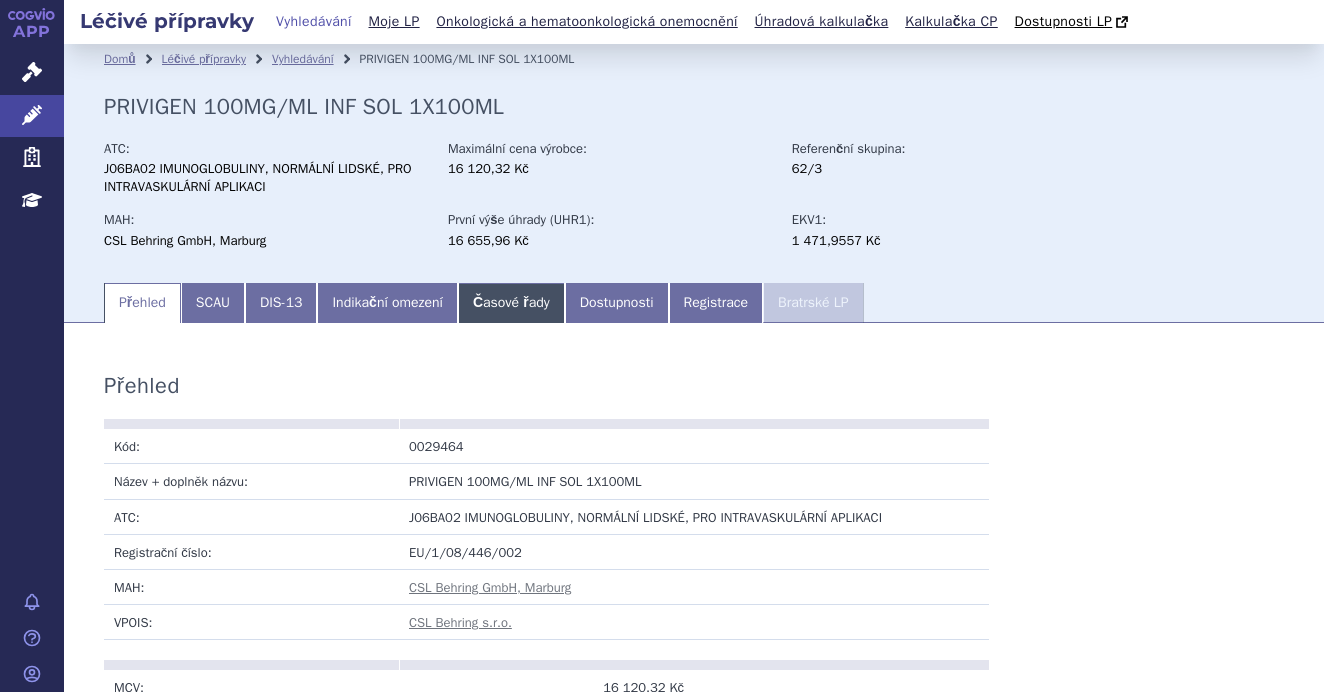 click on "Časové řady" at bounding box center [511, 303] 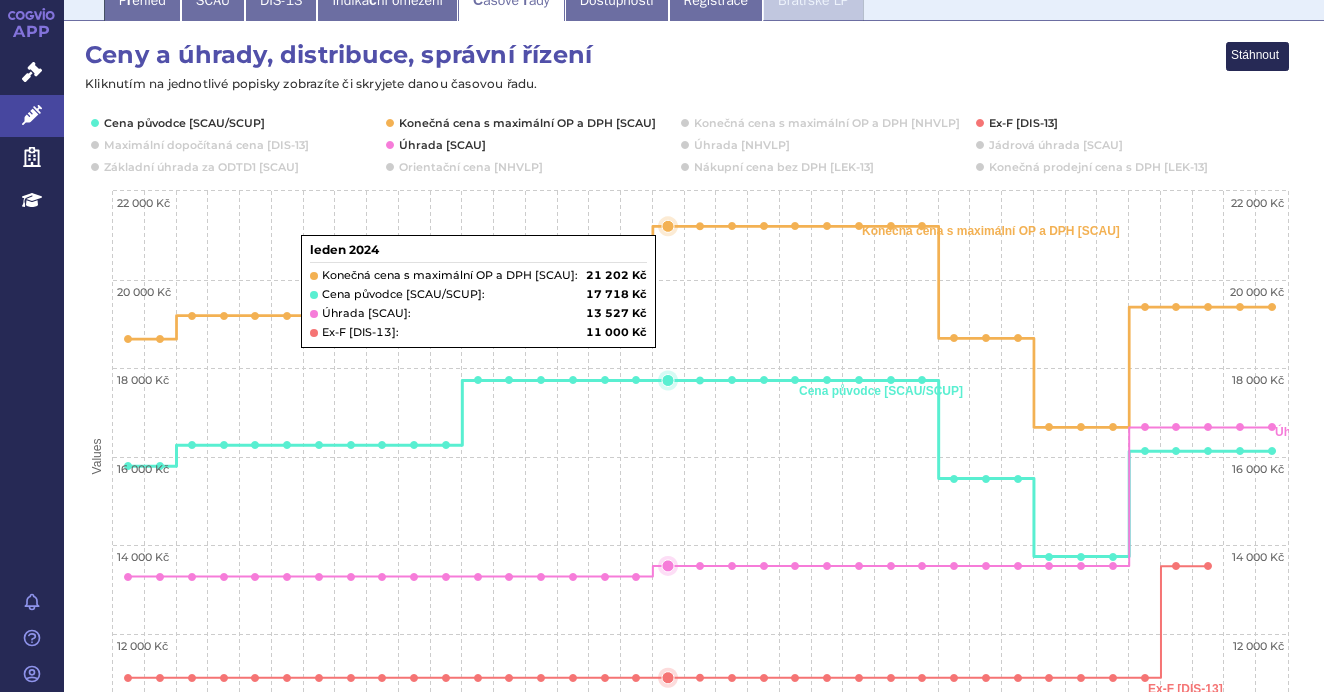 scroll, scrollTop: 100, scrollLeft: 0, axis: vertical 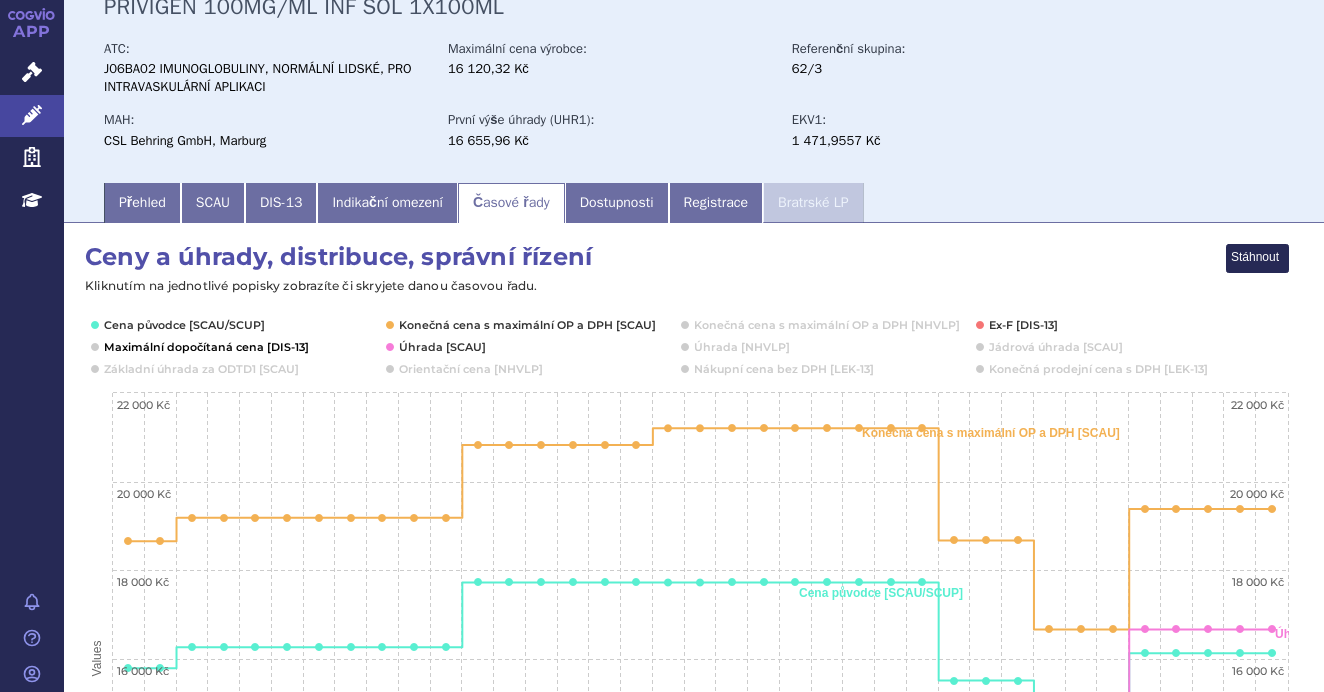 click at bounding box center (204, 347) 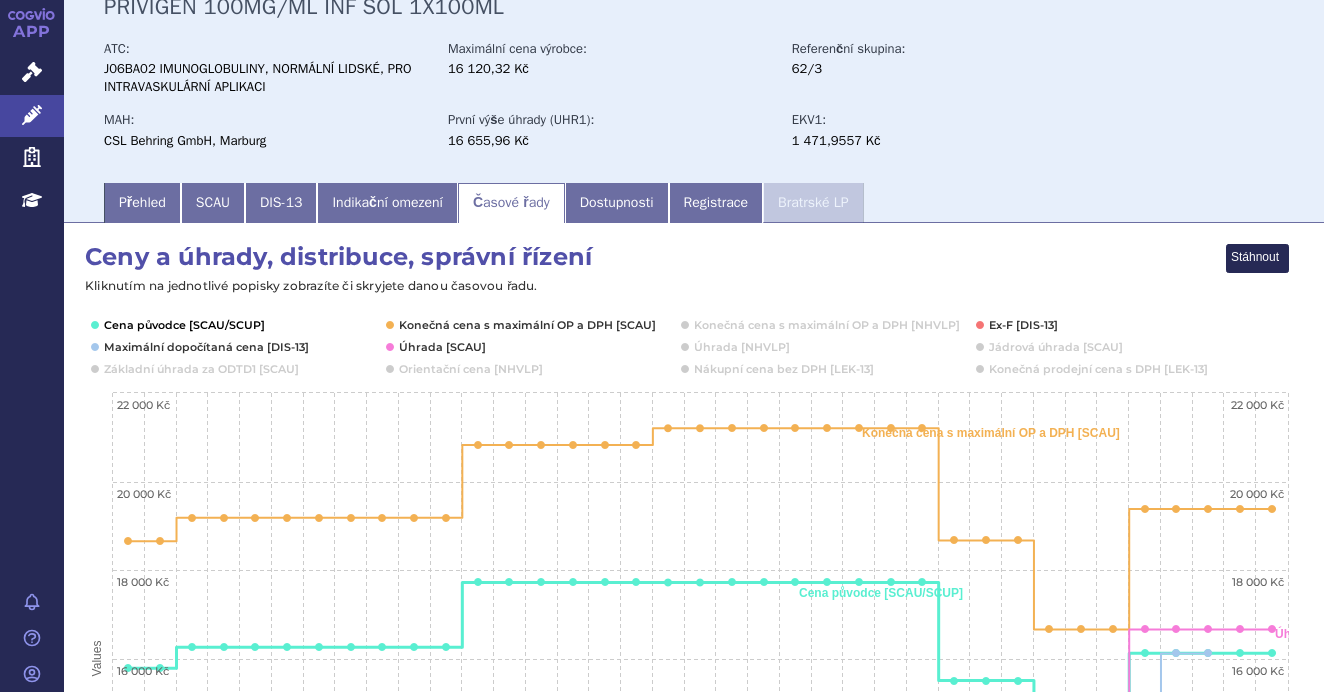 click at bounding box center (183, 325) 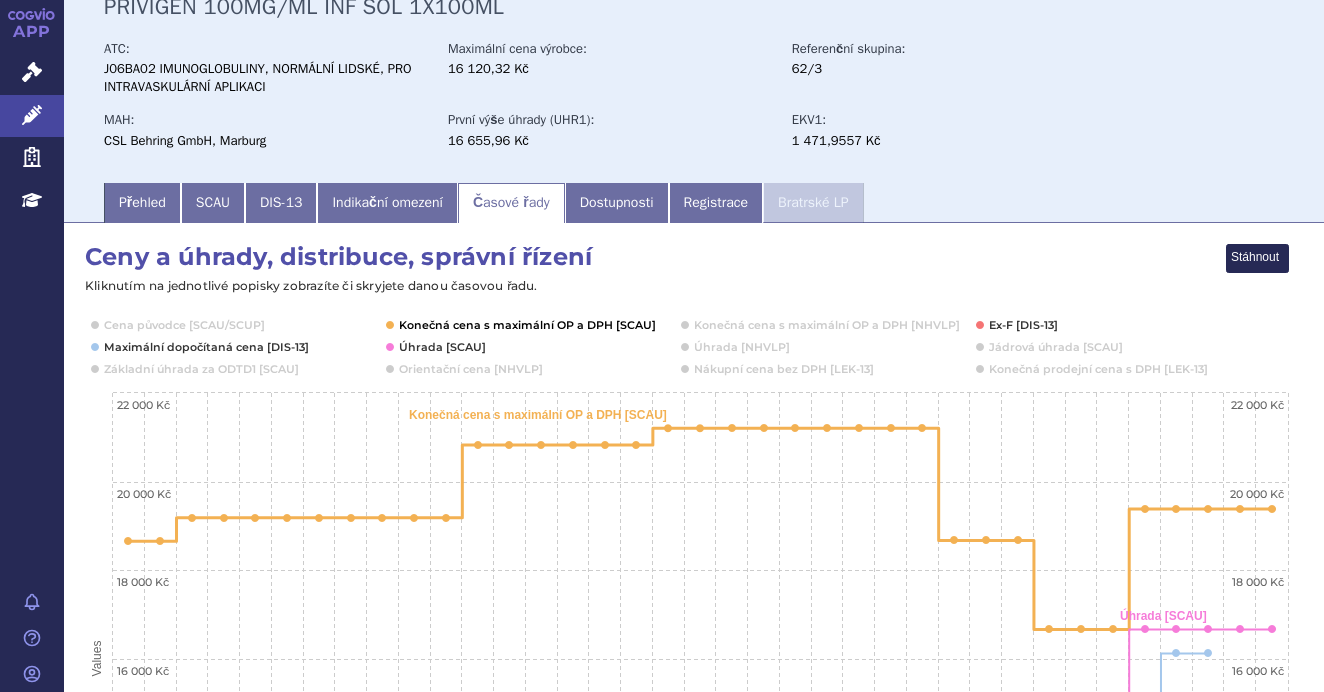 click at bounding box center (525, 325) 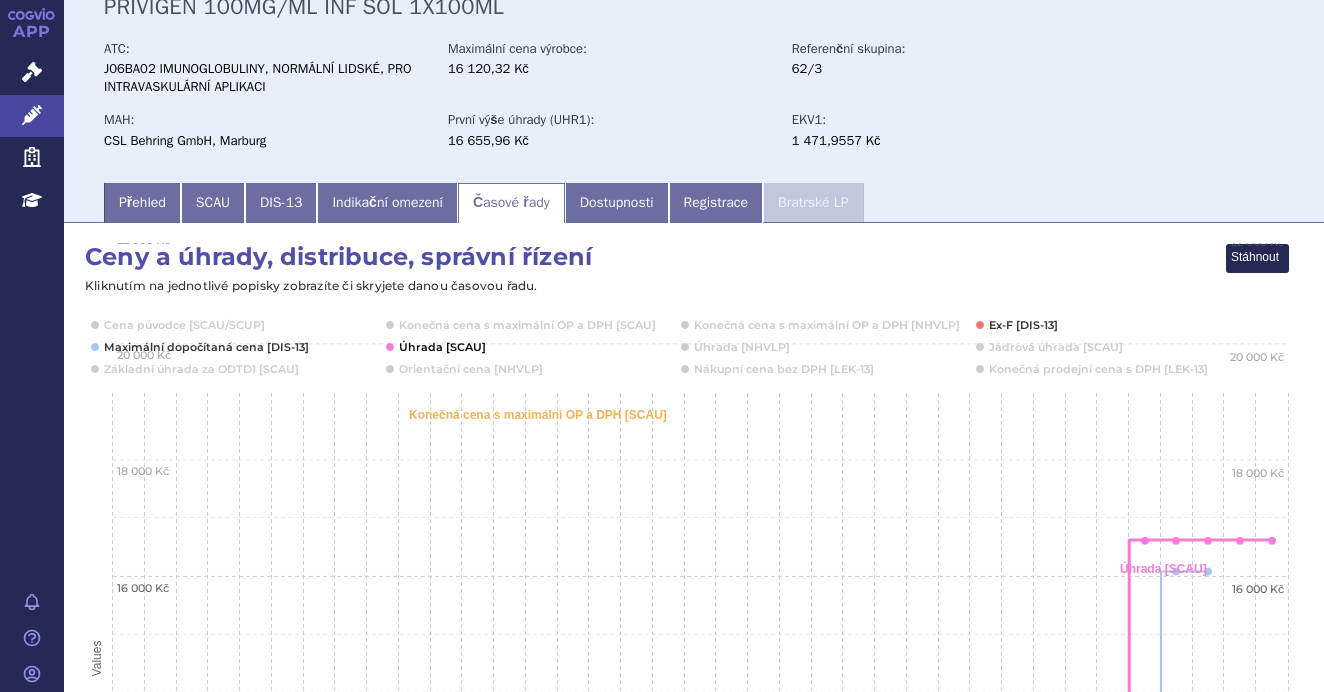 click at bounding box center [440, 347] 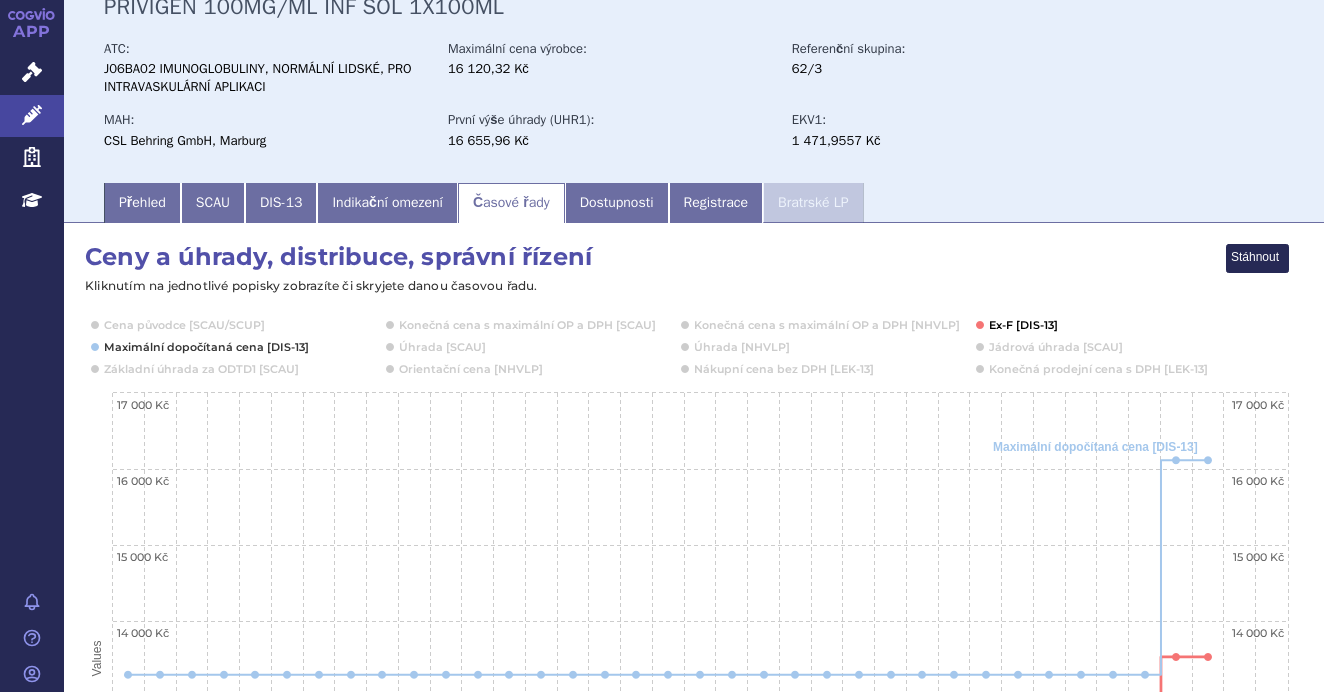 click at bounding box center (1024, 325) 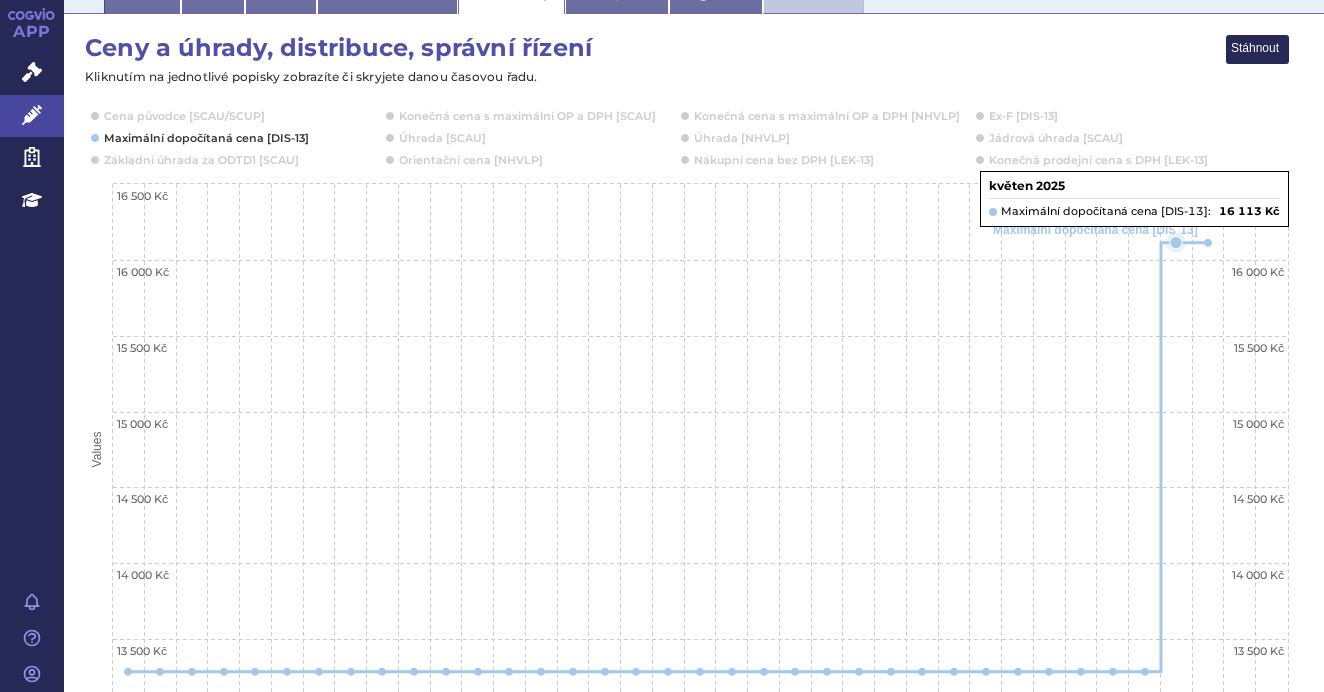 scroll, scrollTop: 300, scrollLeft: 0, axis: vertical 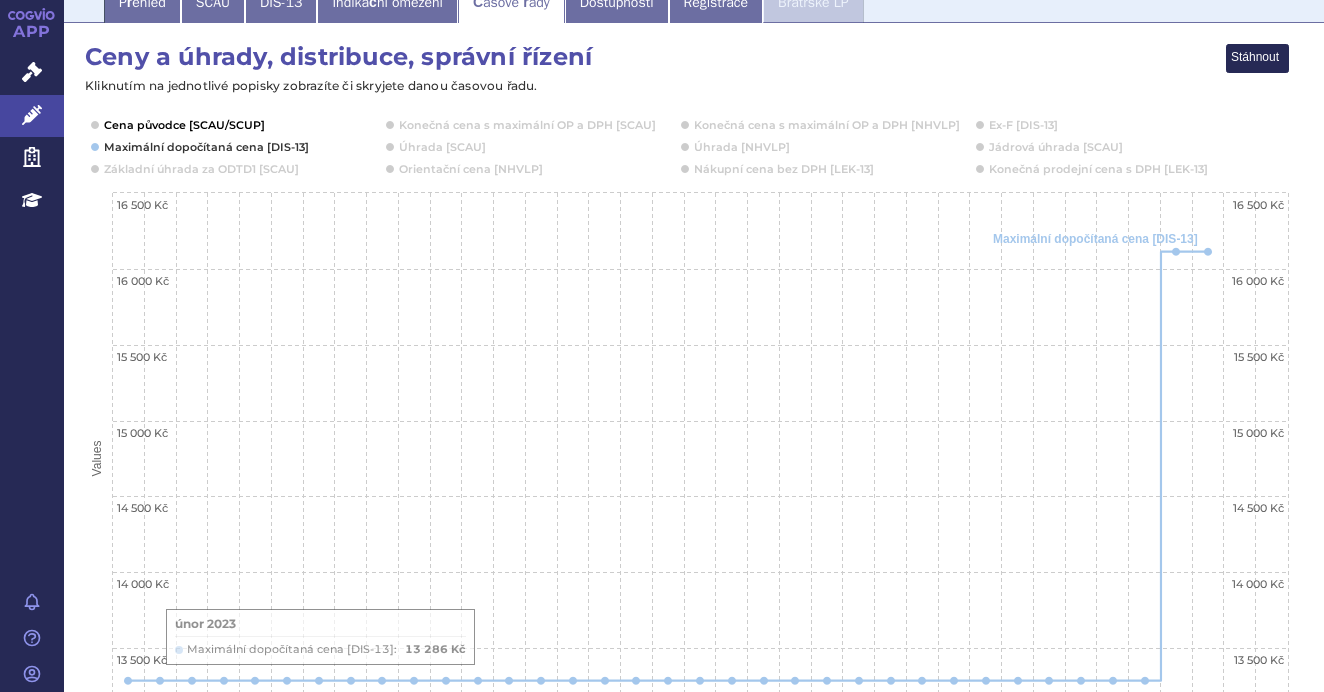 click at bounding box center [183, 125] 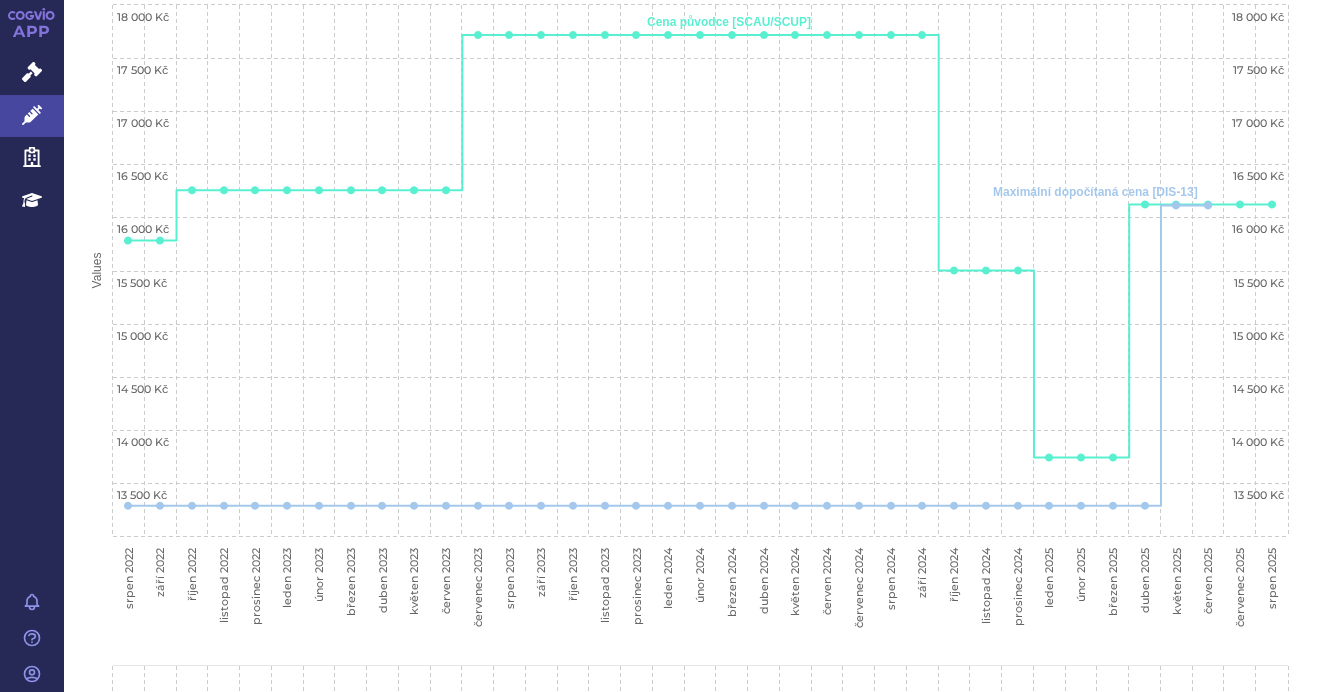 scroll, scrollTop: 500, scrollLeft: 0, axis: vertical 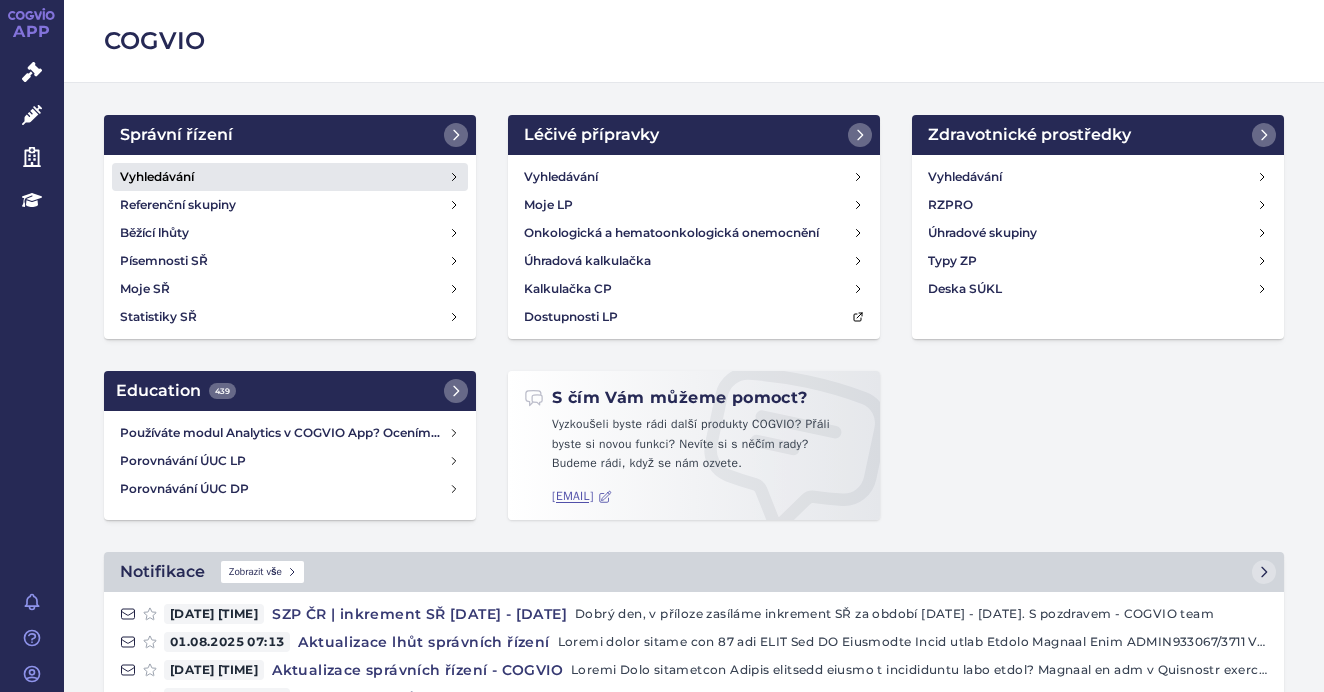 click on "Vyhledávání" at bounding box center [290, 177] 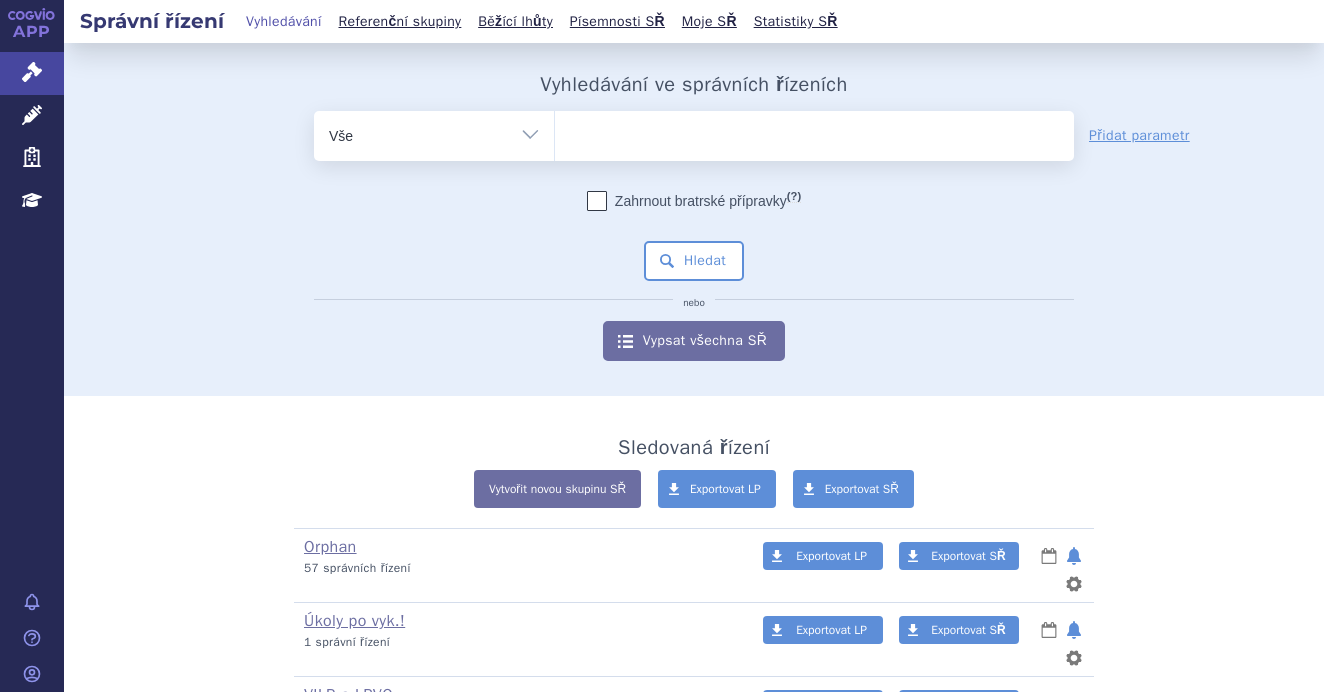 scroll, scrollTop: 0, scrollLeft: 0, axis: both 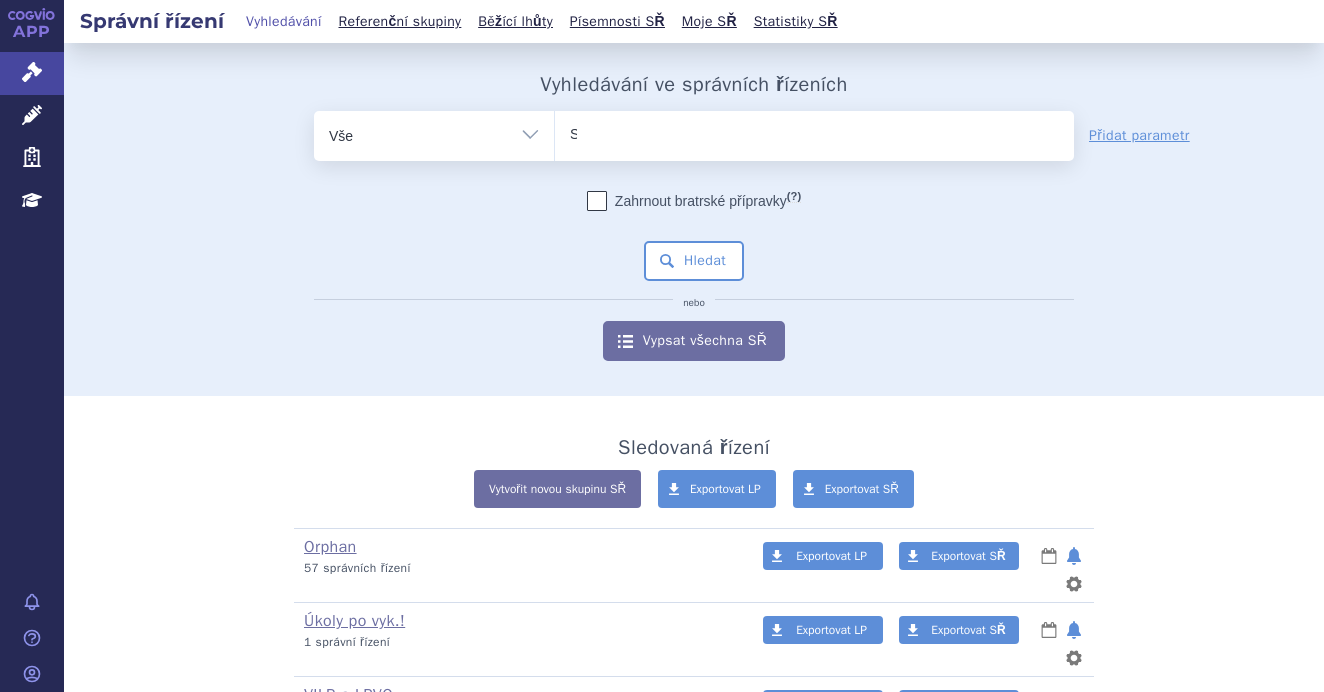 type 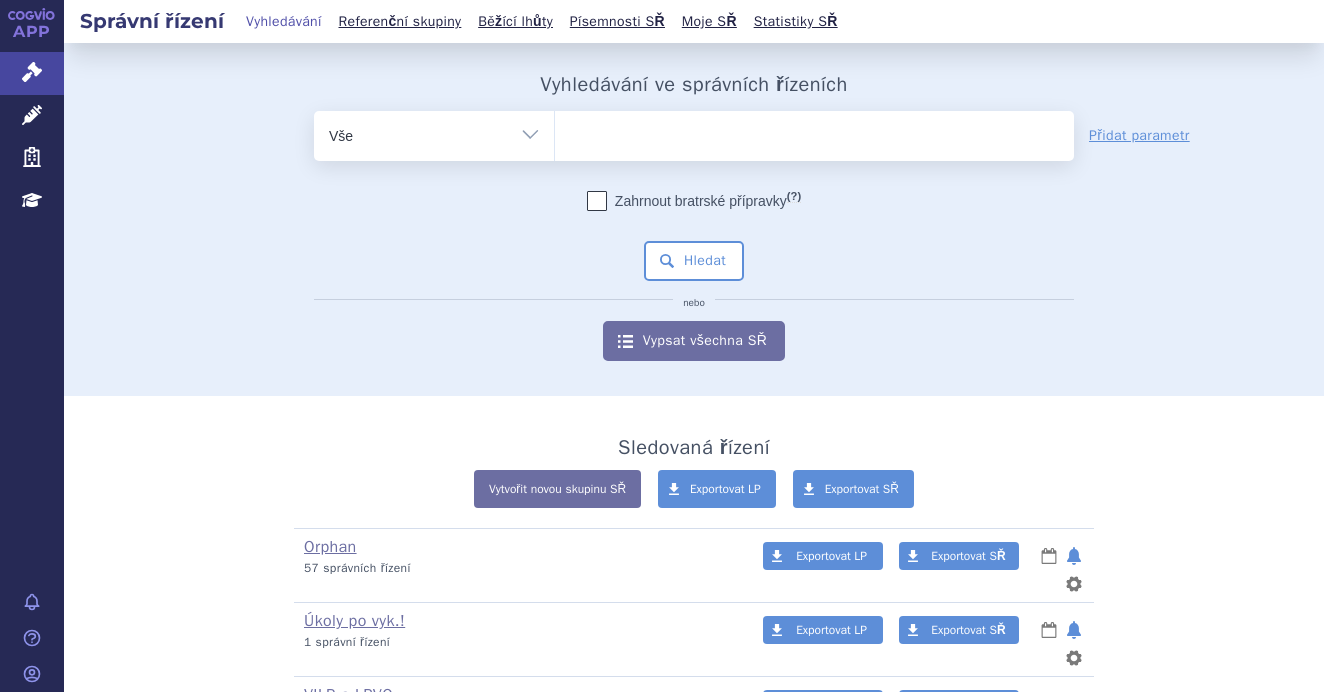 select on "SUKLS128380/2025" 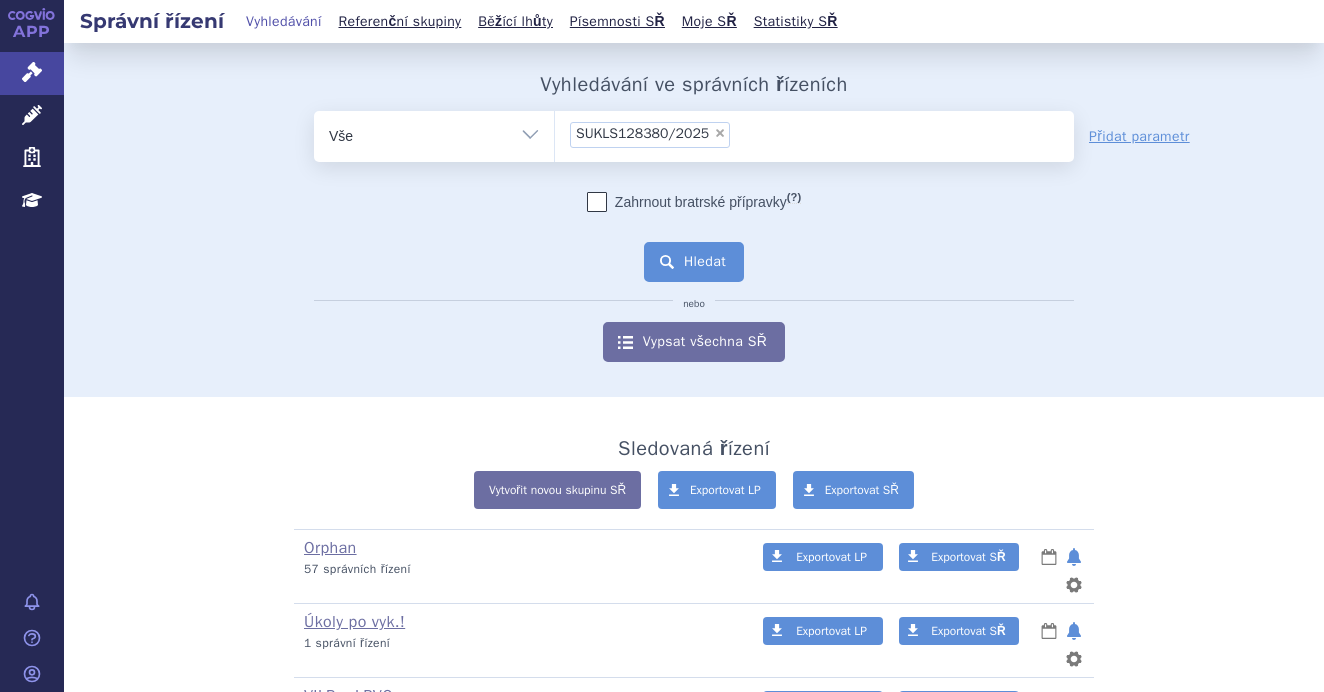 click on "Hledat" at bounding box center [694, 262] 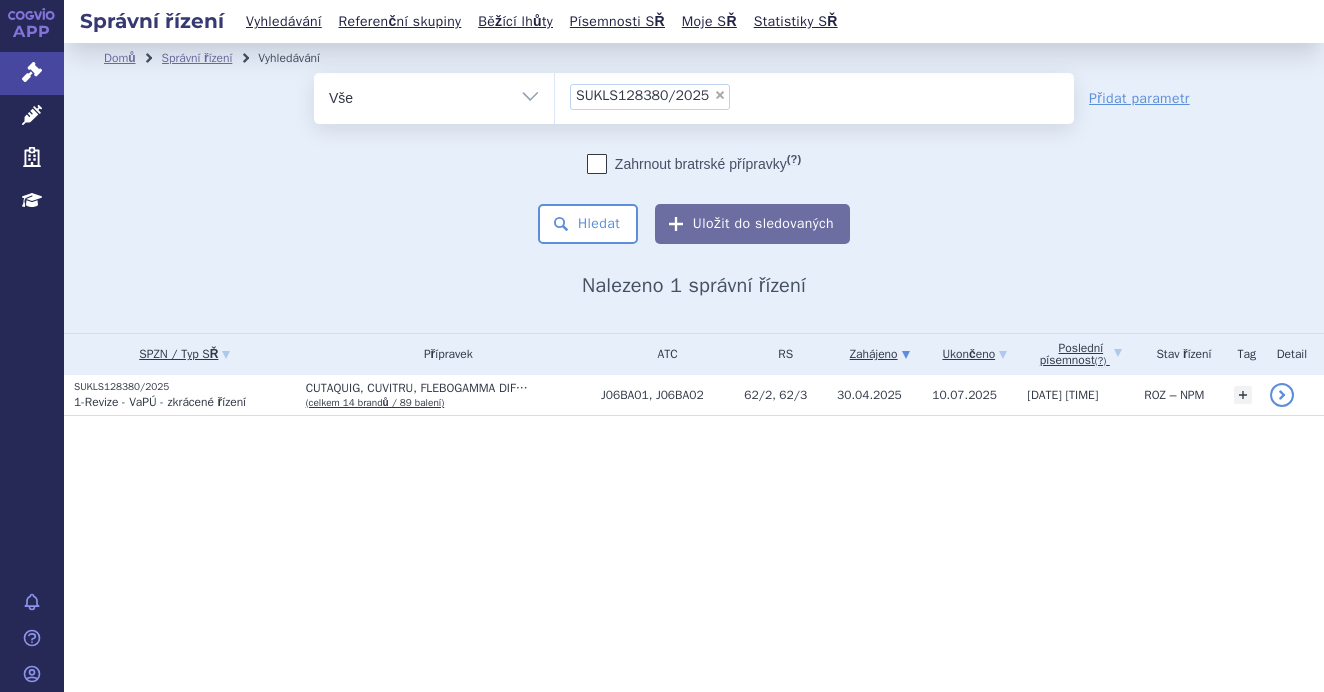 scroll, scrollTop: 0, scrollLeft: 0, axis: both 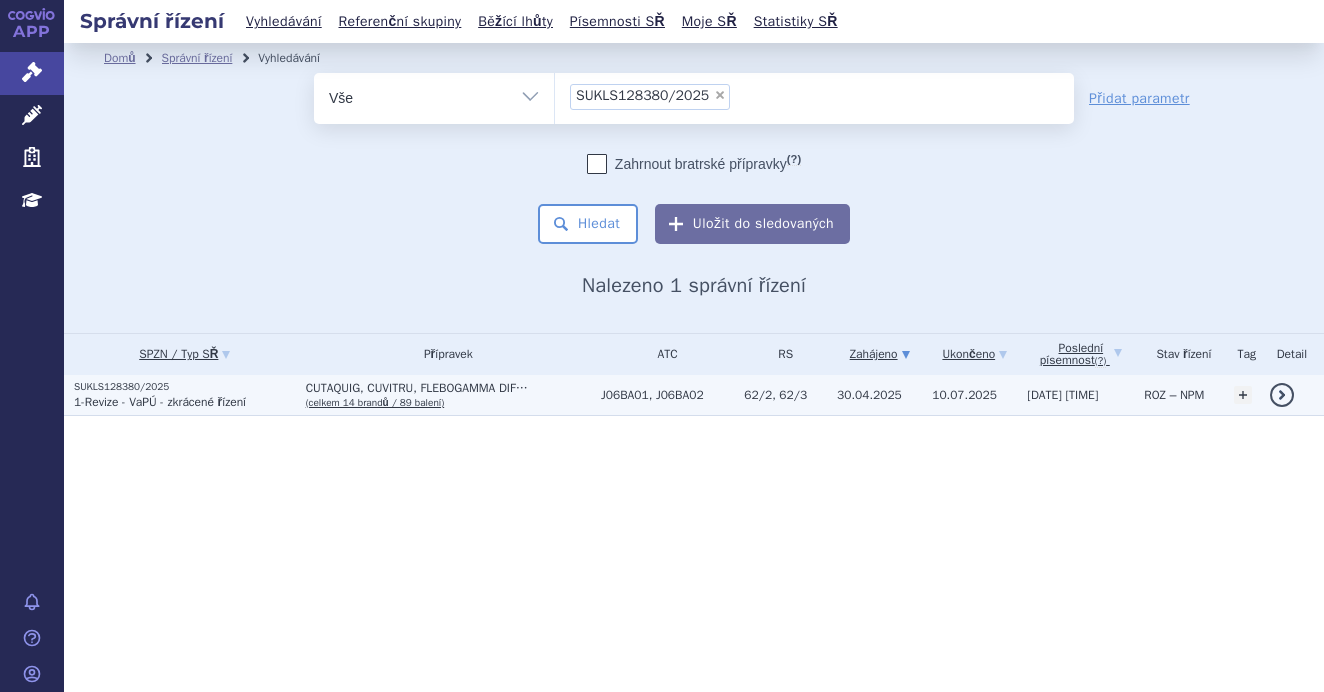 click on "SUKLS128380/2025" at bounding box center [185, 387] 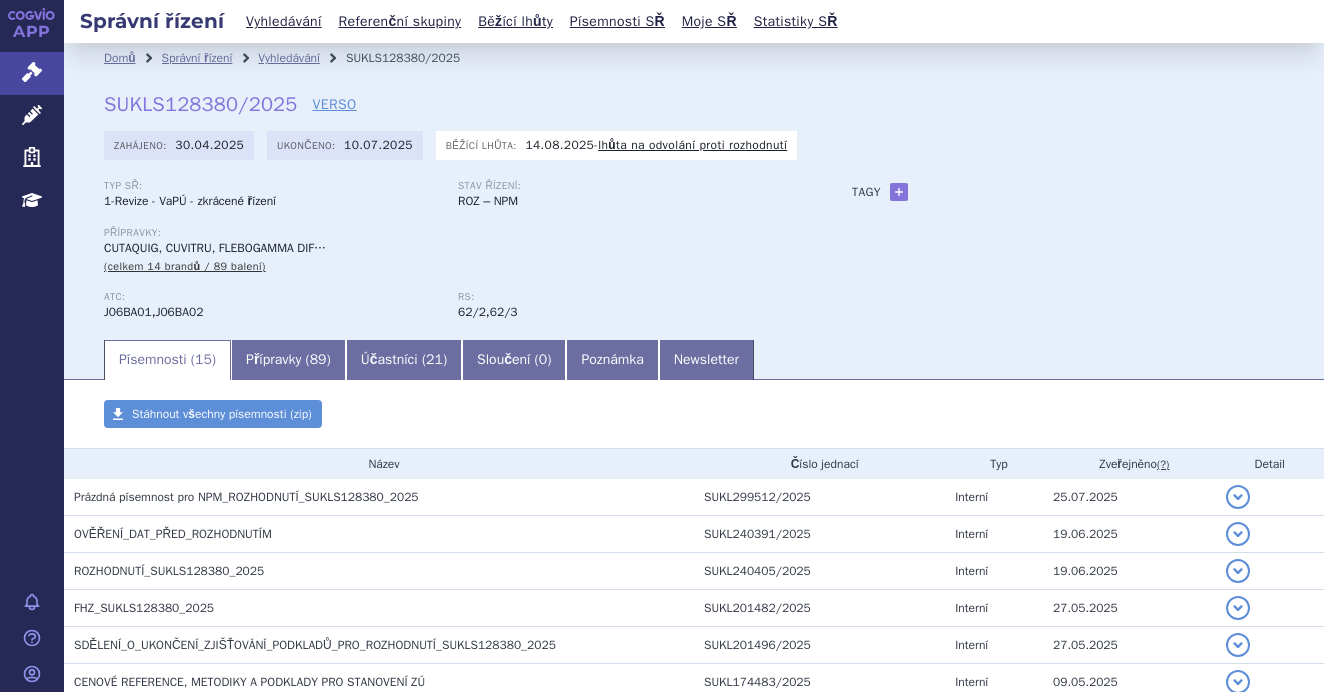 scroll, scrollTop: 0, scrollLeft: 0, axis: both 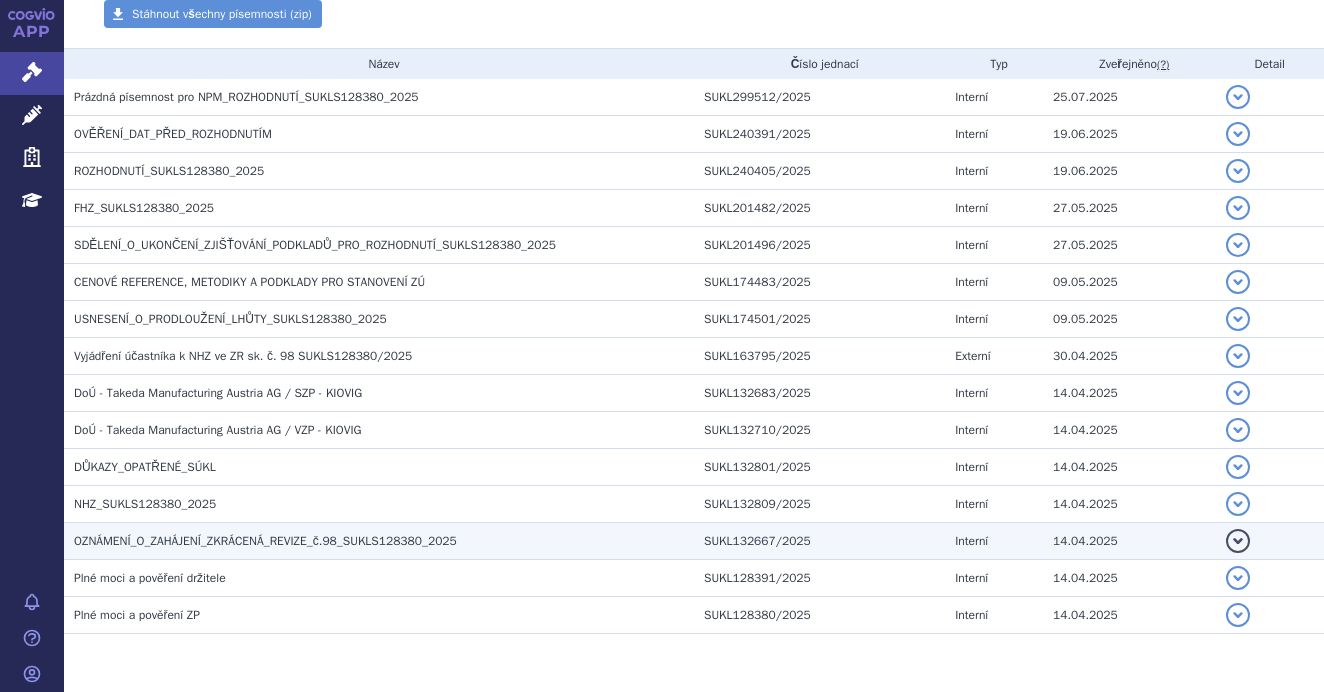 click on "OZNÁMENÍ_O_ZAHÁJENÍ_ZKRÁCENÁ_REVIZE_č.98_SUKLS128380_2025" at bounding box center (265, 541) 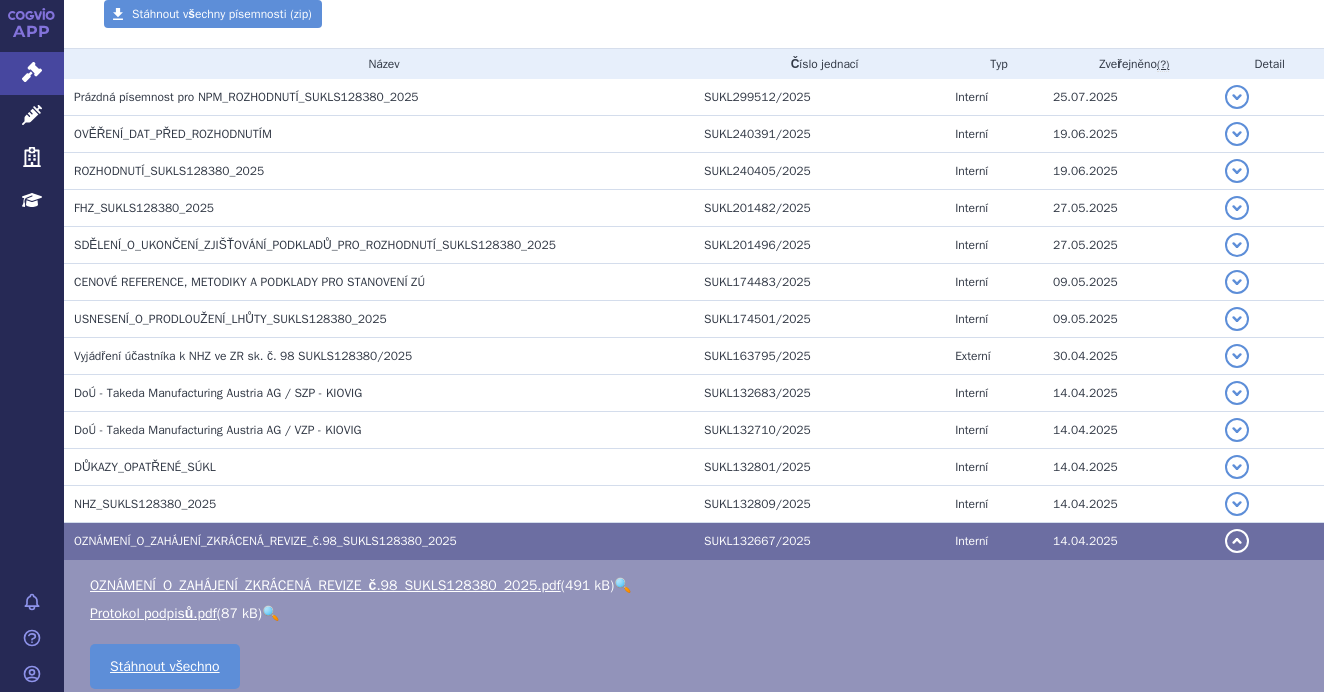 click on "🔍" at bounding box center [622, 585] 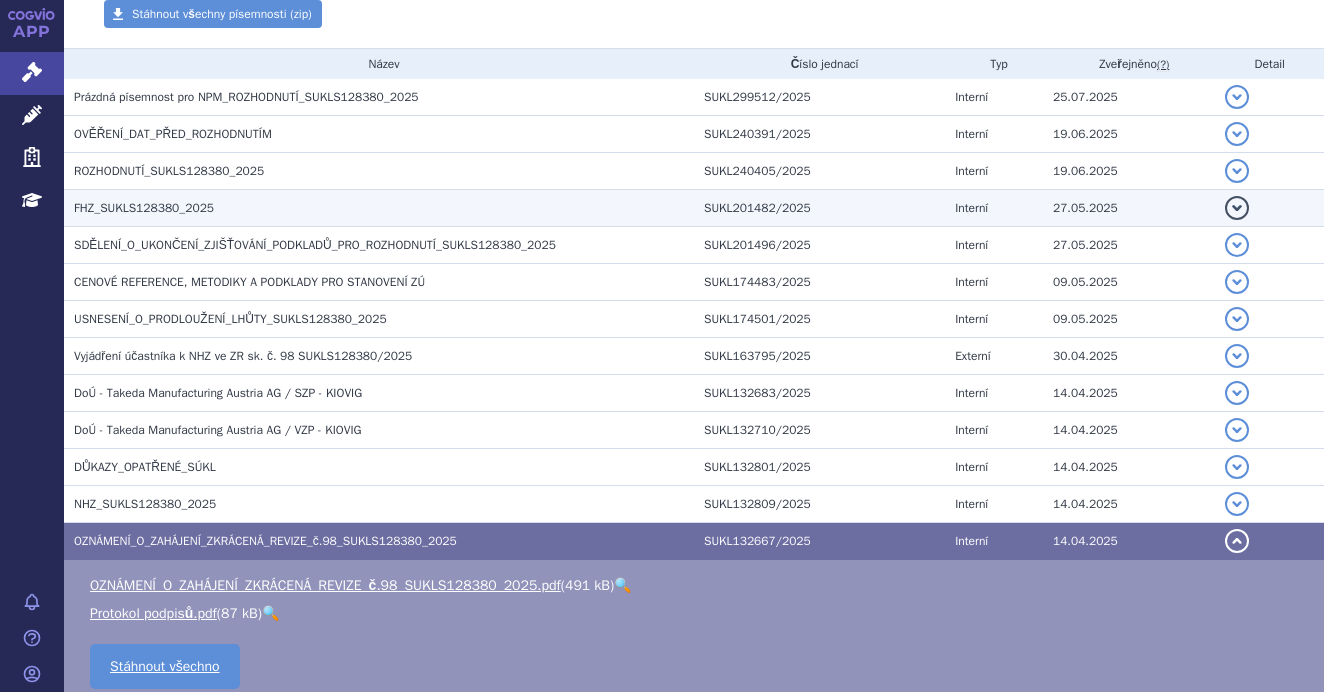 click on "FHZ_SUKLS128380_2025" at bounding box center (144, 208) 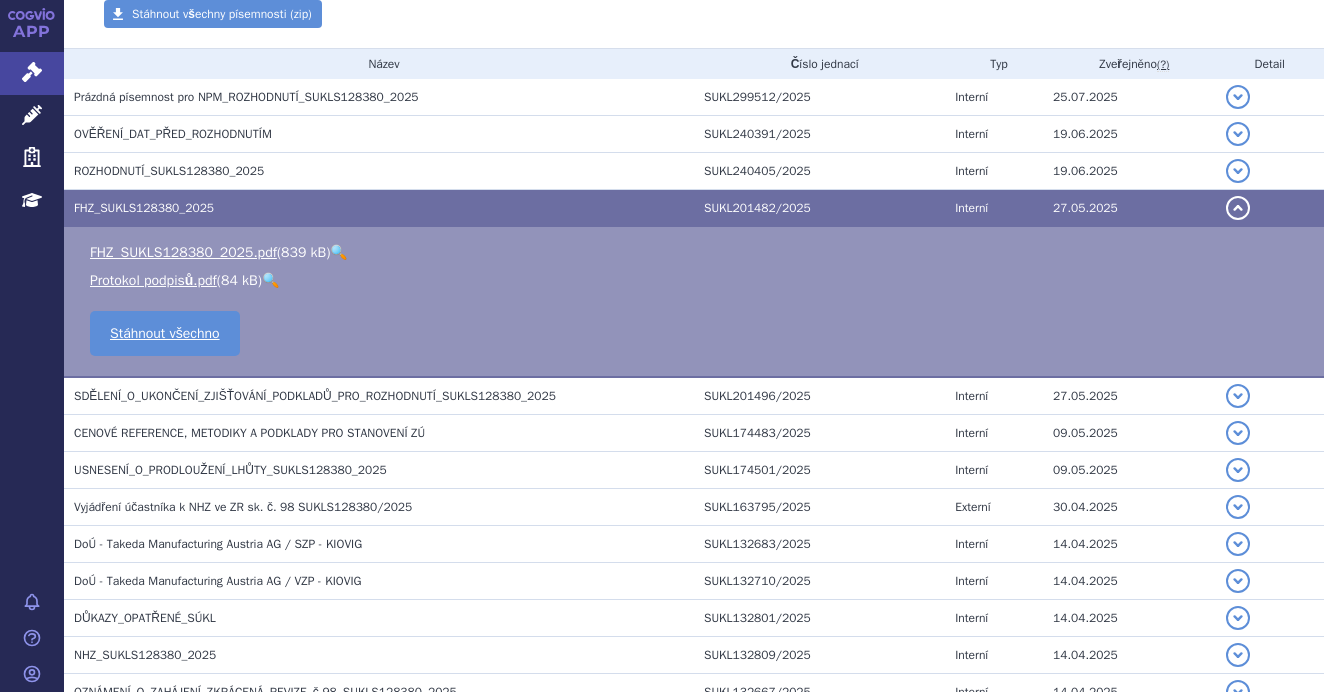 click on "🔍" at bounding box center [338, 252] 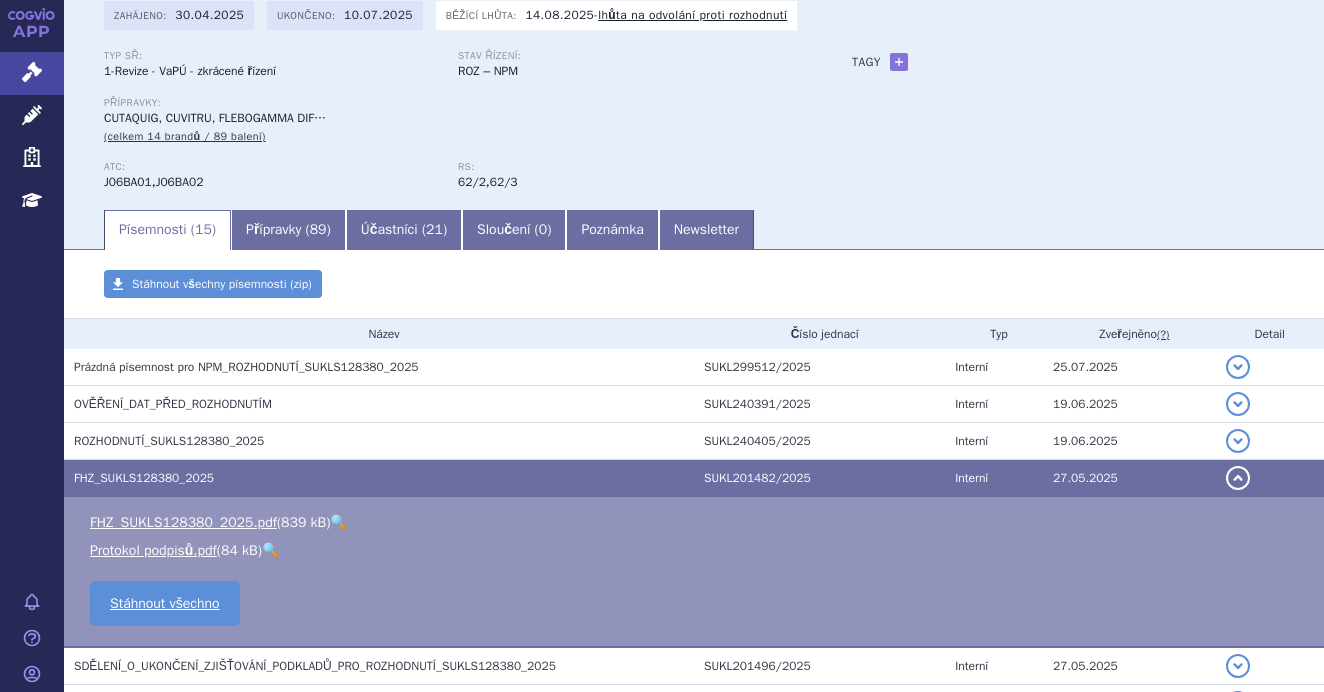scroll, scrollTop: 100, scrollLeft: 0, axis: vertical 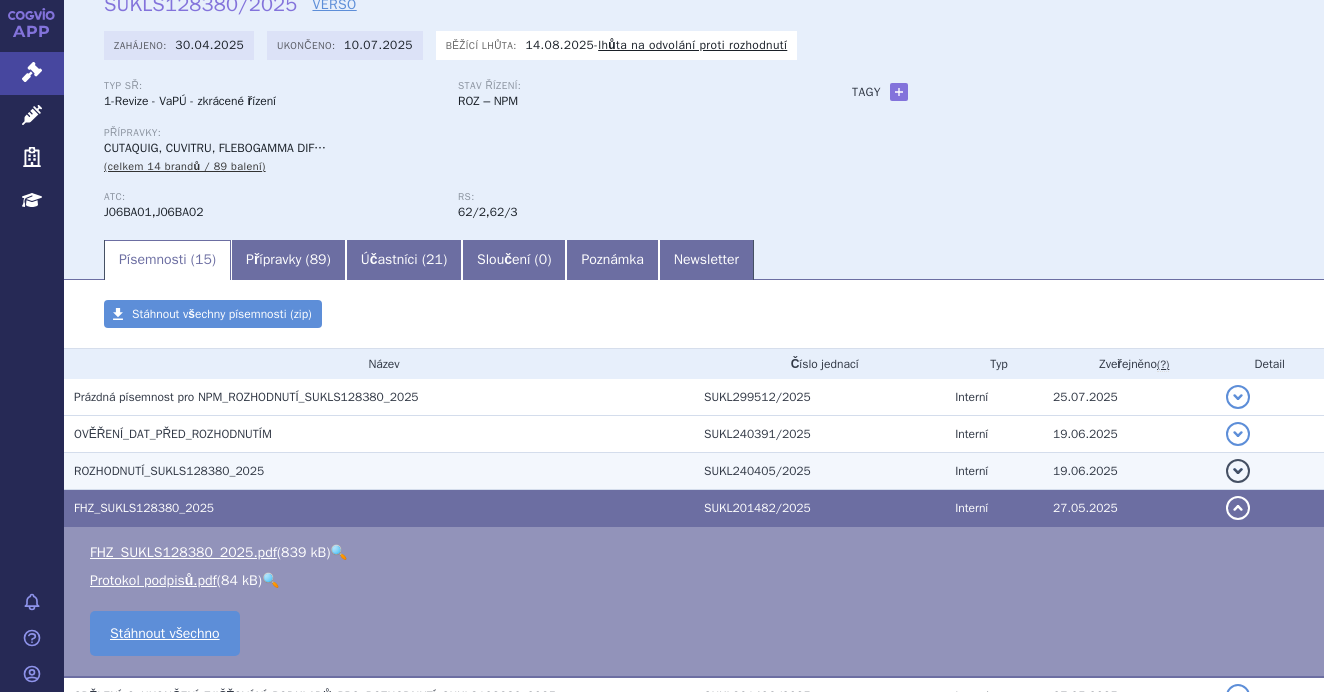 click on "ROZHODNUTÍ_SUKLS128380_2025" at bounding box center (379, 471) 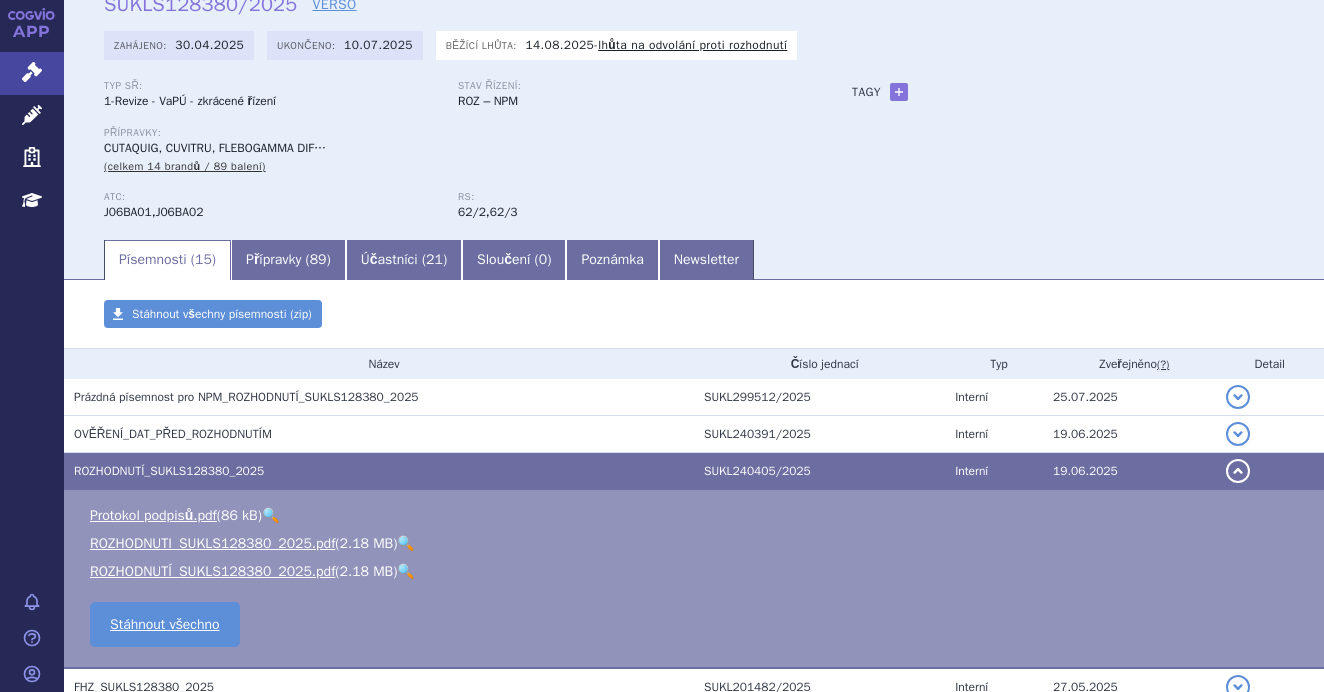 click on "🔍" at bounding box center [405, 543] 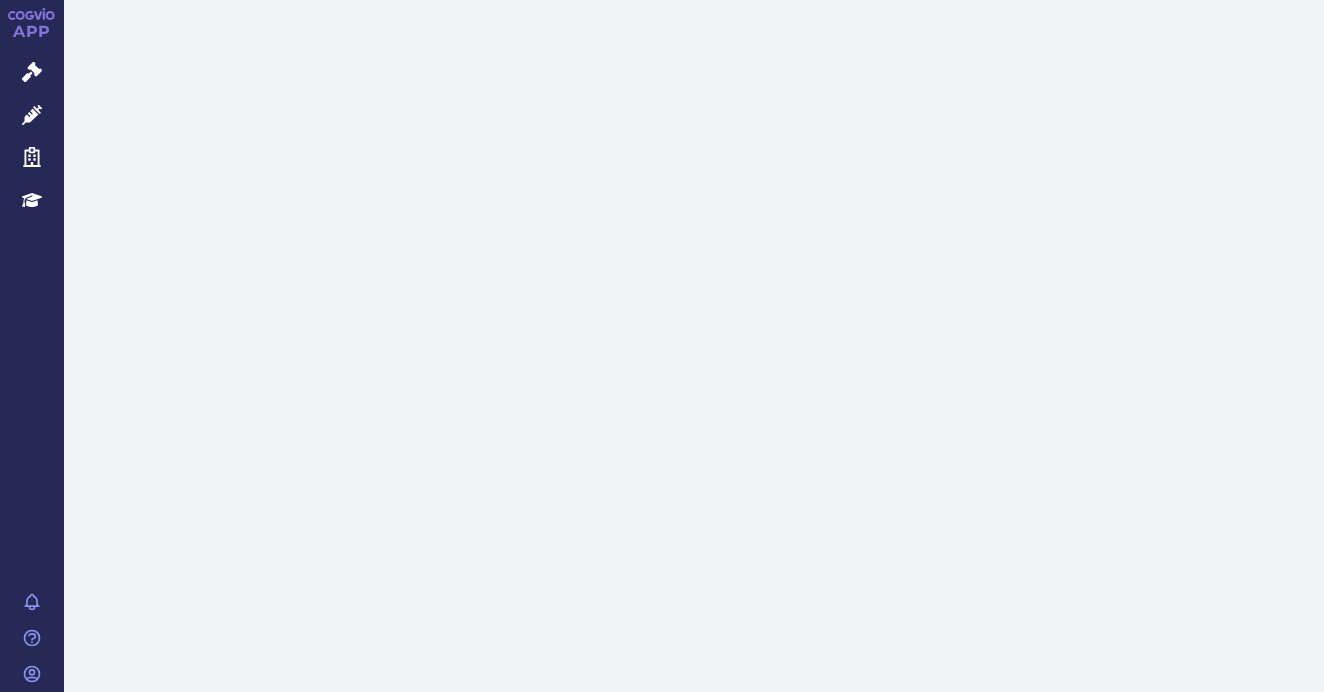 scroll, scrollTop: 0, scrollLeft: 0, axis: both 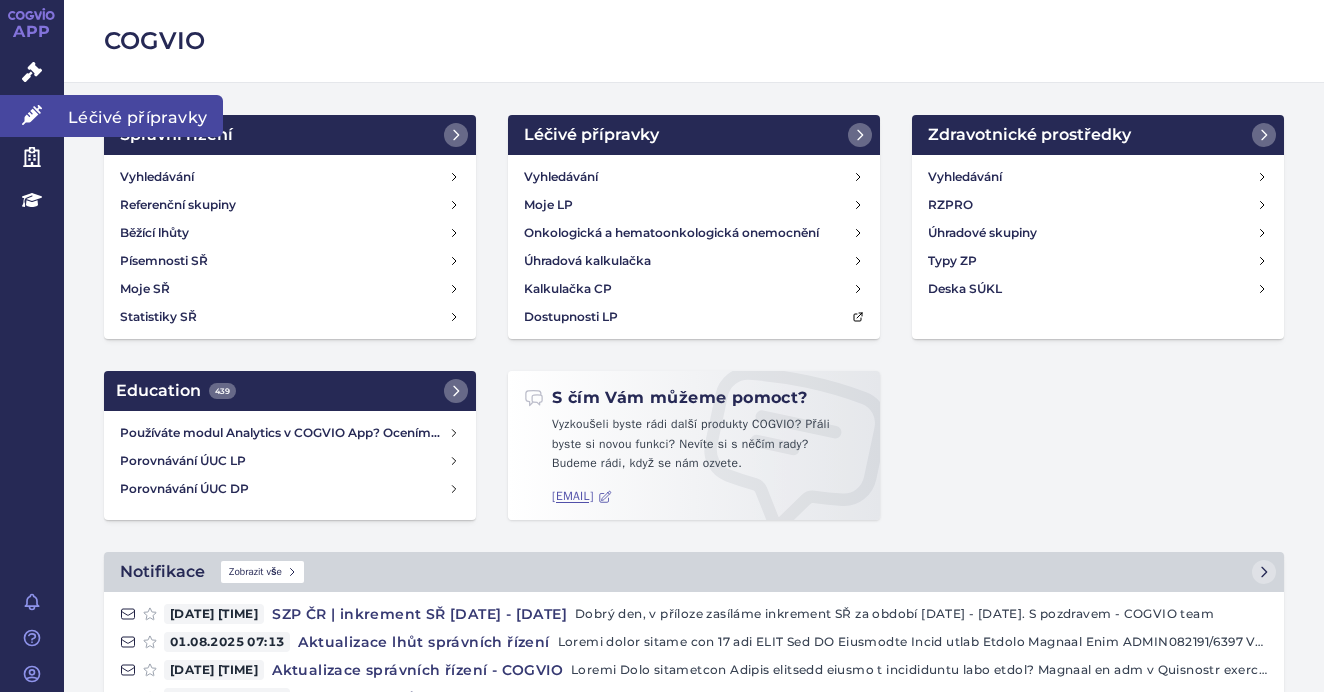 click 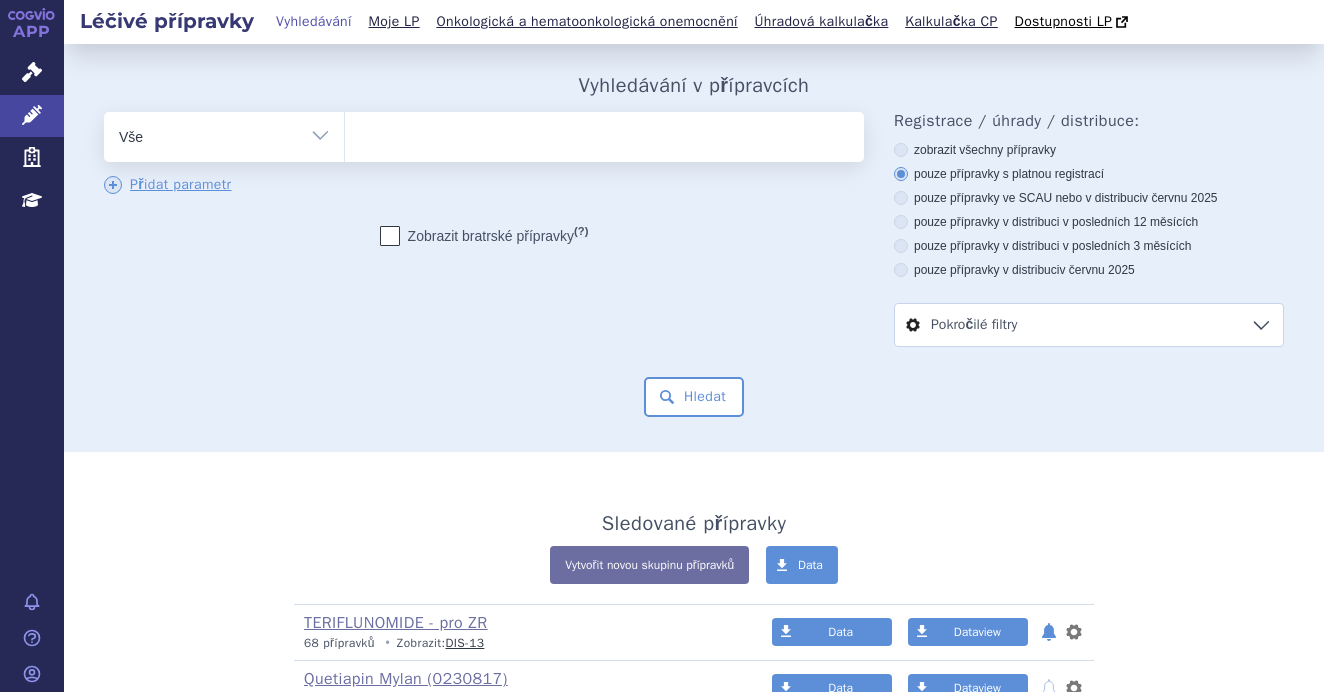 scroll, scrollTop: 0, scrollLeft: 0, axis: both 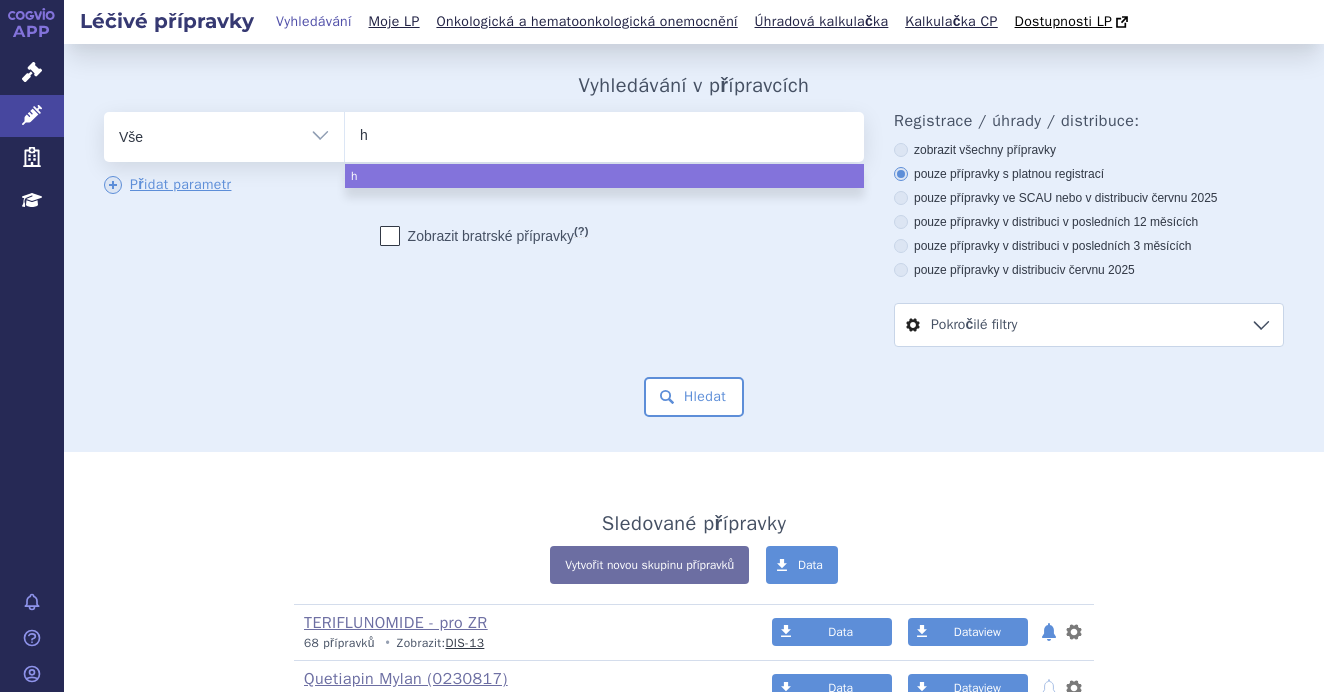 type on "hy" 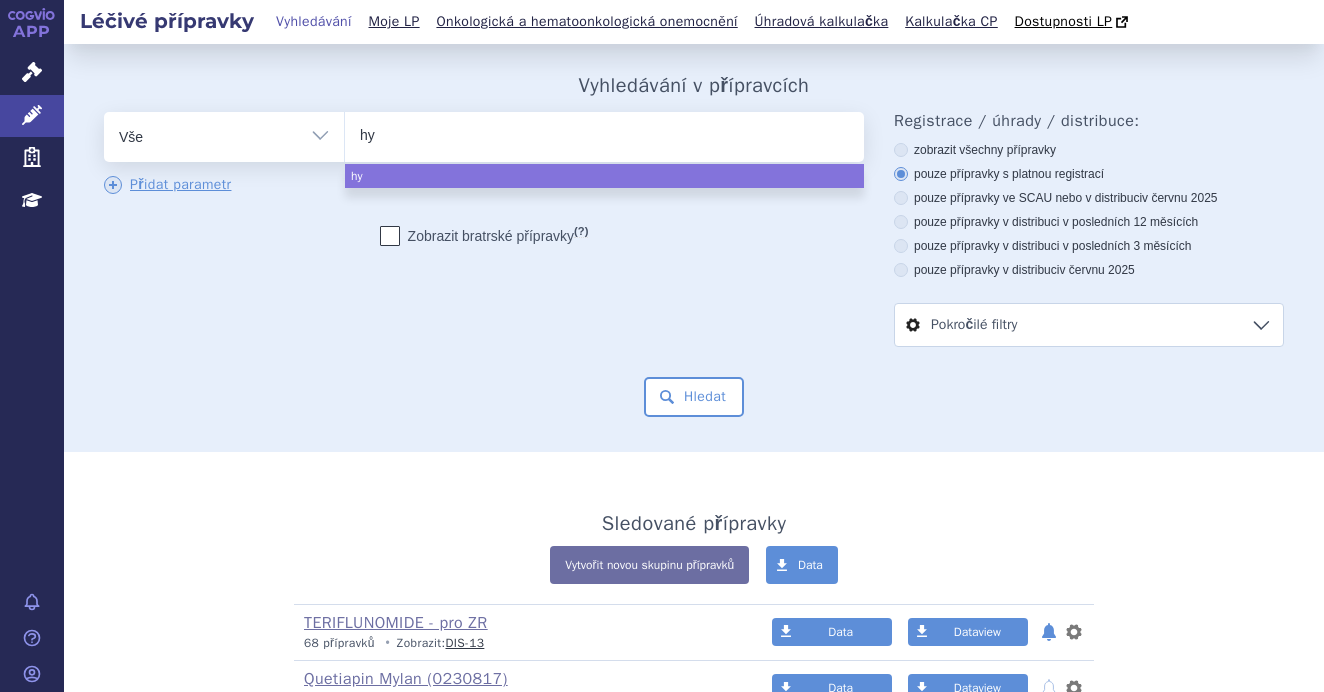 type on "hyz" 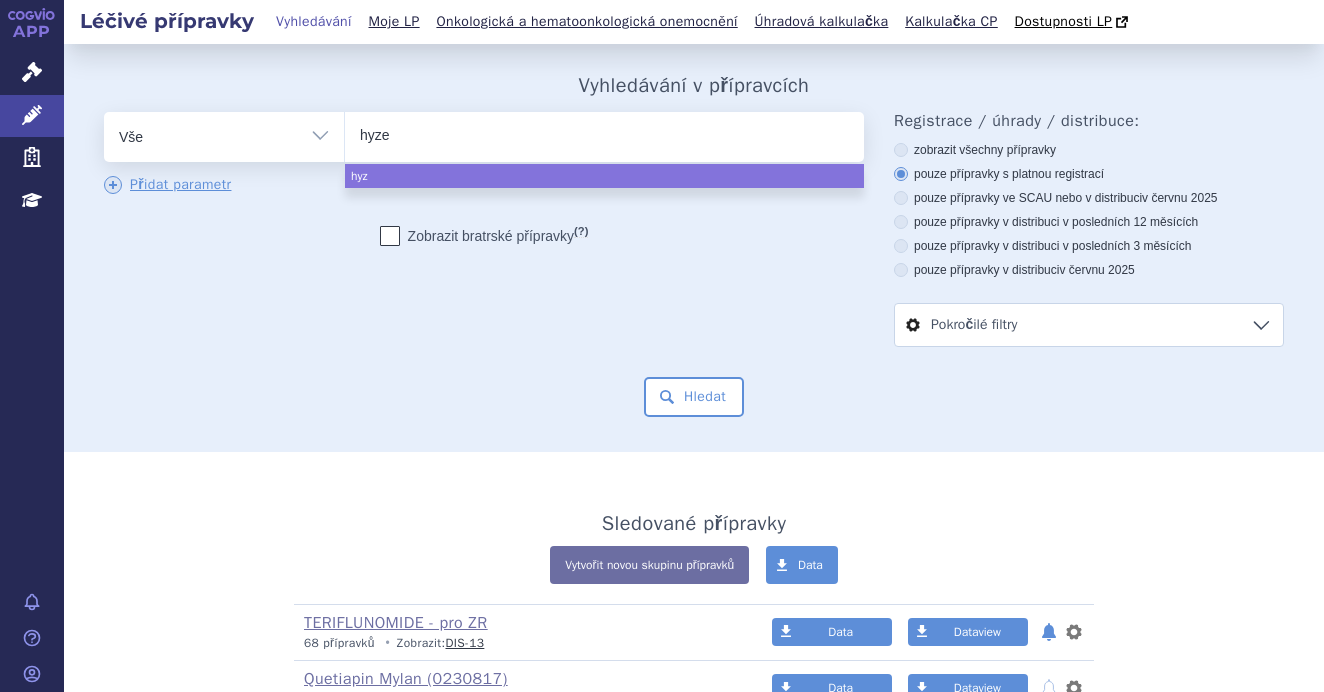 type on "hyzen" 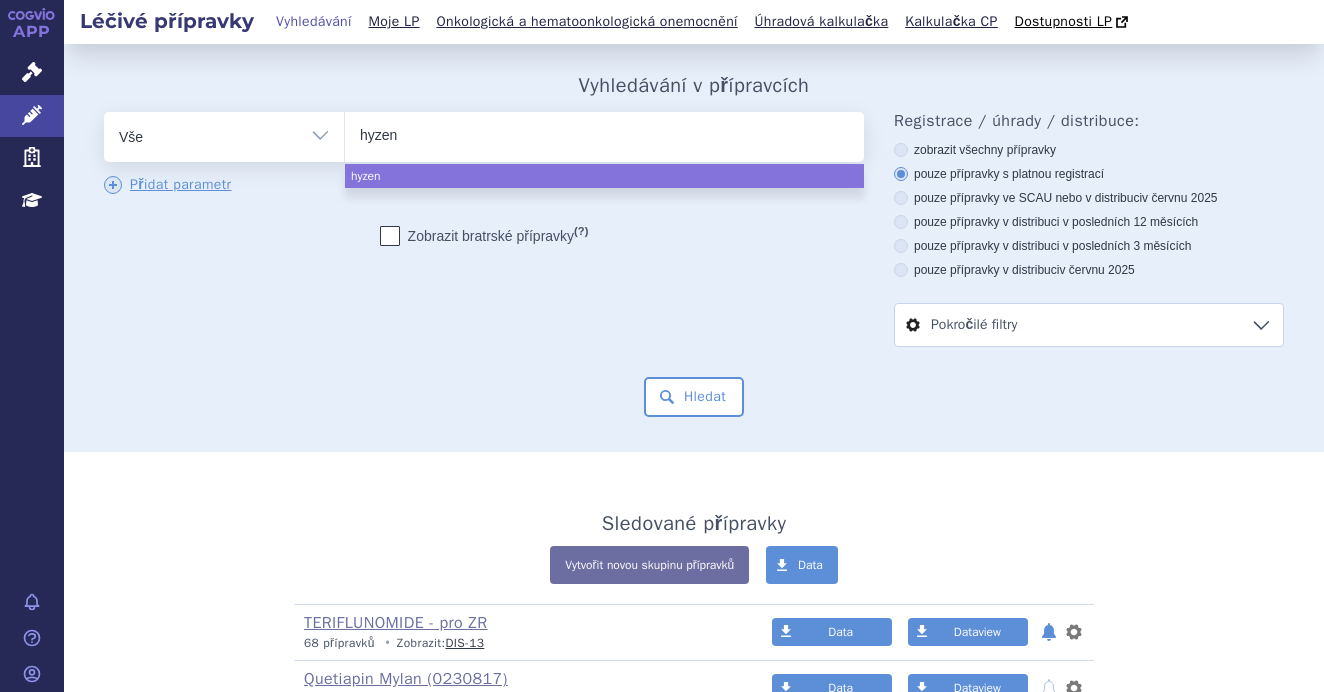 type on "hyzent" 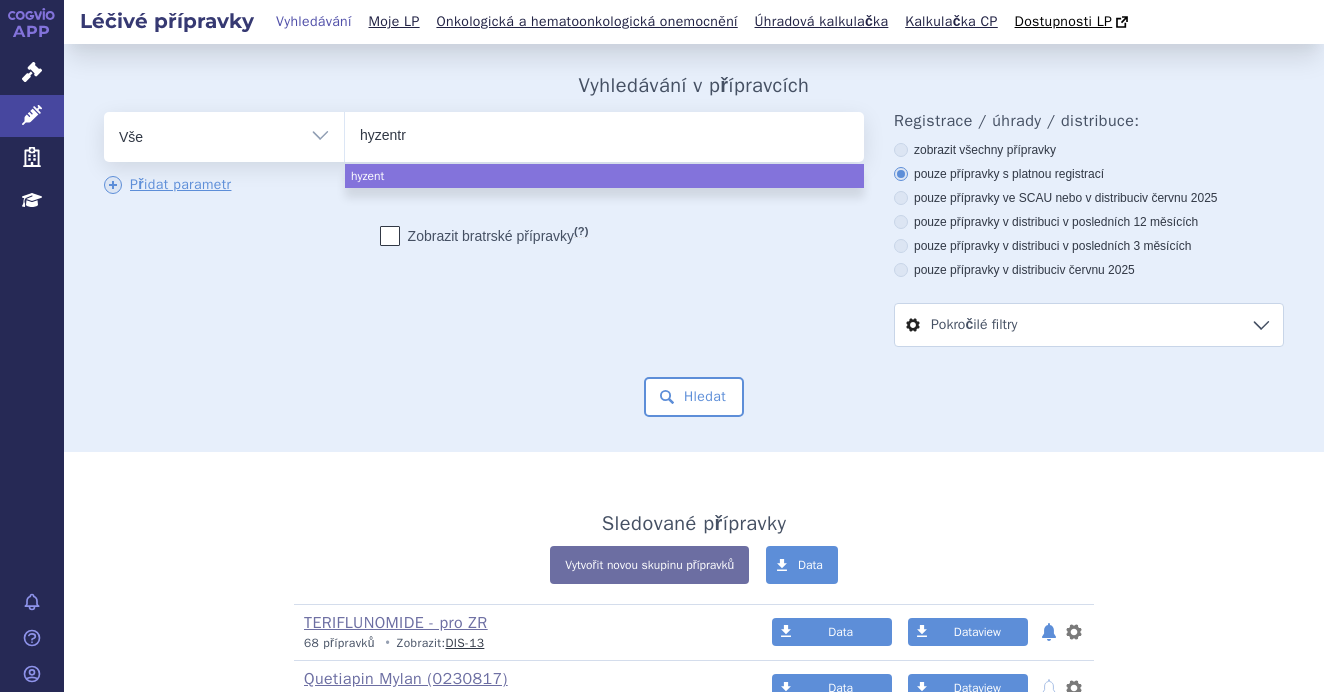 type on "hyzentra" 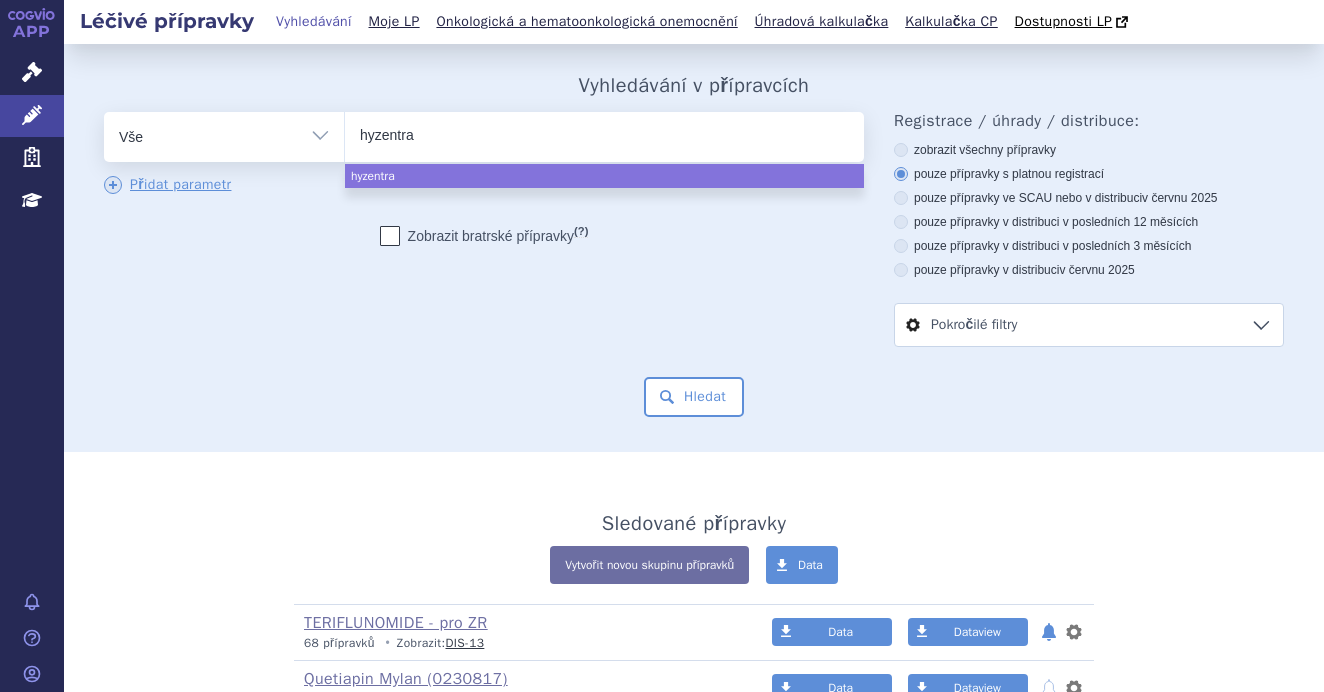 select on "hyzentra" 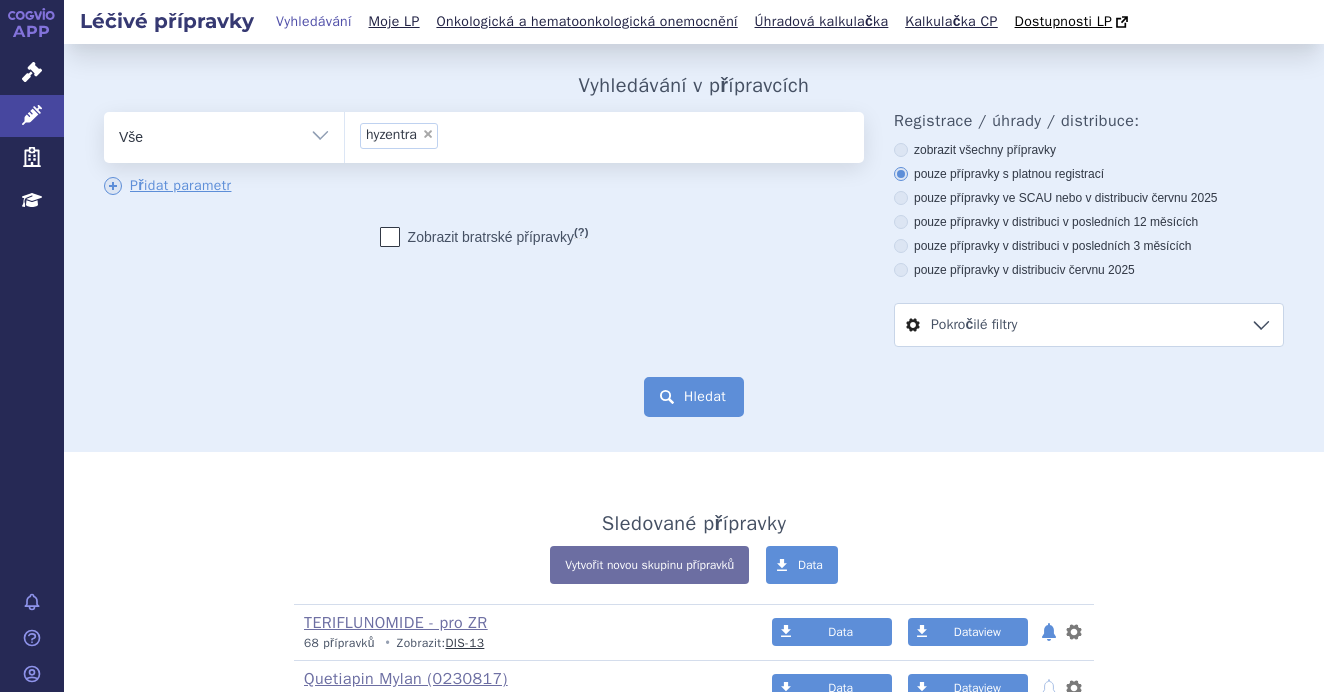 click on "Hledat" at bounding box center [694, 397] 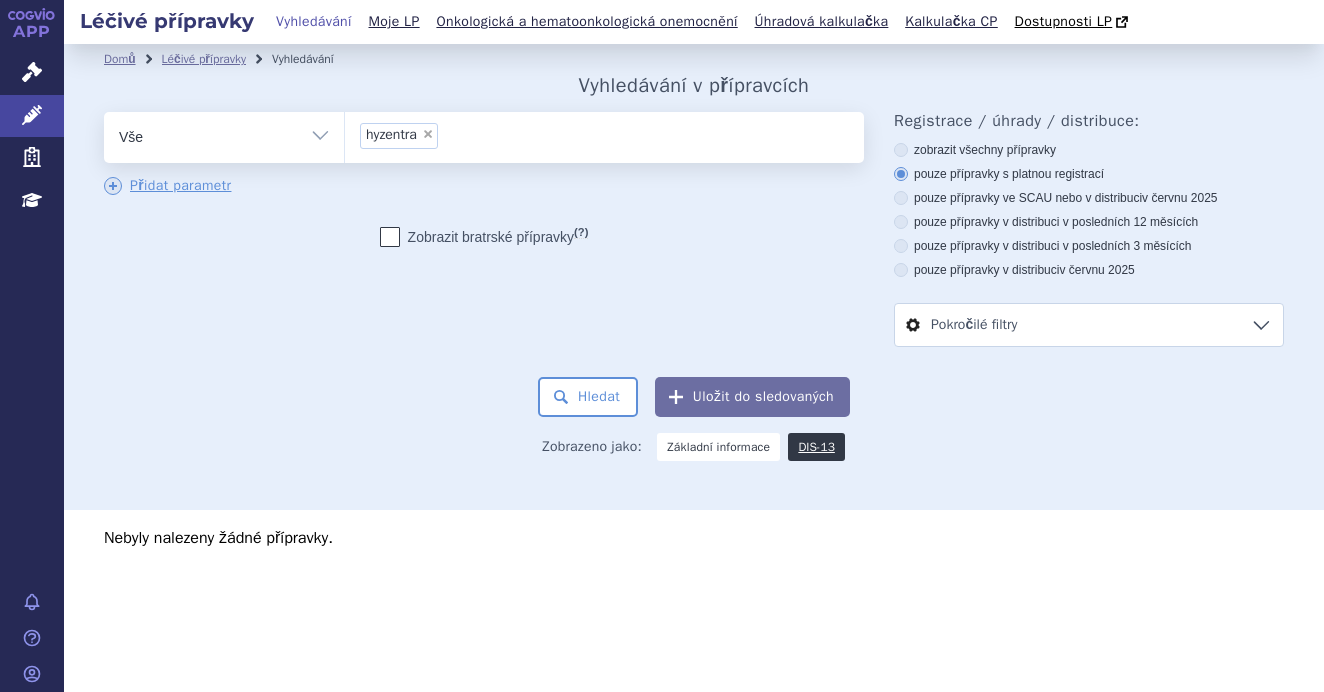 scroll, scrollTop: 0, scrollLeft: 0, axis: both 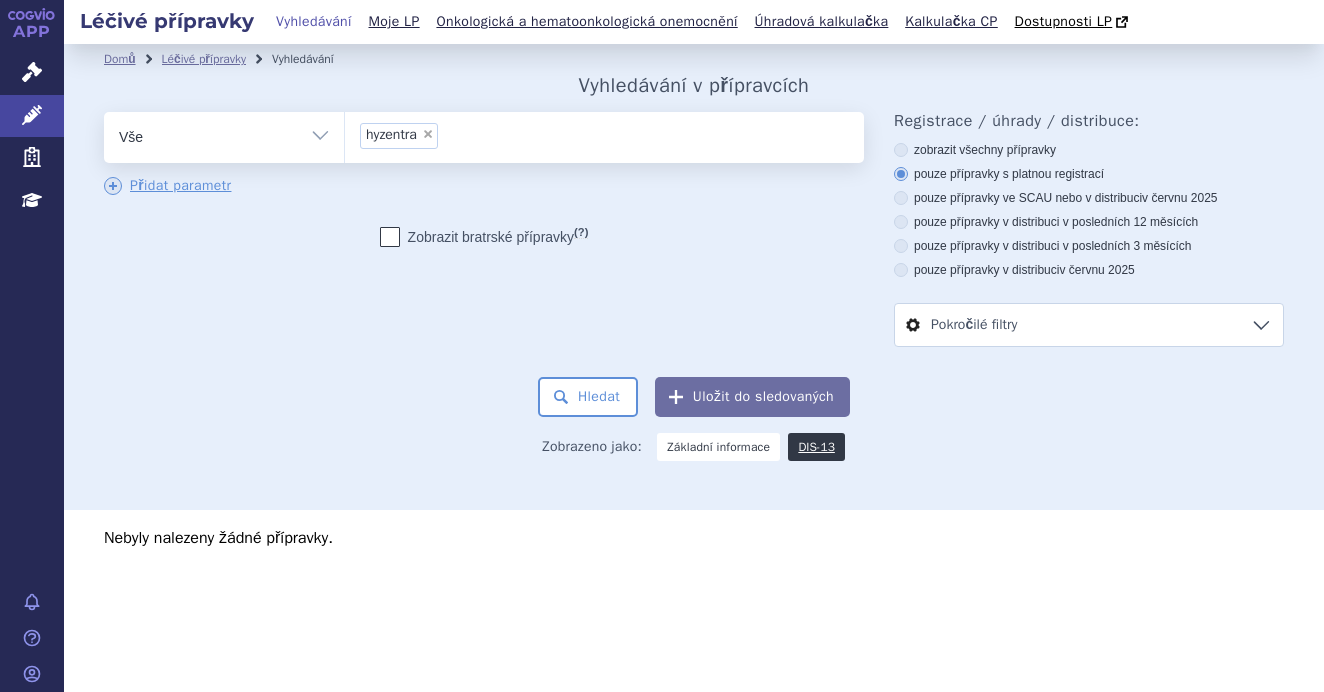 drag, startPoint x: 683, startPoint y: 318, endPoint x: 669, endPoint y: 300, distance: 22.803509 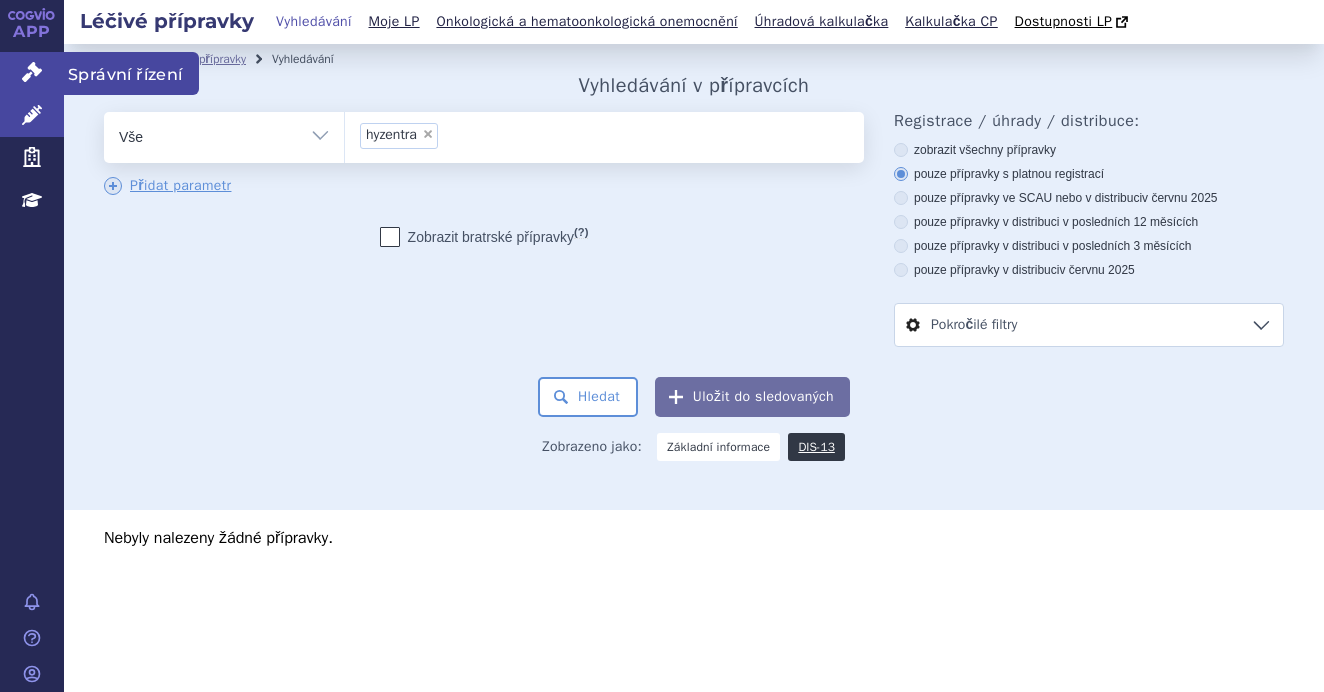 scroll, scrollTop: 0, scrollLeft: 0, axis: both 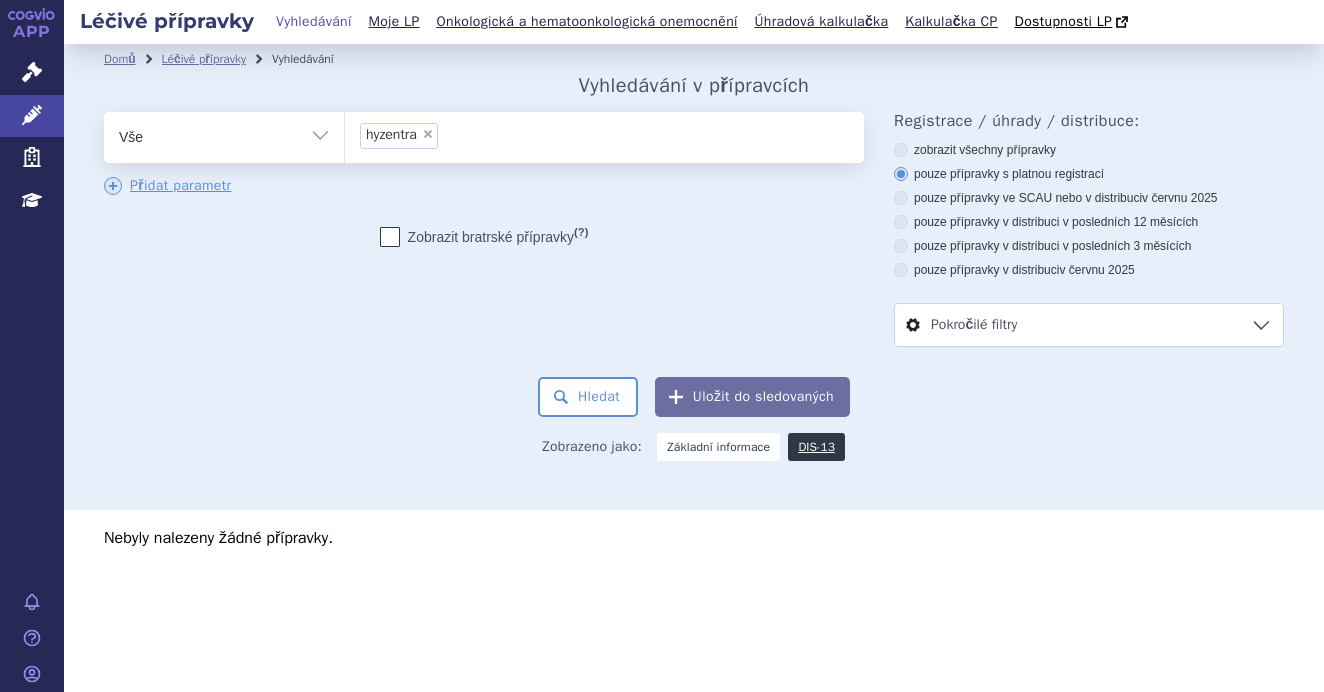 click on "×" at bounding box center (428, 134) 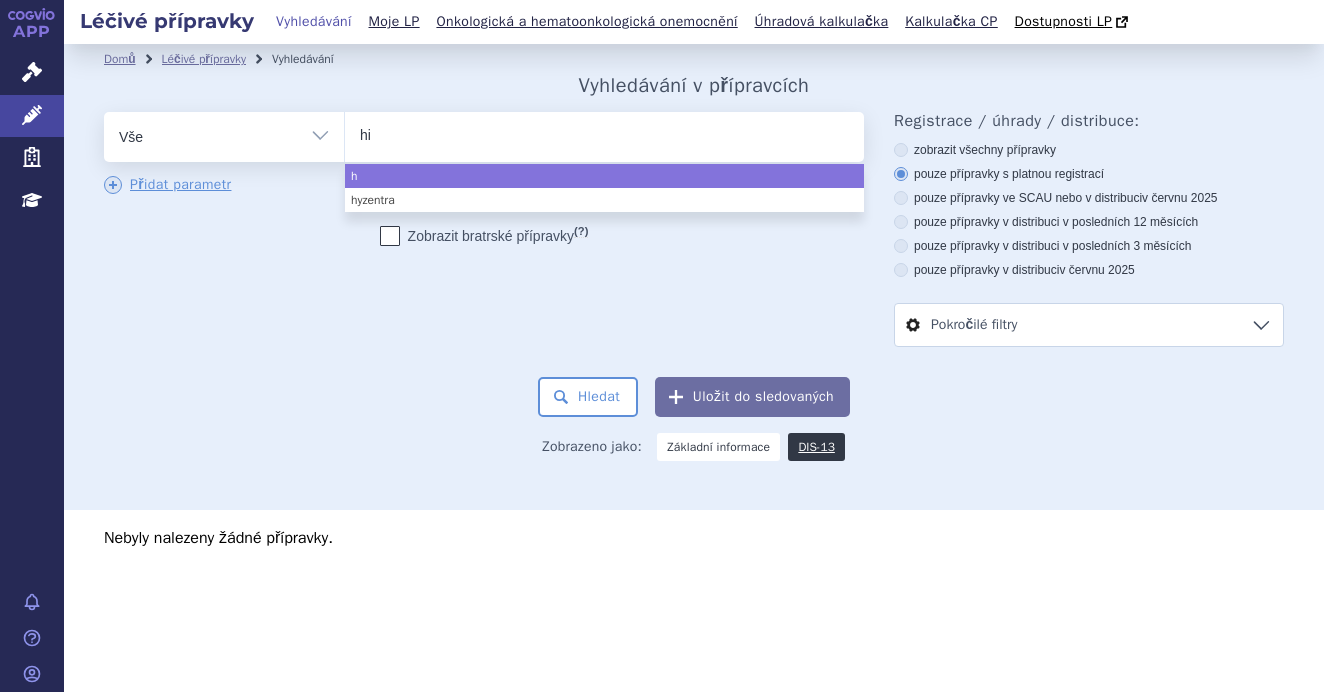 type on "hiz" 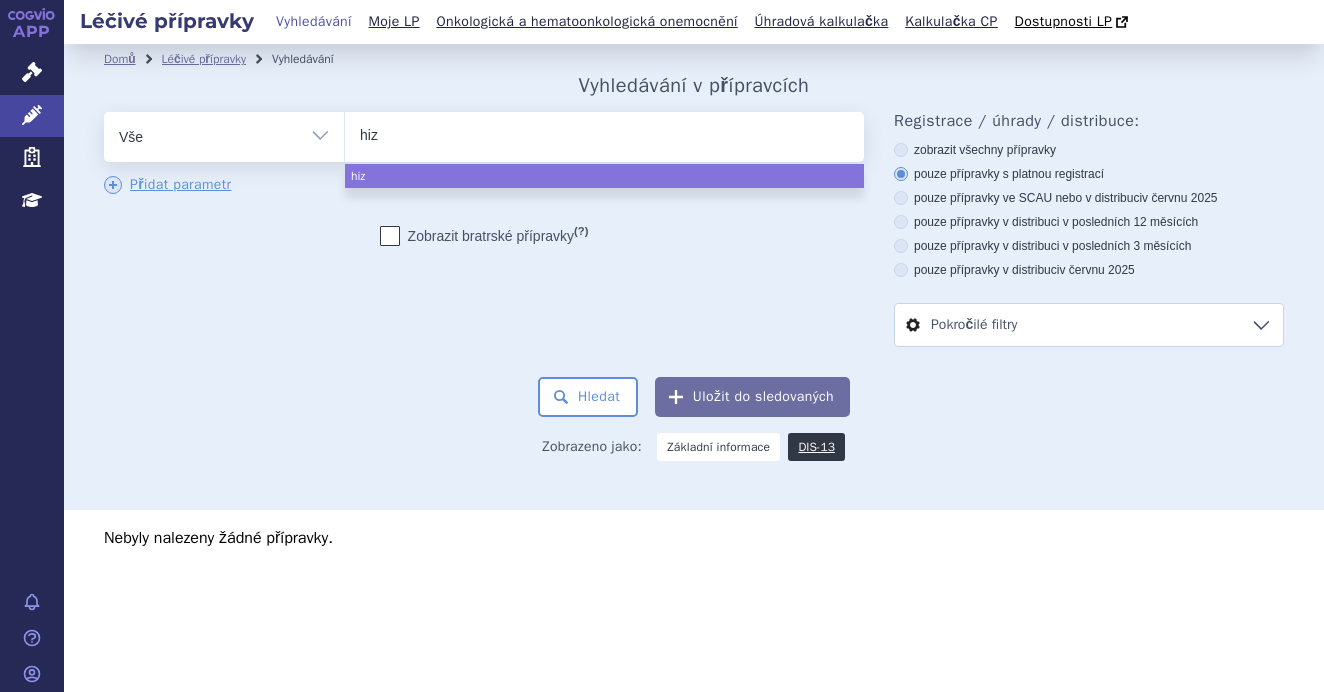 type on "hize" 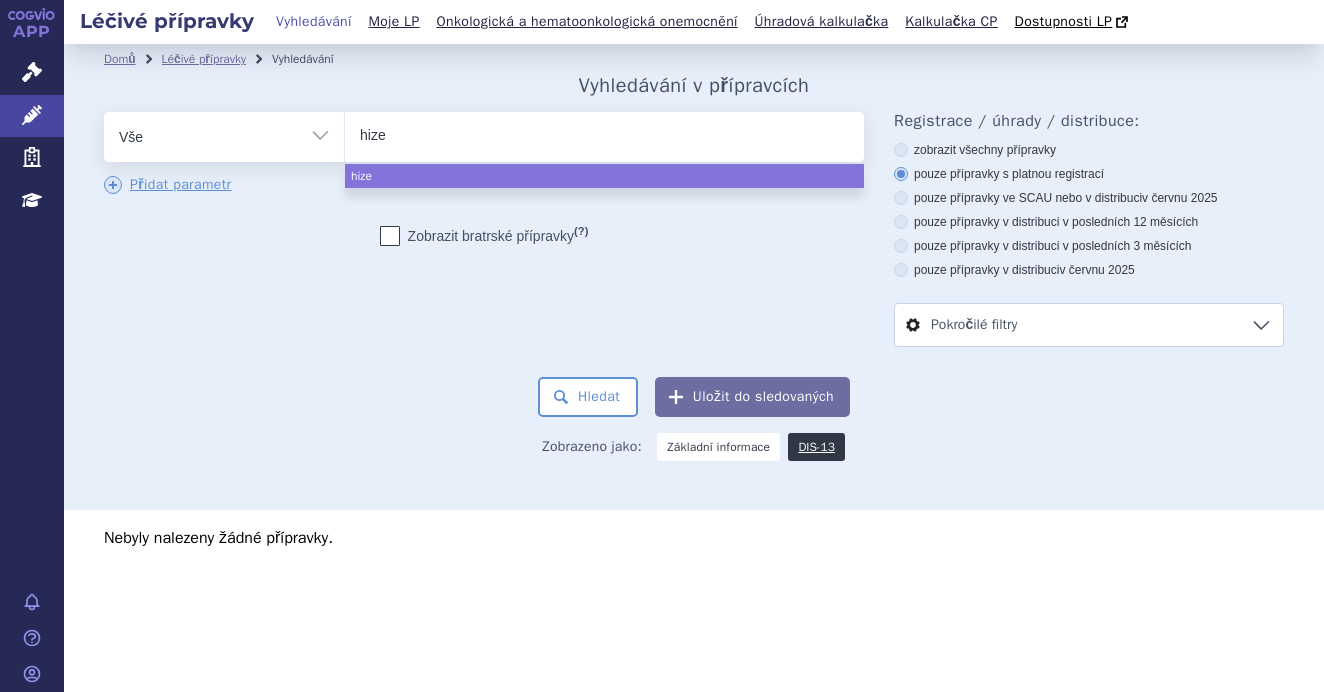 type on "hizen" 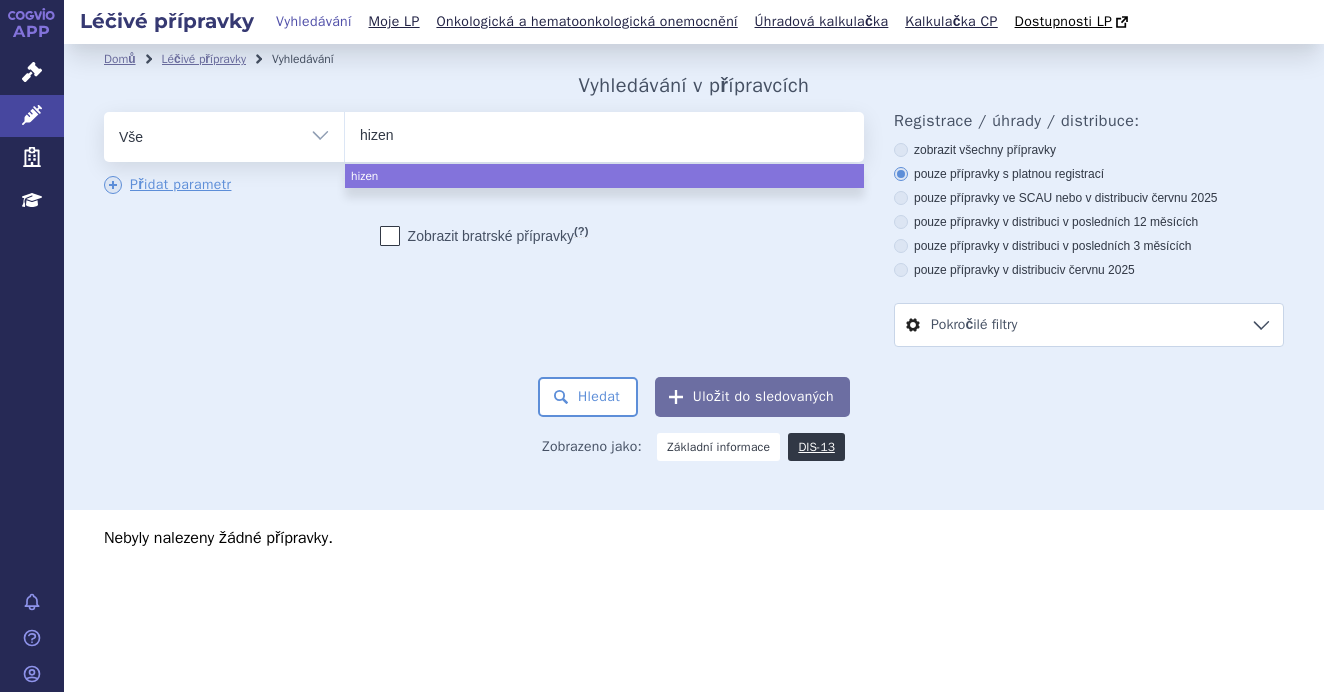 type on "hizent" 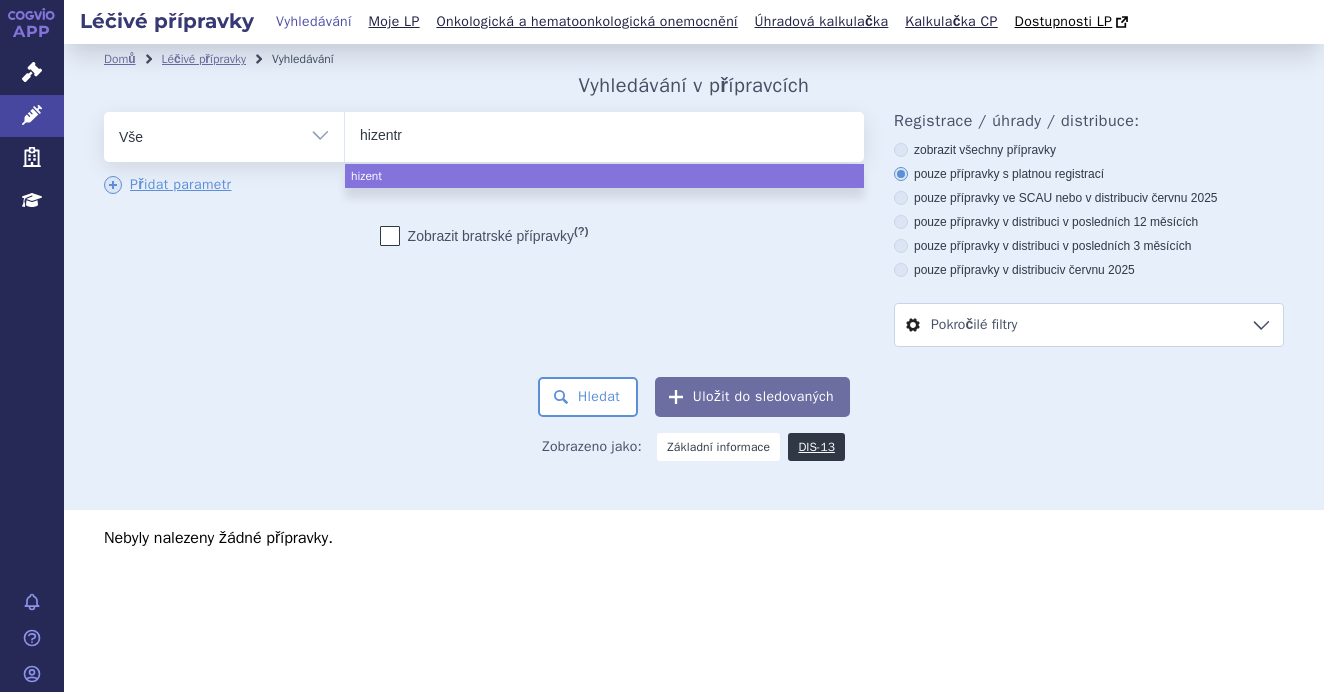 type on "hizentra" 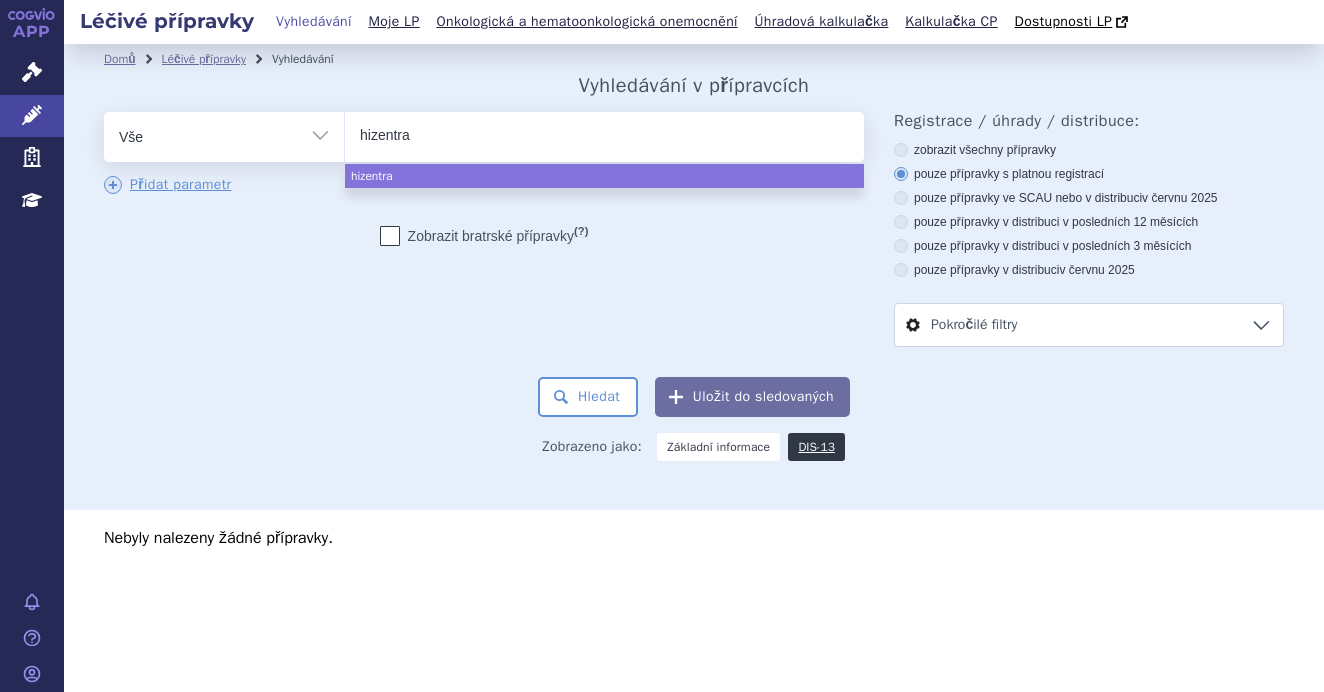 select on "hizentra" 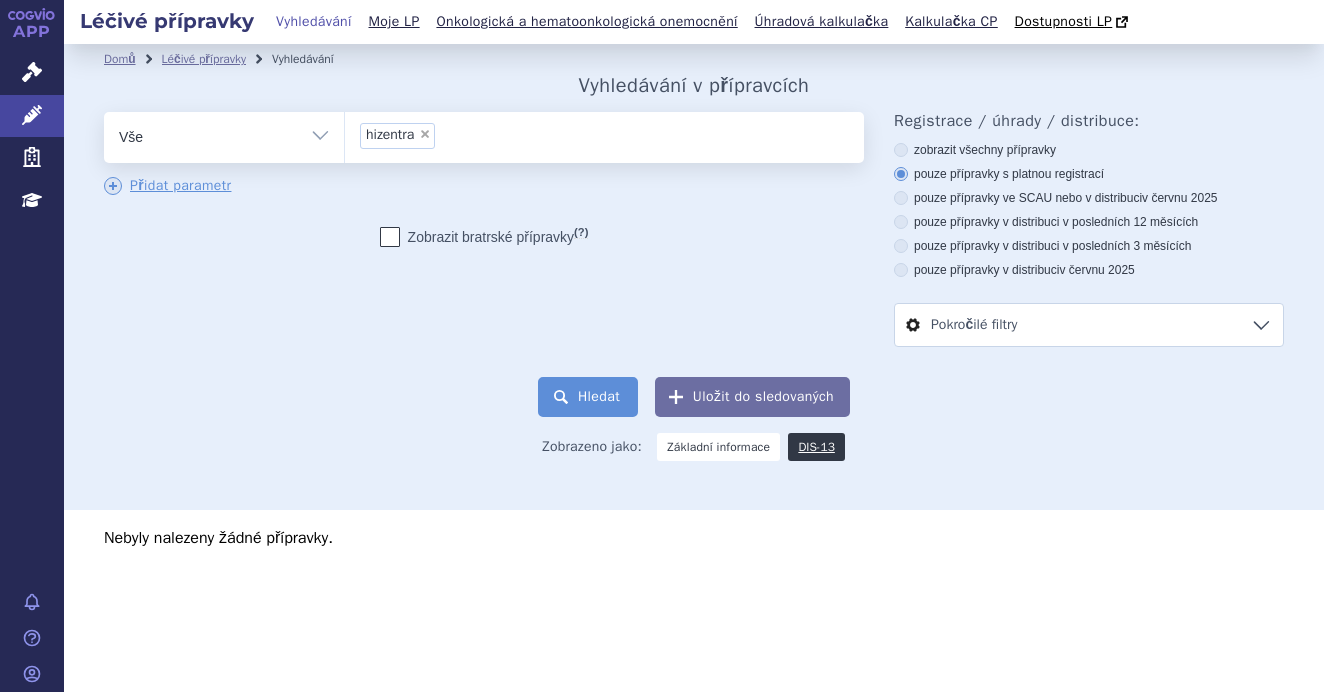 click on "Hledat" at bounding box center (588, 397) 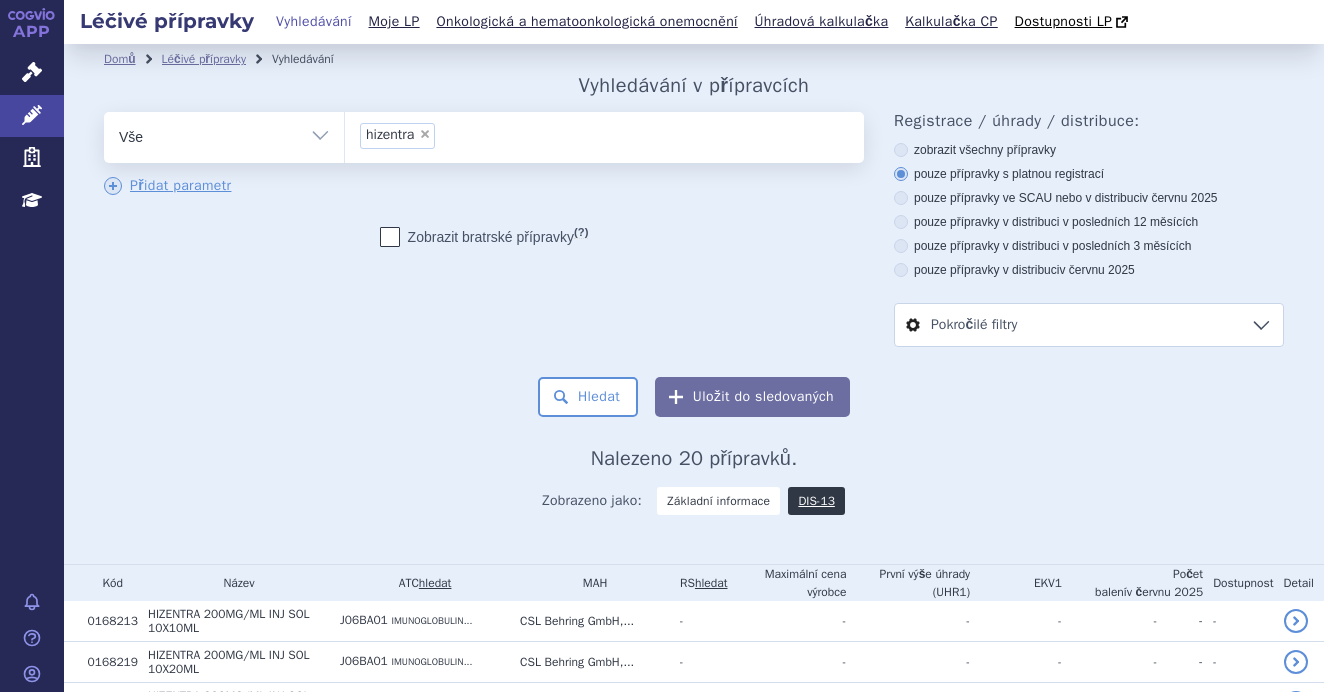 scroll, scrollTop: 0, scrollLeft: 0, axis: both 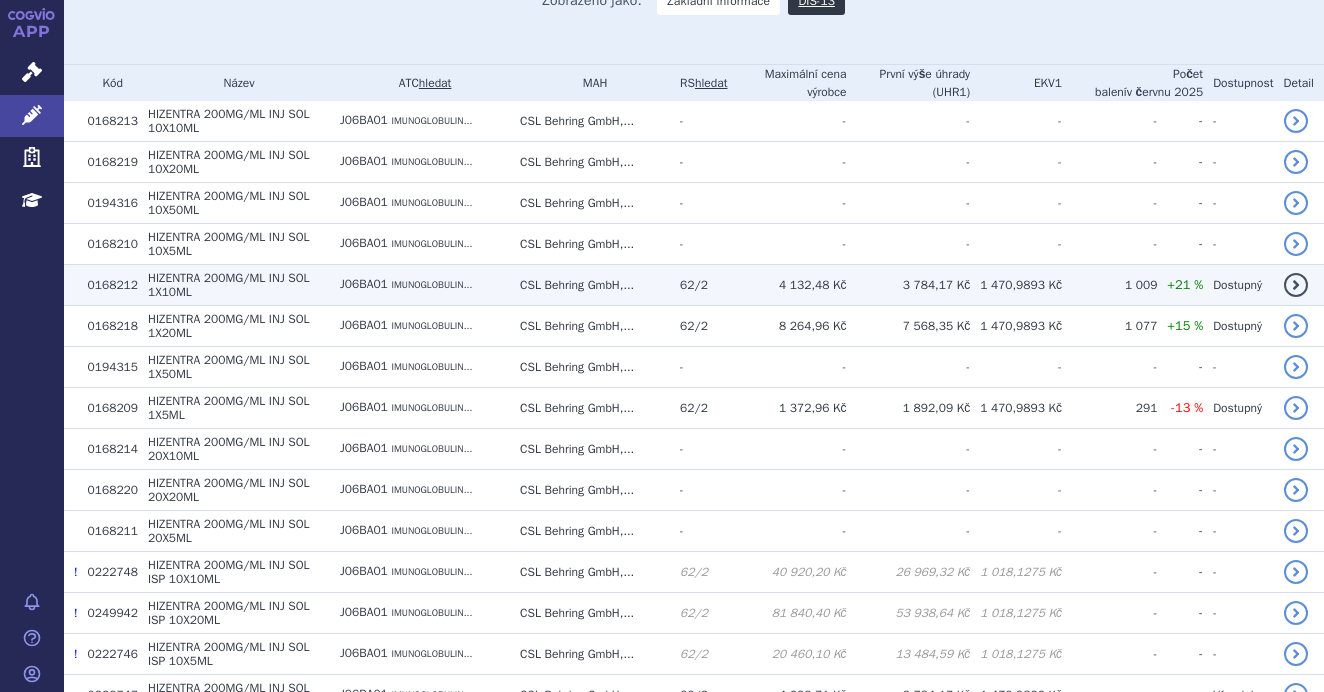 click on "J06BA01
IMUNOGLOBULIN..." at bounding box center [420, 284] 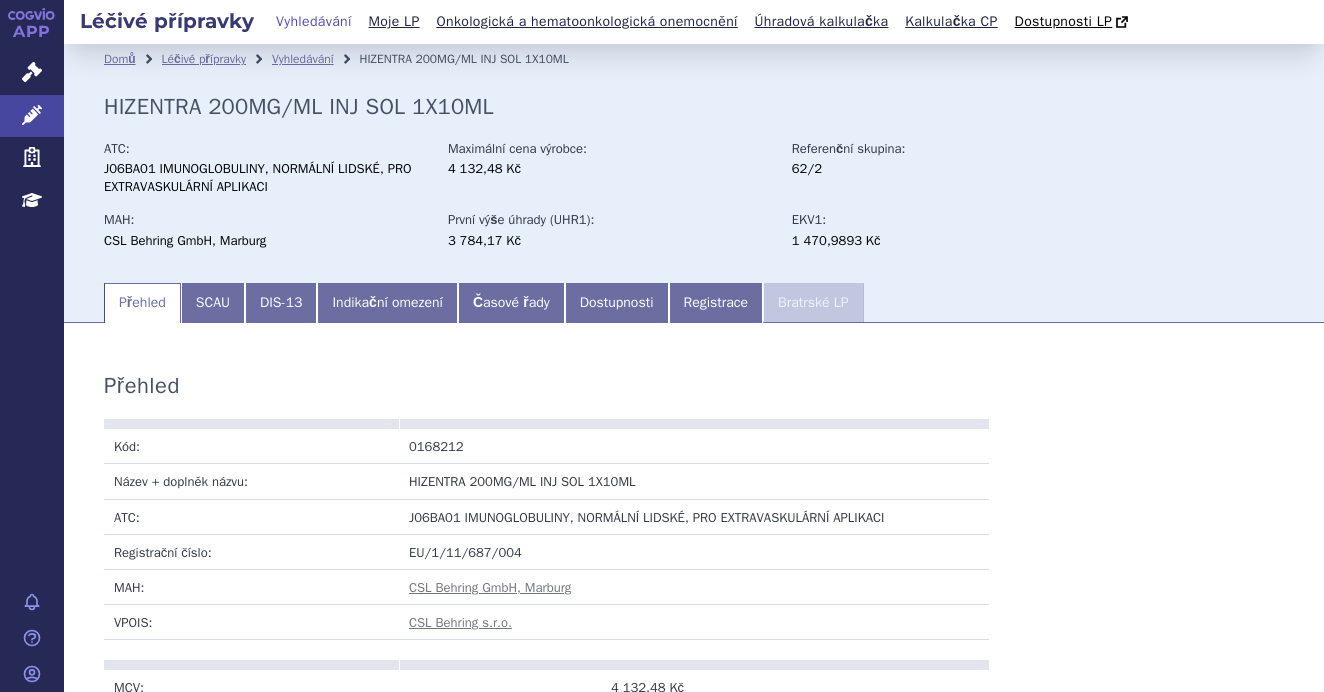 scroll, scrollTop: 0, scrollLeft: 0, axis: both 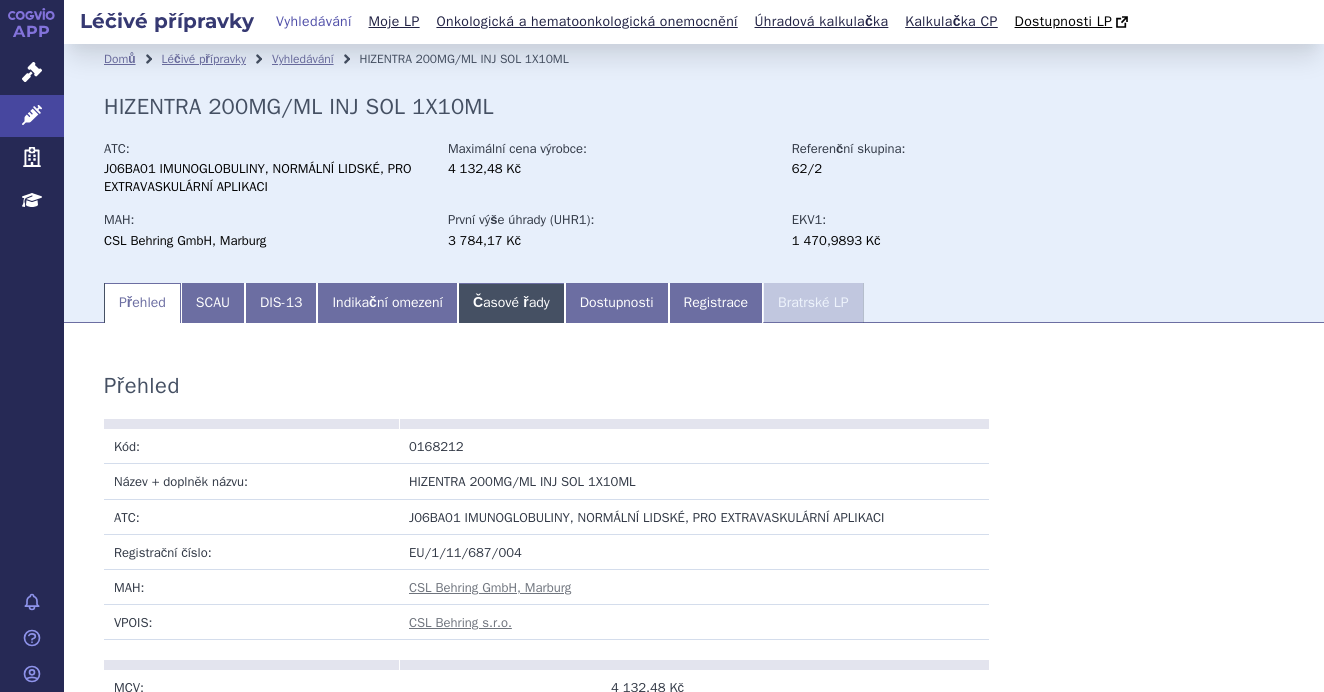 click on "Časové řady" at bounding box center [511, 303] 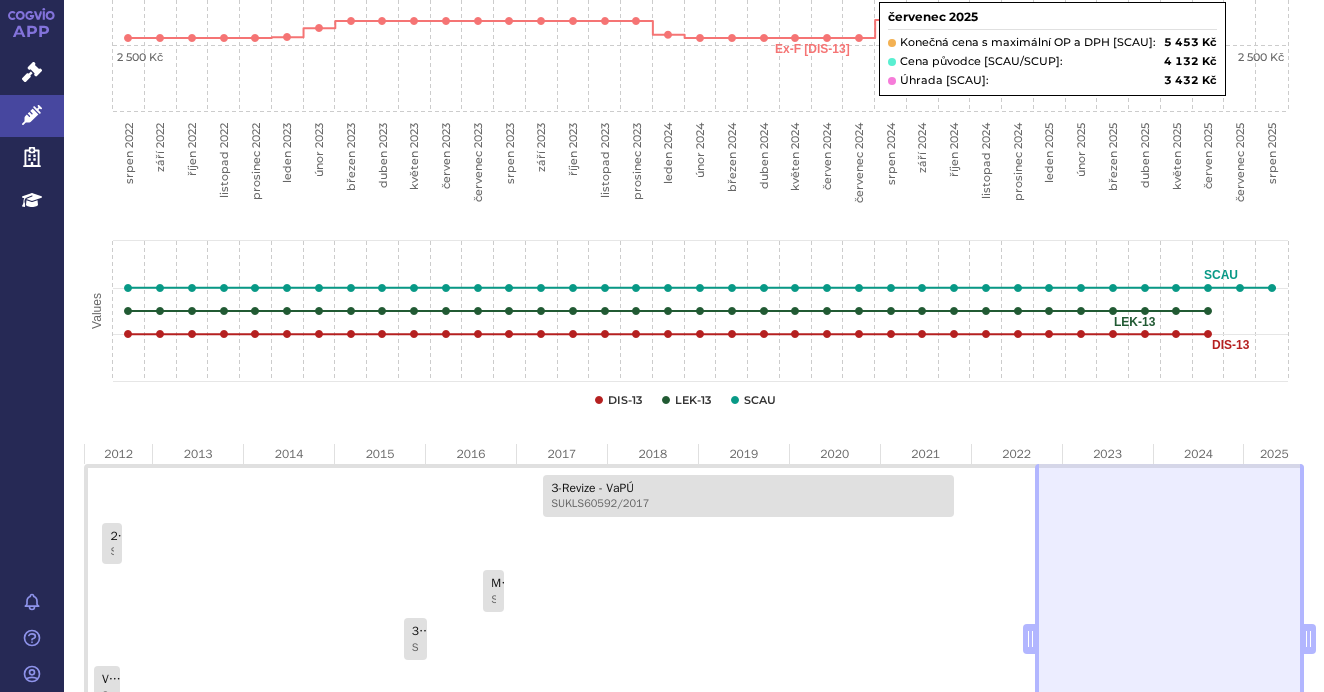 scroll, scrollTop: 1100, scrollLeft: 0, axis: vertical 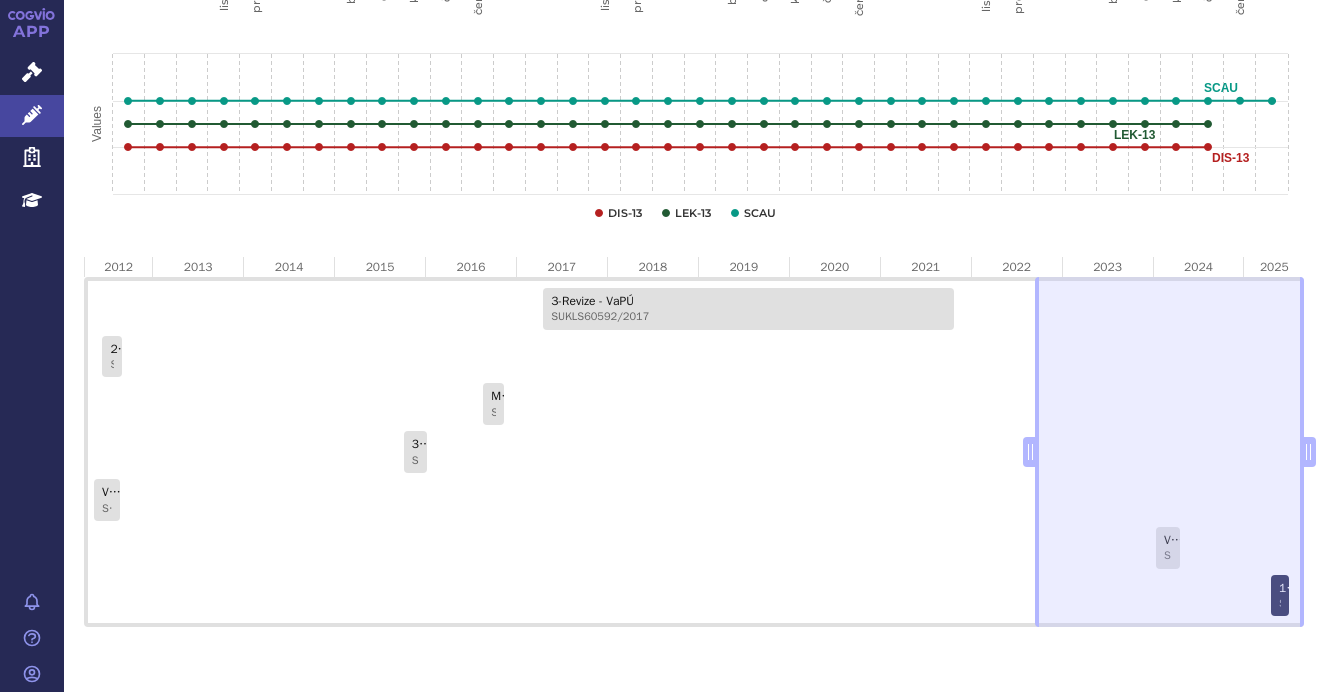 click on "1-Revize - VaPÚ - zkrácené řízení SUKLS128380/2025" at bounding box center (1279, 596) 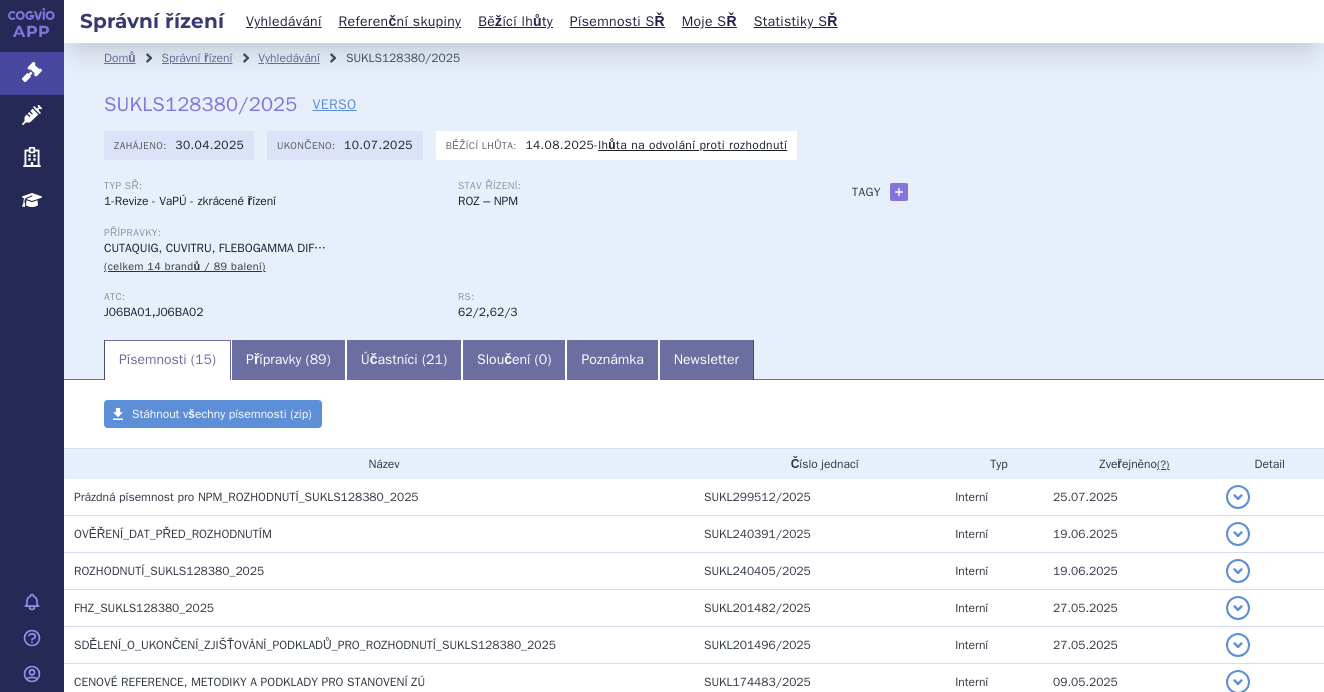 scroll, scrollTop: 0, scrollLeft: 0, axis: both 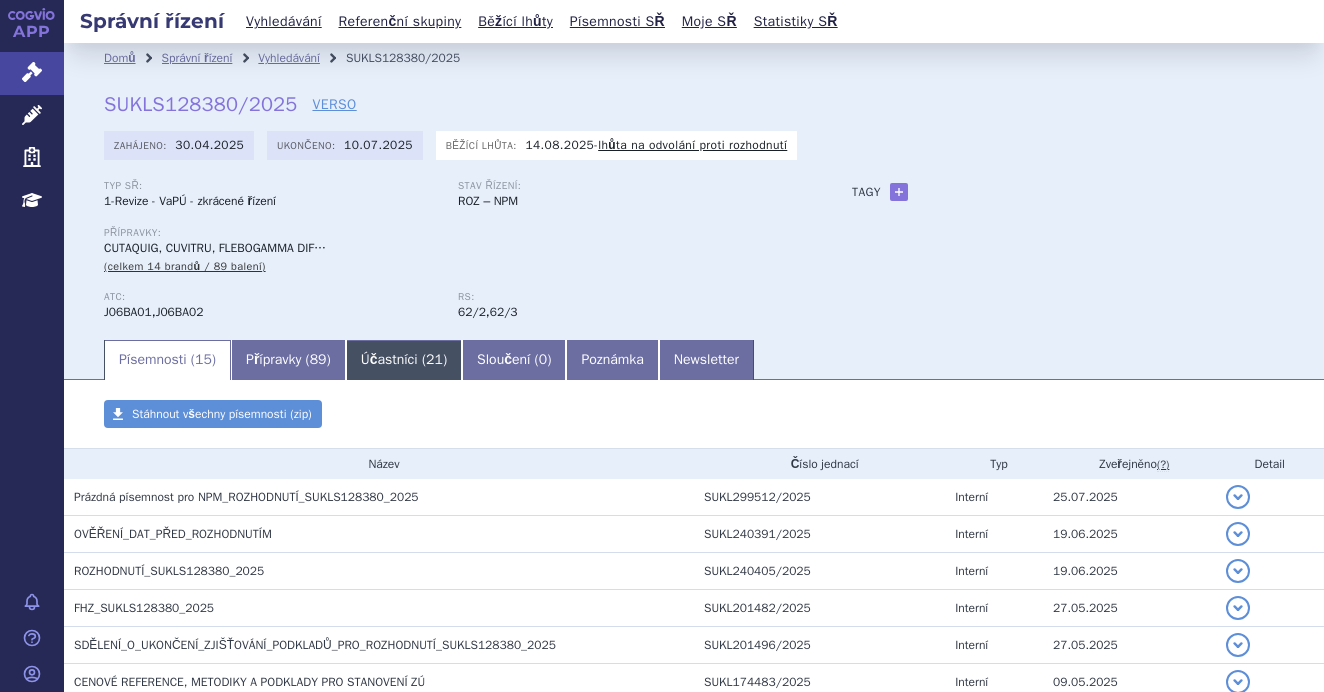 click on "Účastníci ( 21 )" at bounding box center [404, 360] 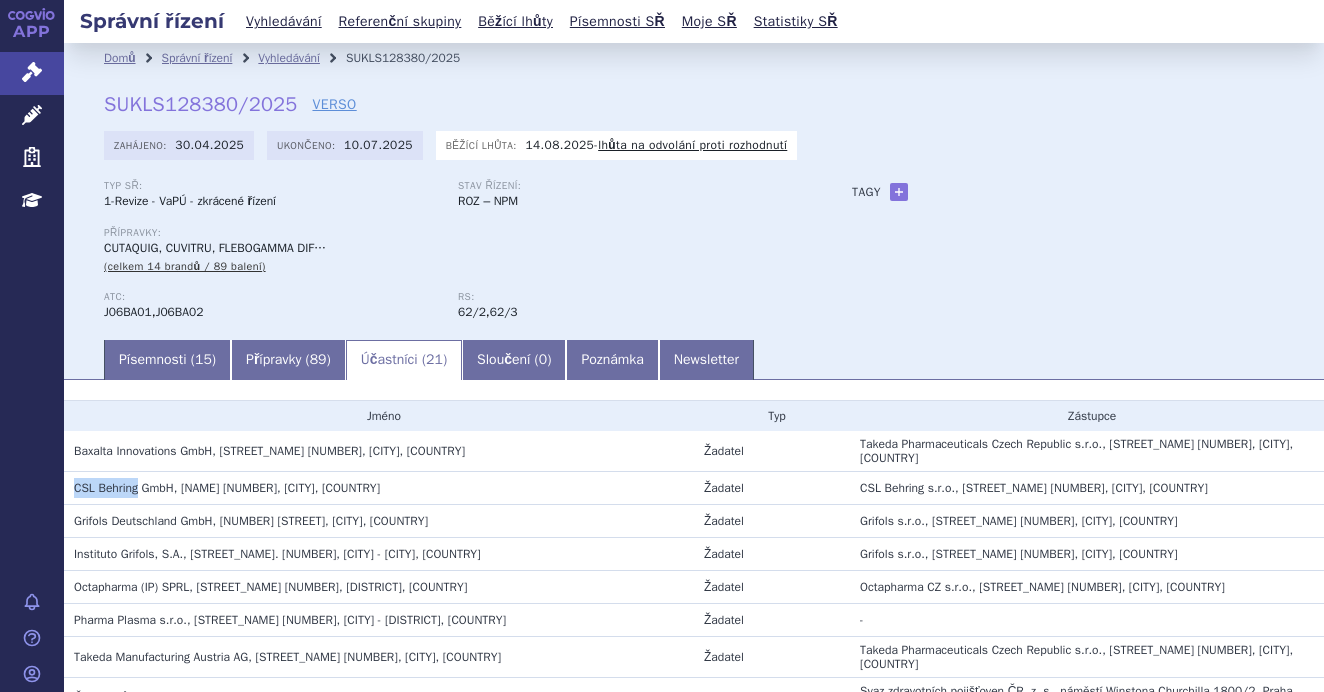 drag, startPoint x: 74, startPoint y: 482, endPoint x: 137, endPoint y: 480, distance: 63.03174 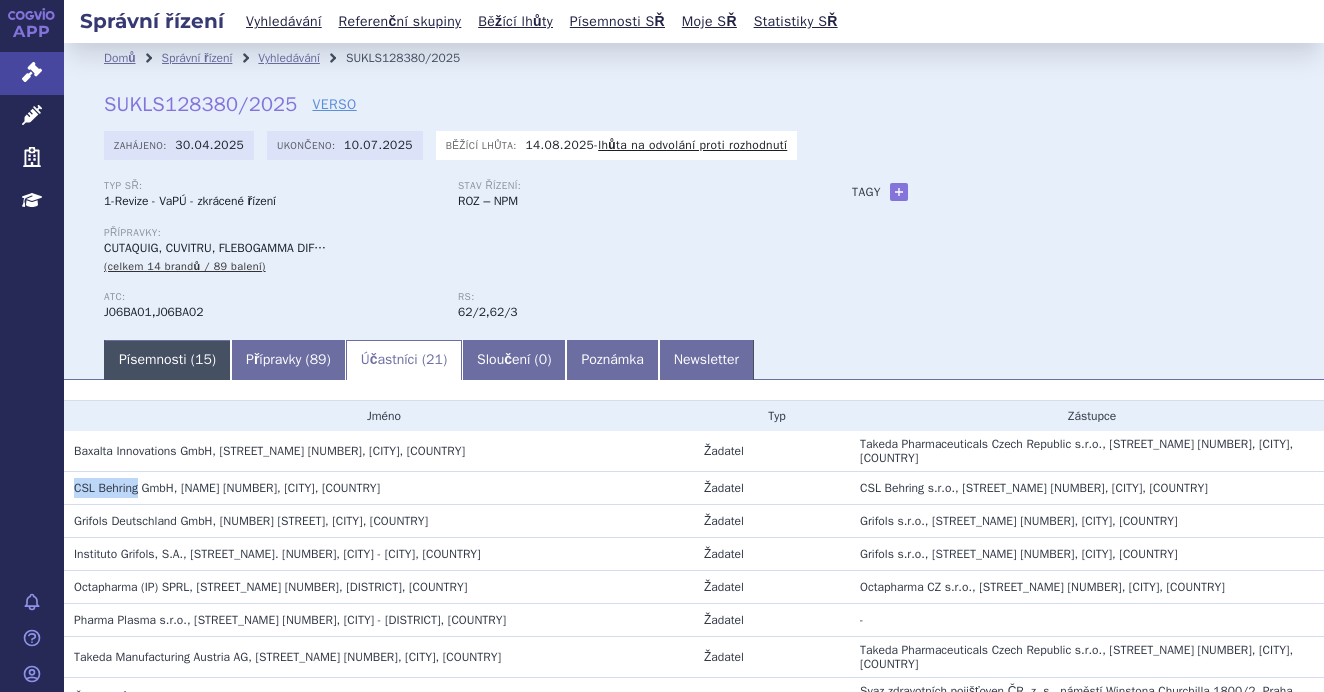 click on "Písemnosti ( 15 )" at bounding box center (167, 360) 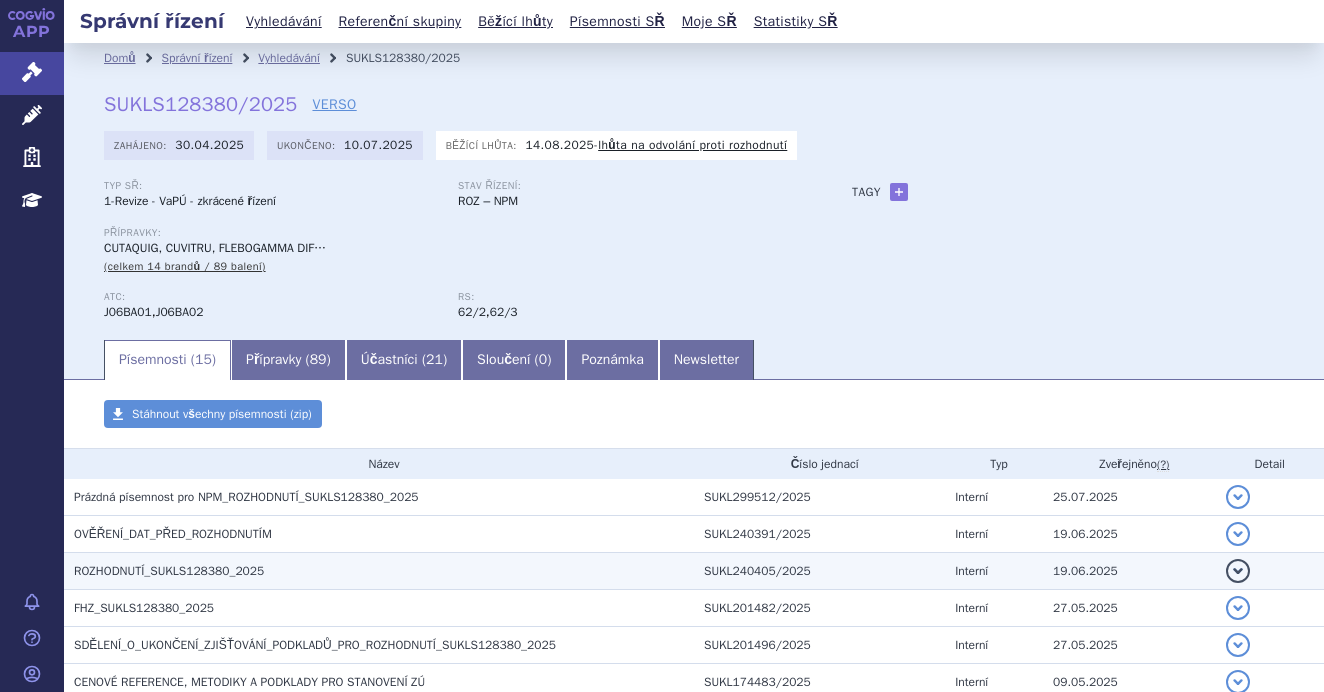 click on "ROZHODNUTÍ_SUKLS128380_2025" at bounding box center [379, 571] 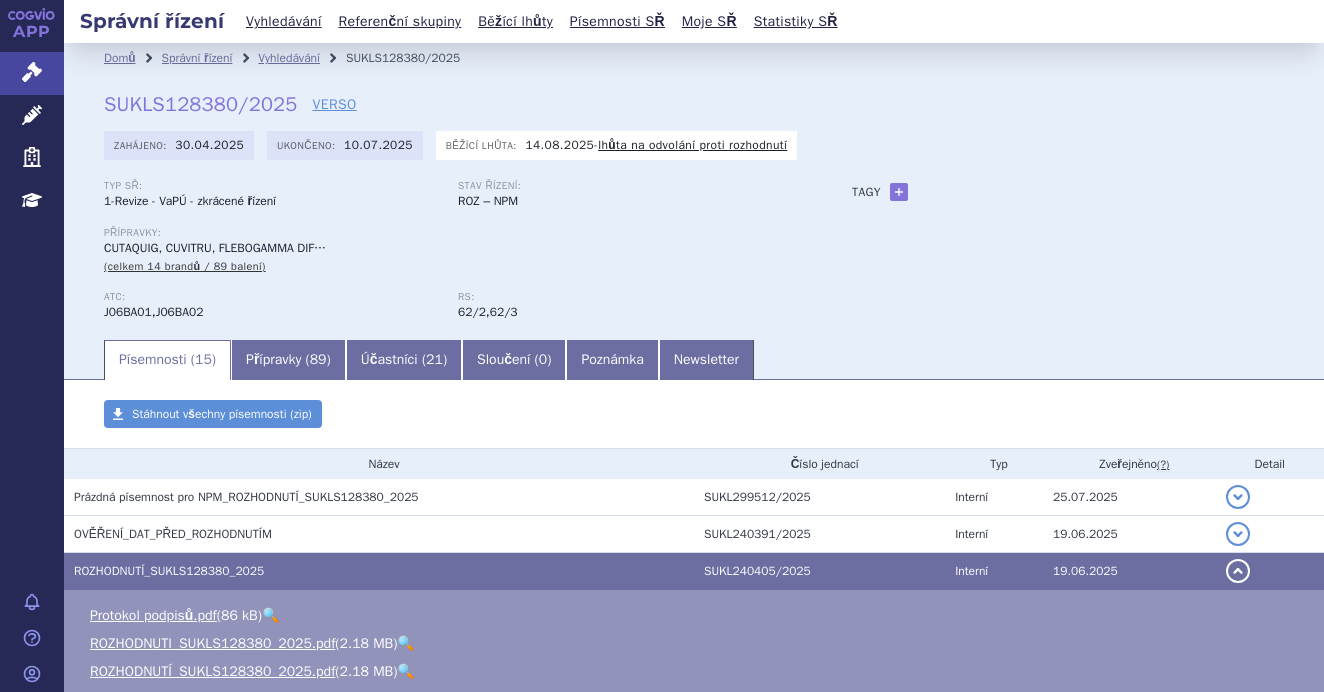click on "🔍" at bounding box center (405, 643) 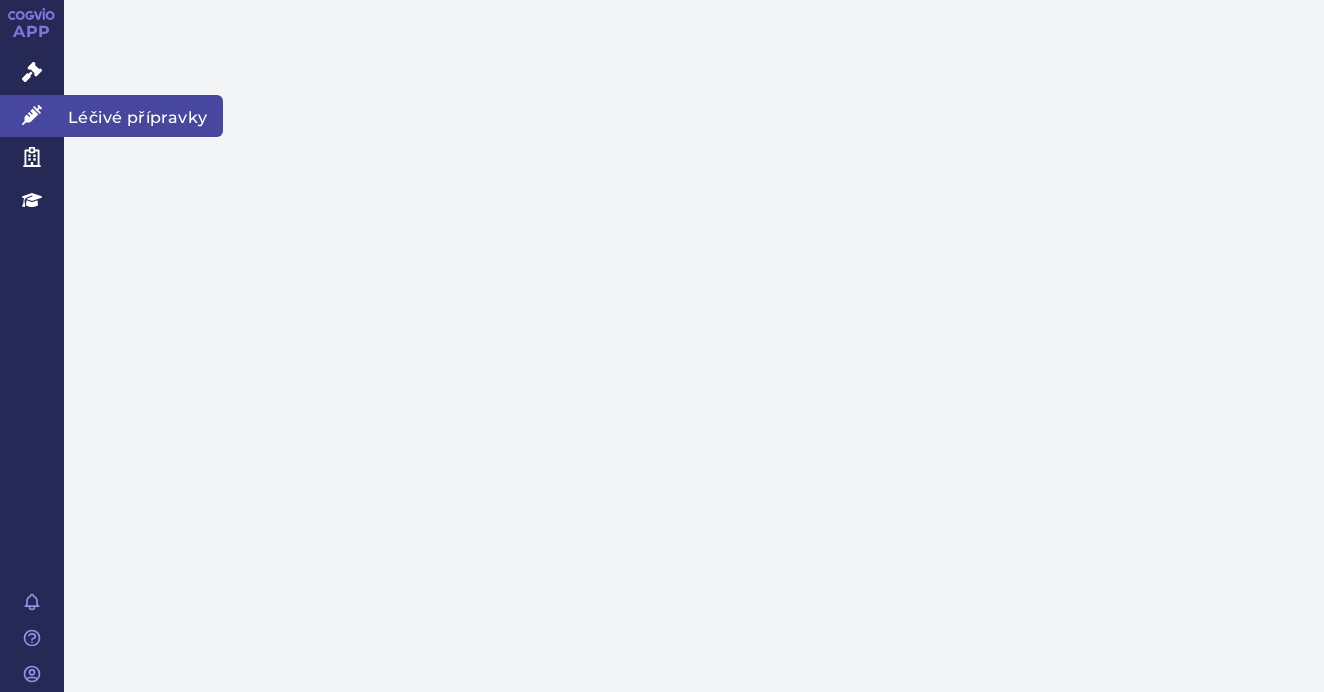 scroll, scrollTop: 0, scrollLeft: 0, axis: both 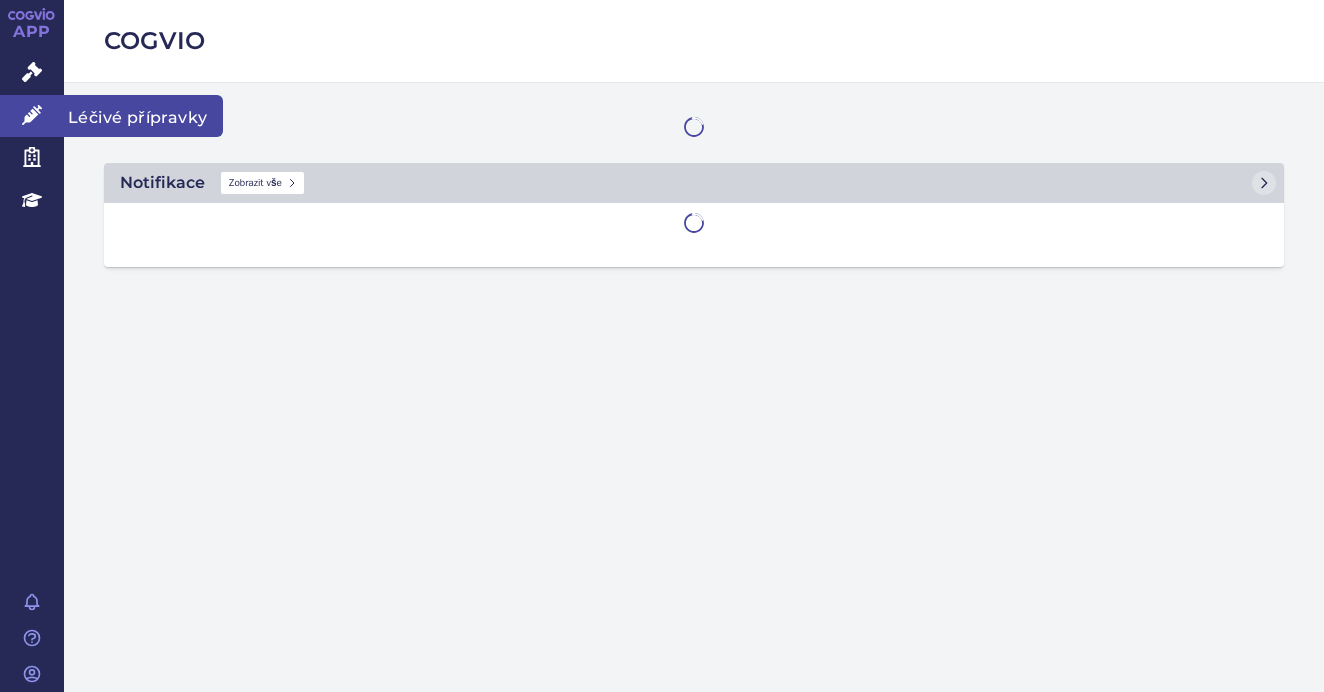 click on "Léčivé přípravky" at bounding box center (32, 116) 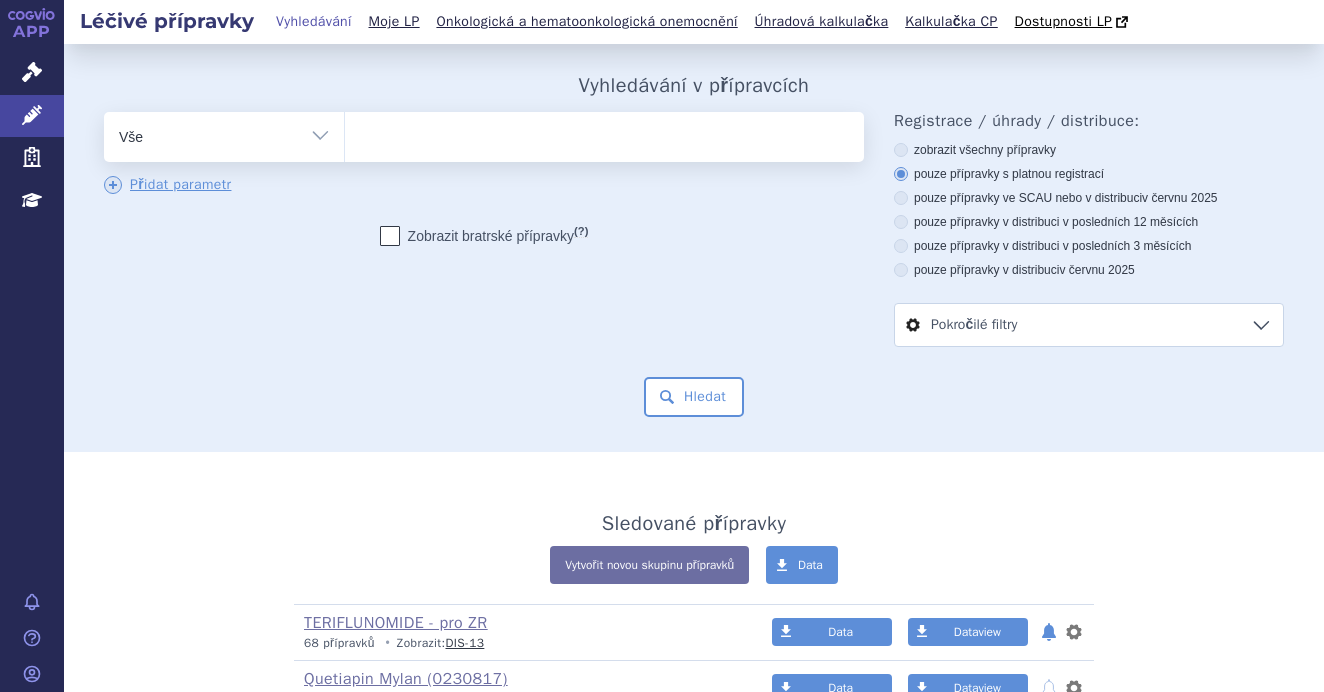 scroll, scrollTop: 0, scrollLeft: 0, axis: both 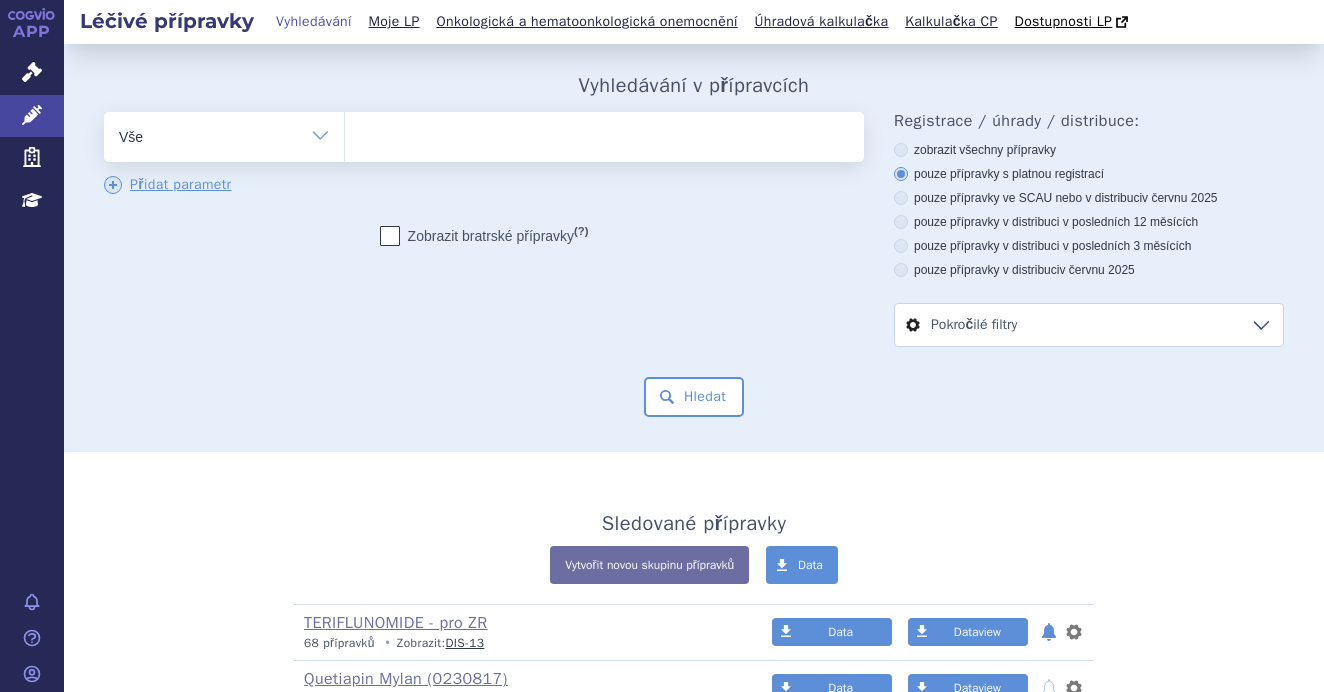 click on "Vyhledávání v přípravcích
odstranit
Vše
Přípravek/SUKL kód
MAH
VPOIS" at bounding box center (694, 245) 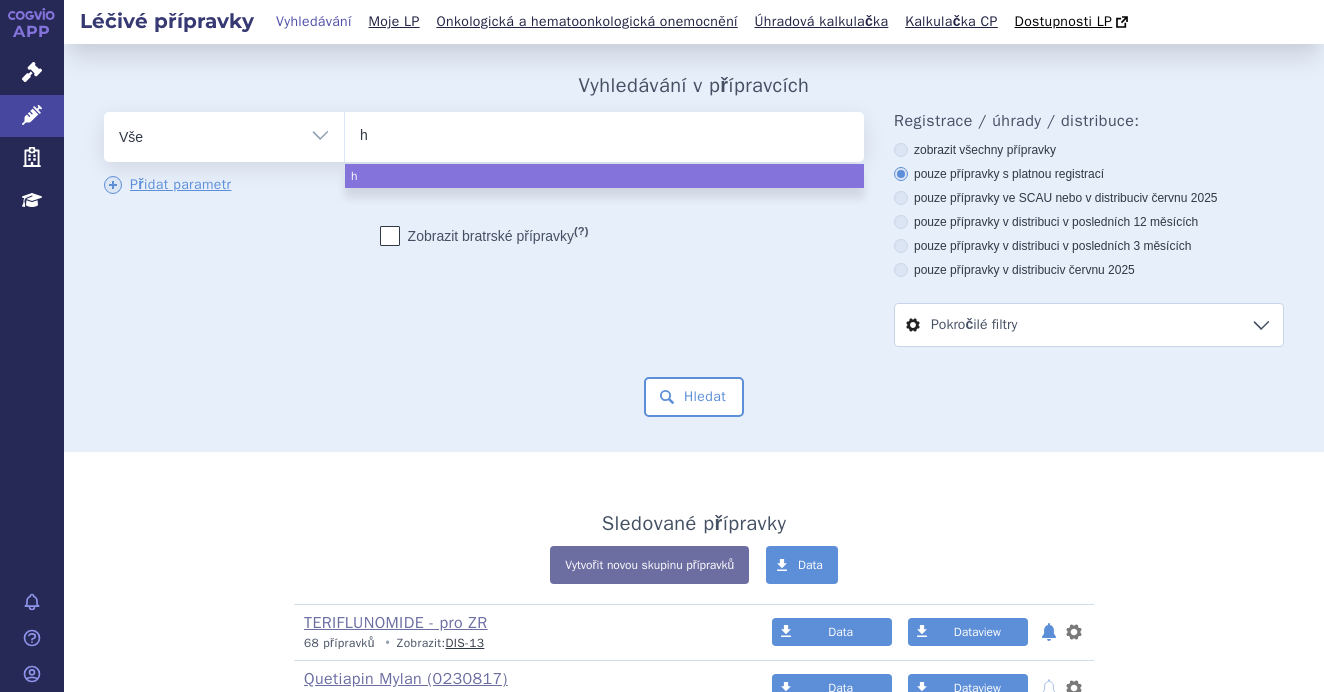 type on "hi" 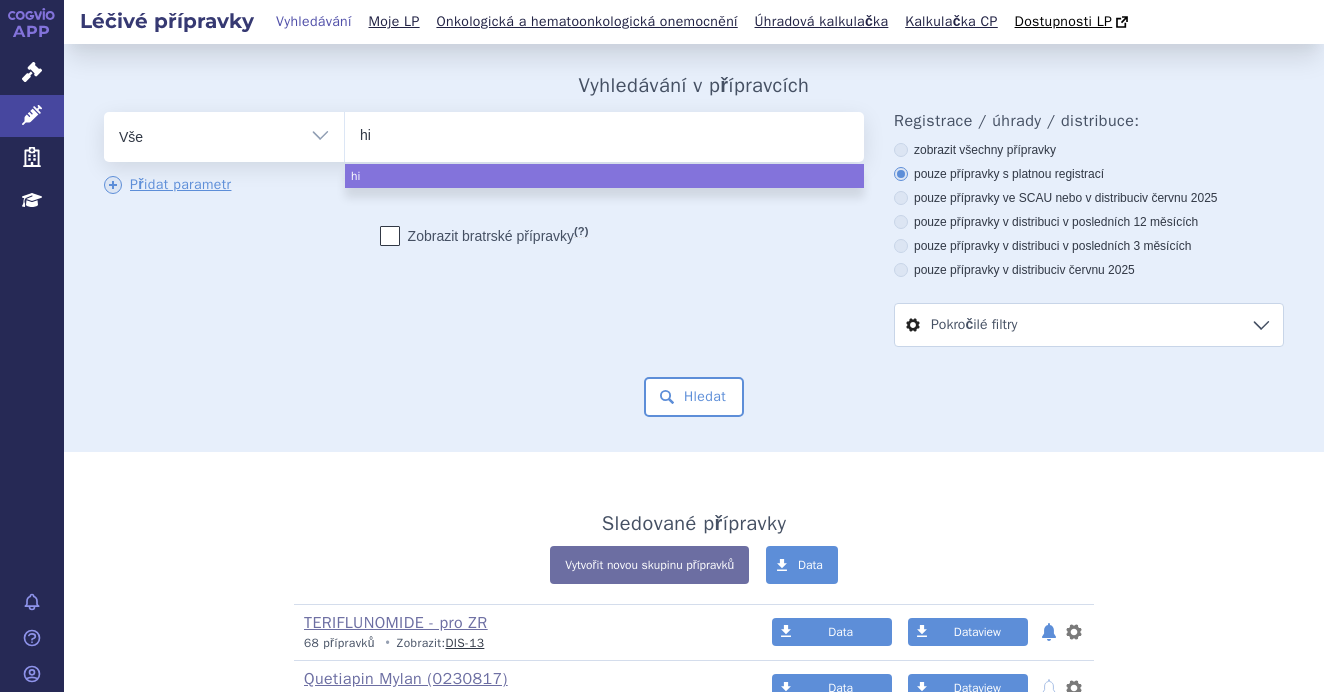type on "hiz" 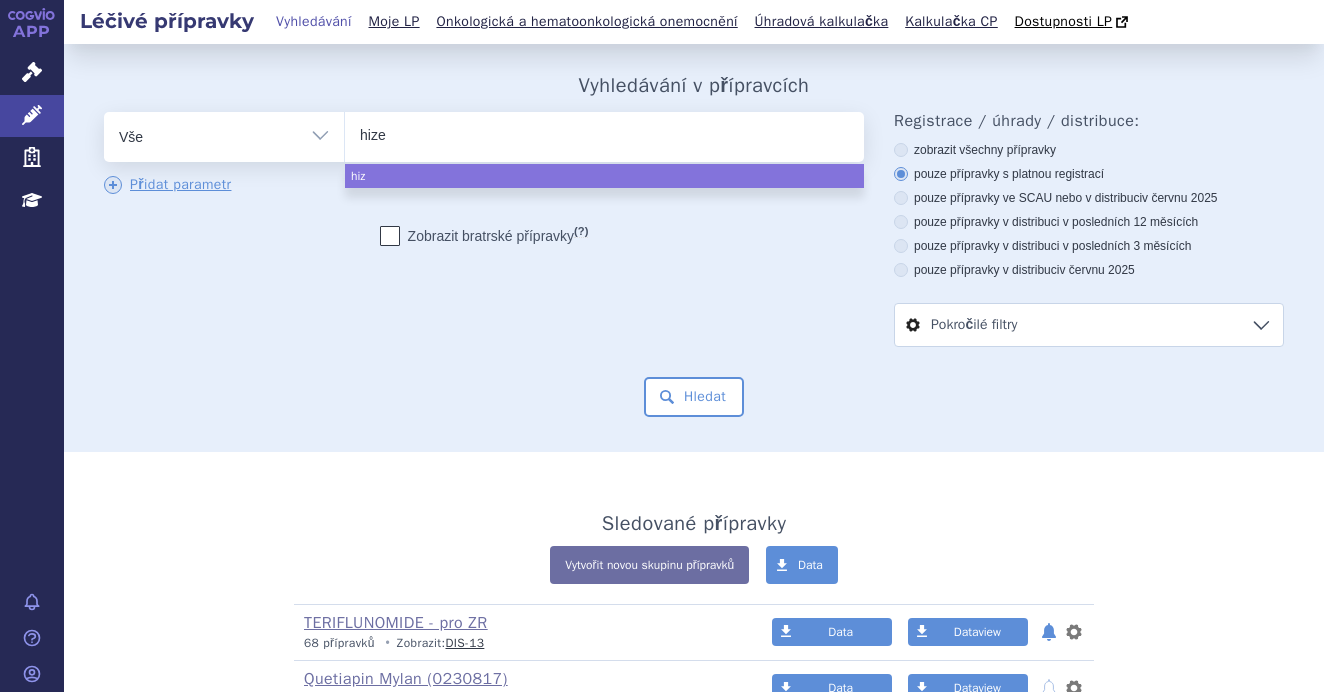 type on "hizen" 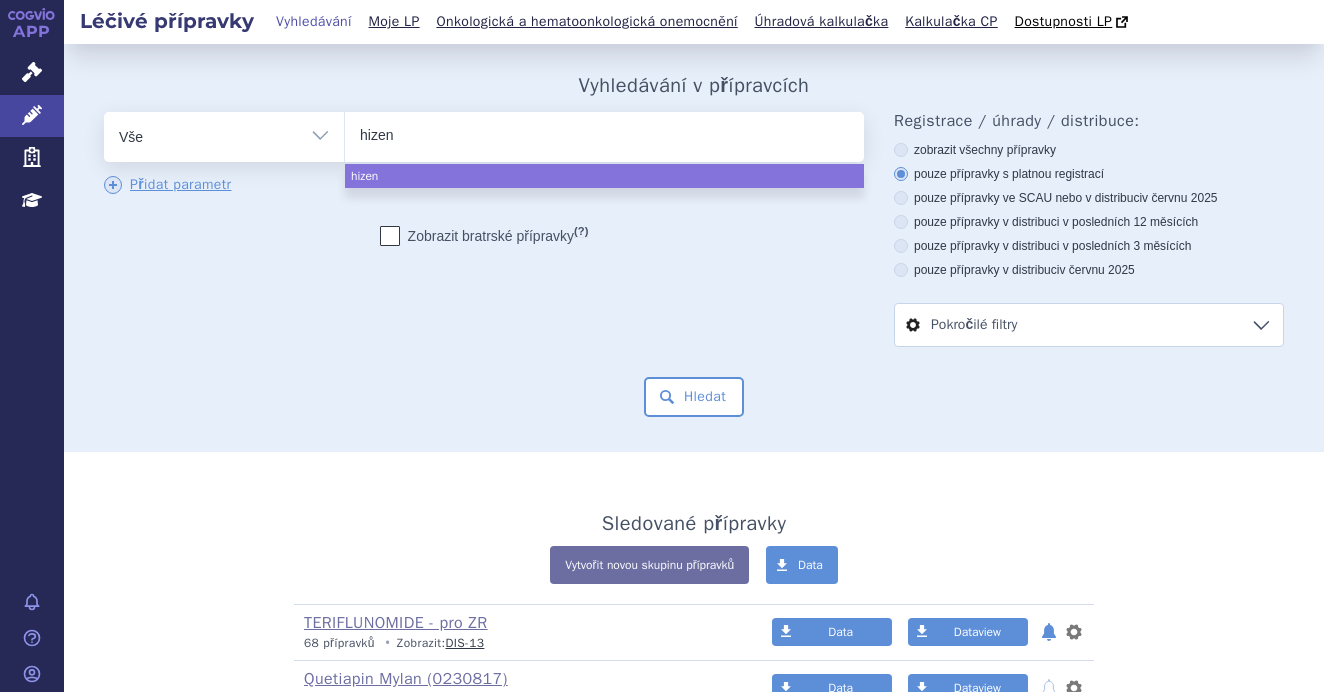 type on "hizent" 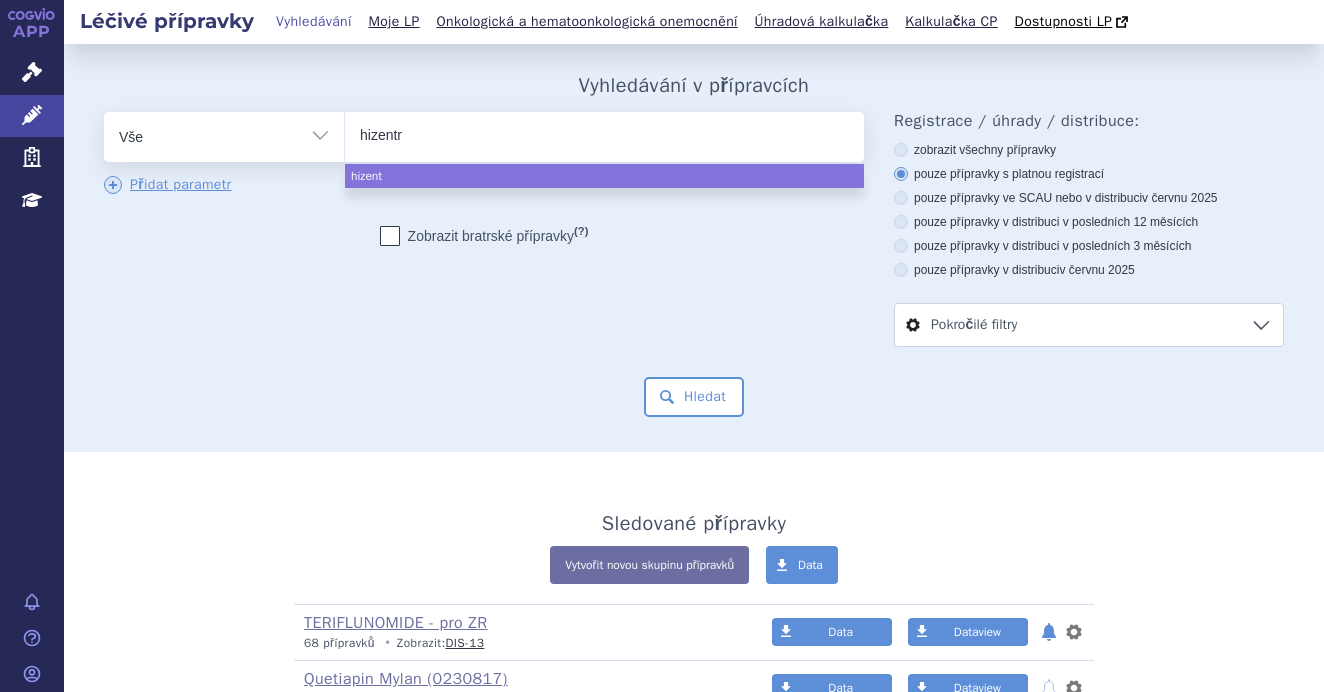 type on "hizentra" 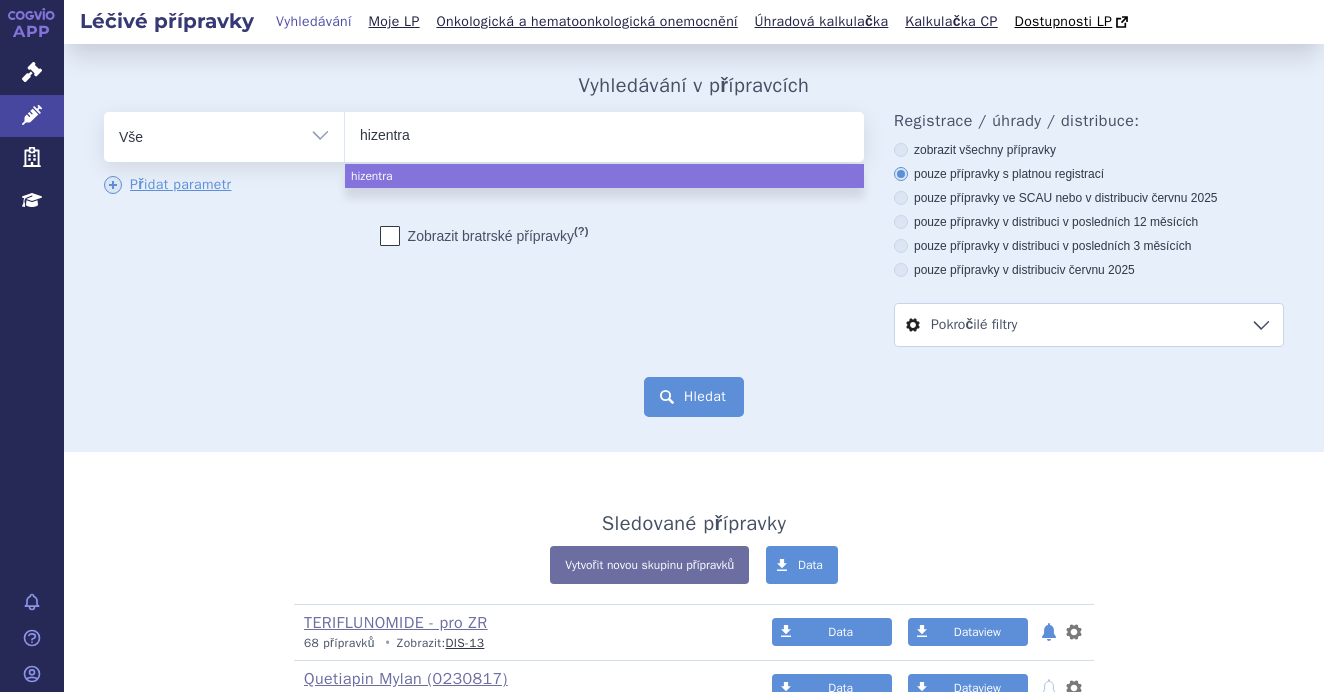 select on "hizentra" 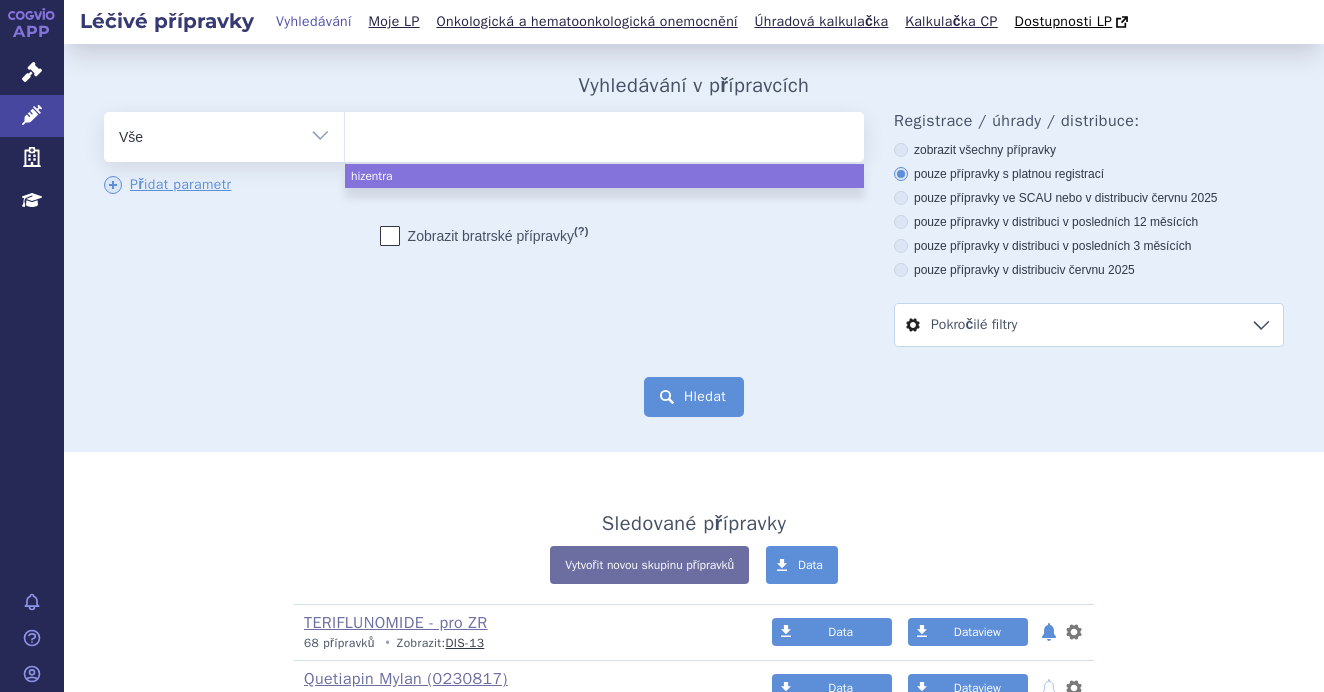 click on "Hledat" at bounding box center [694, 397] 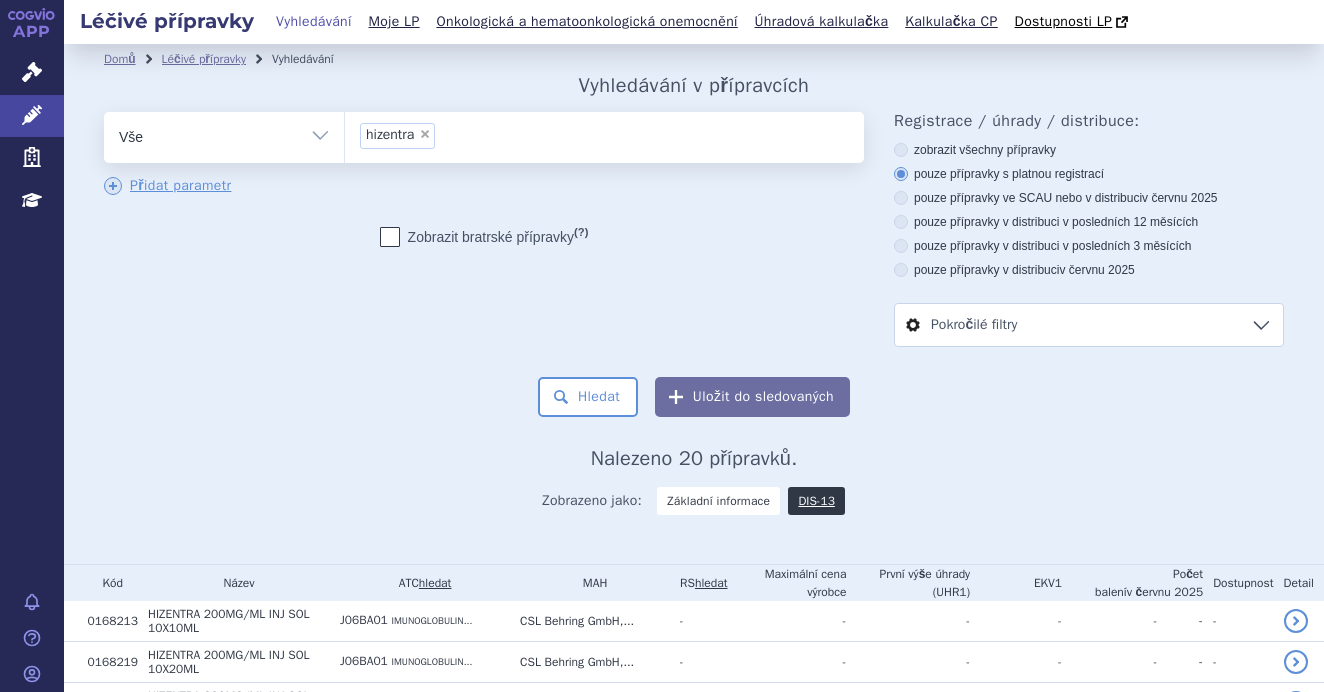 scroll, scrollTop: 0, scrollLeft: 0, axis: both 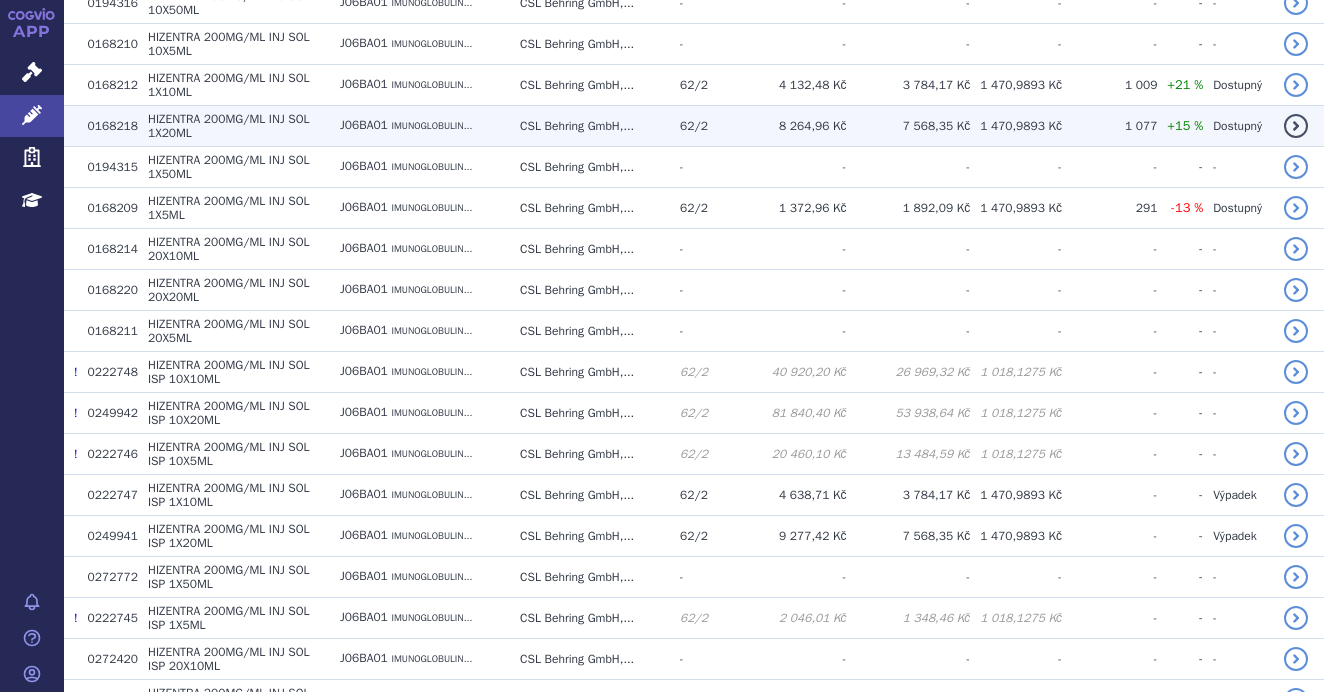 click on "200MG/ML INJ SOL 1X20ML" at bounding box center [229, 126] 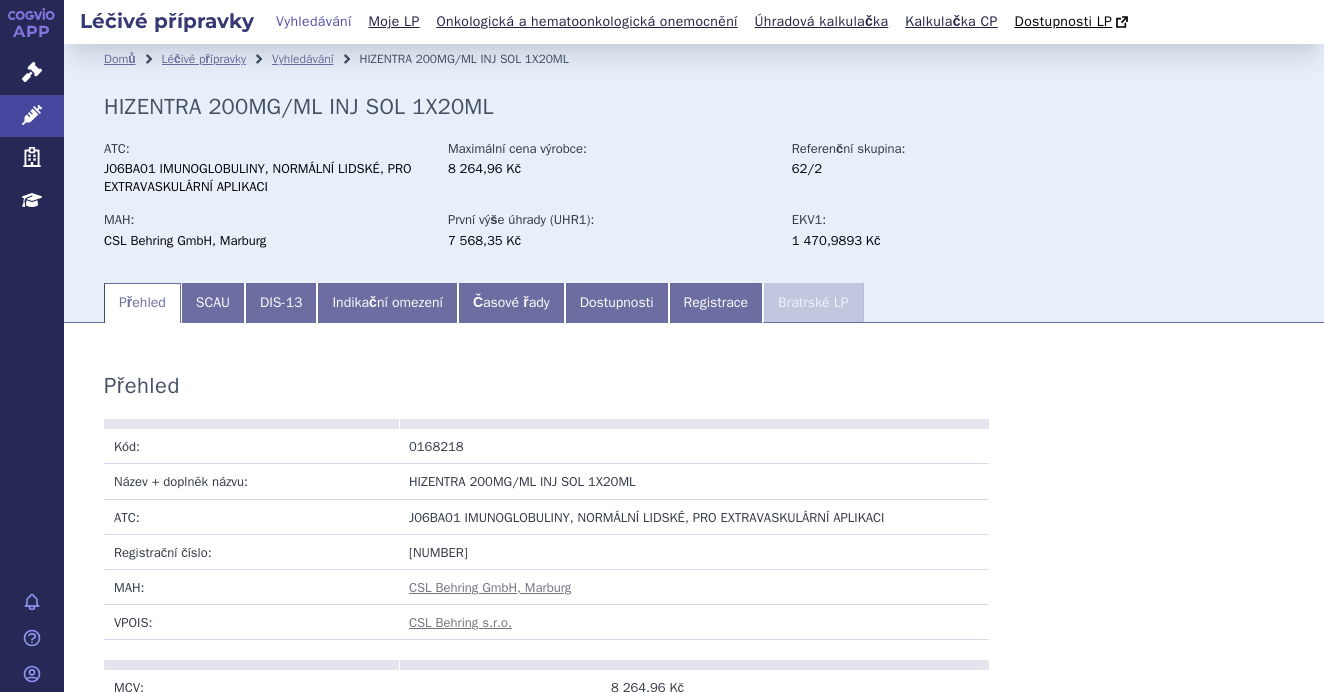 scroll, scrollTop: 0, scrollLeft: 0, axis: both 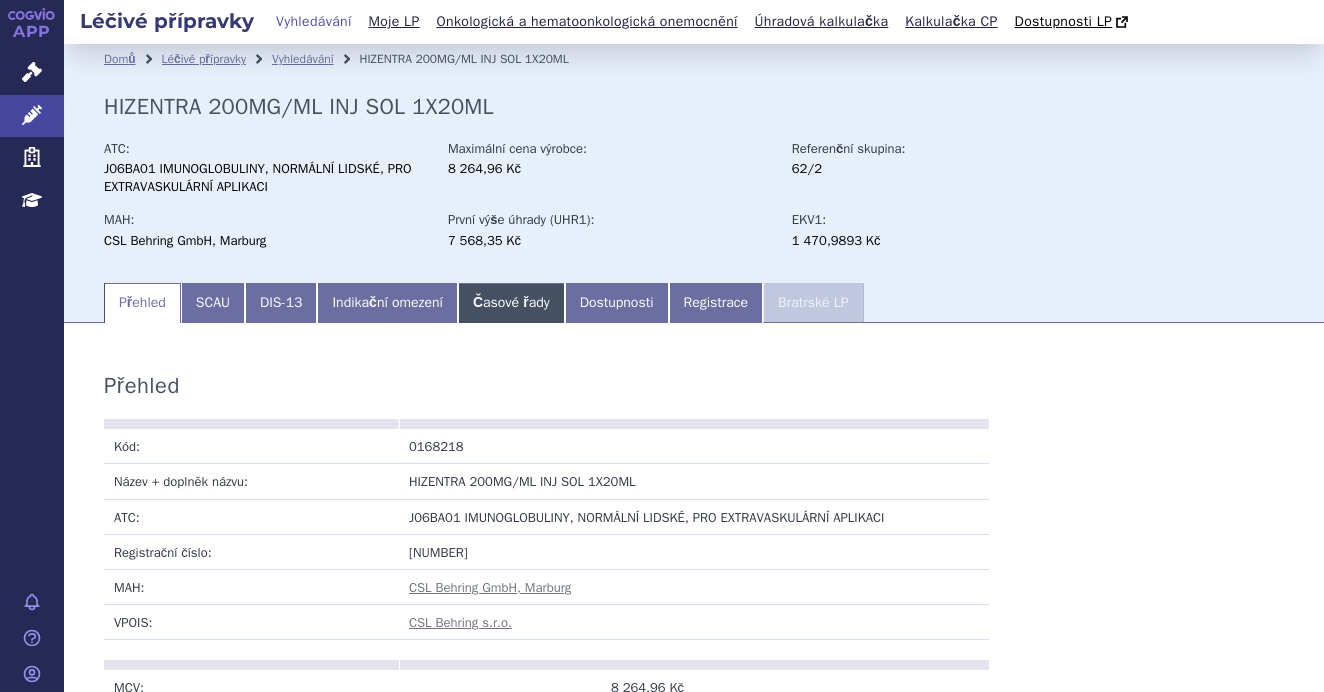 click on "Časové řady" at bounding box center [511, 303] 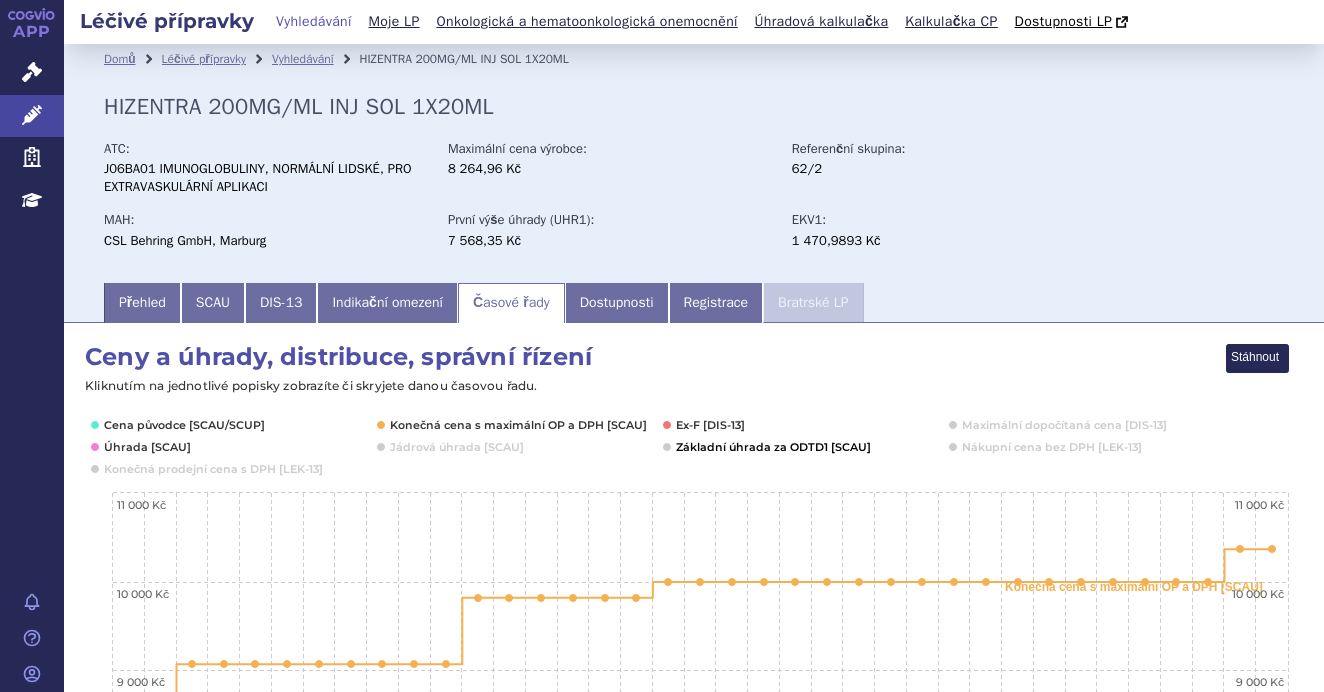 click at bounding box center (771, 447) 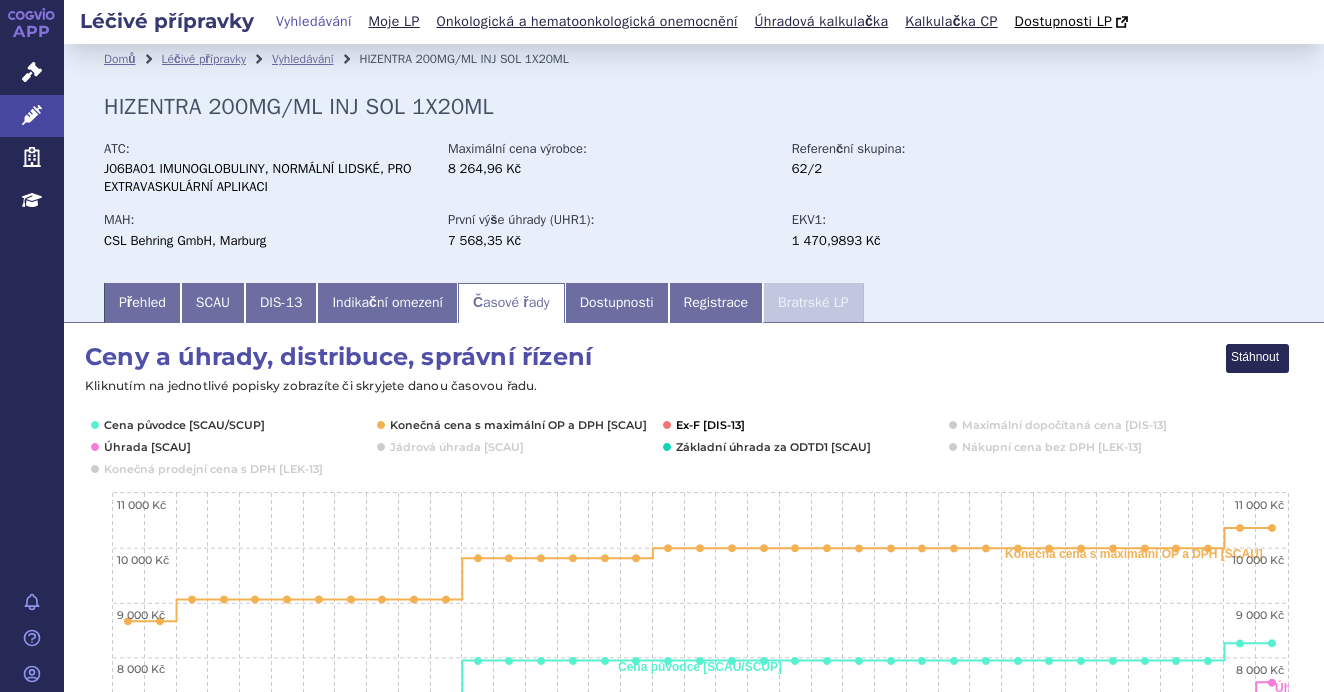 click at bounding box center [711, 425] 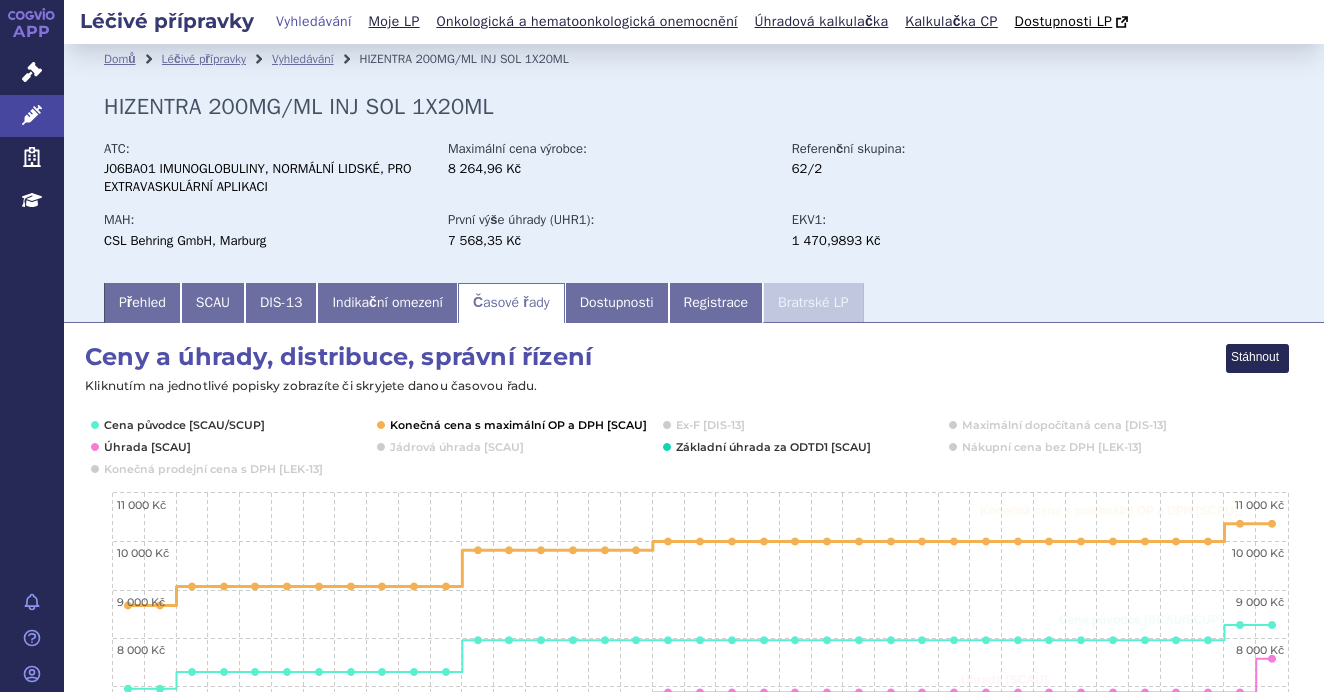 click at bounding box center (516, 425) 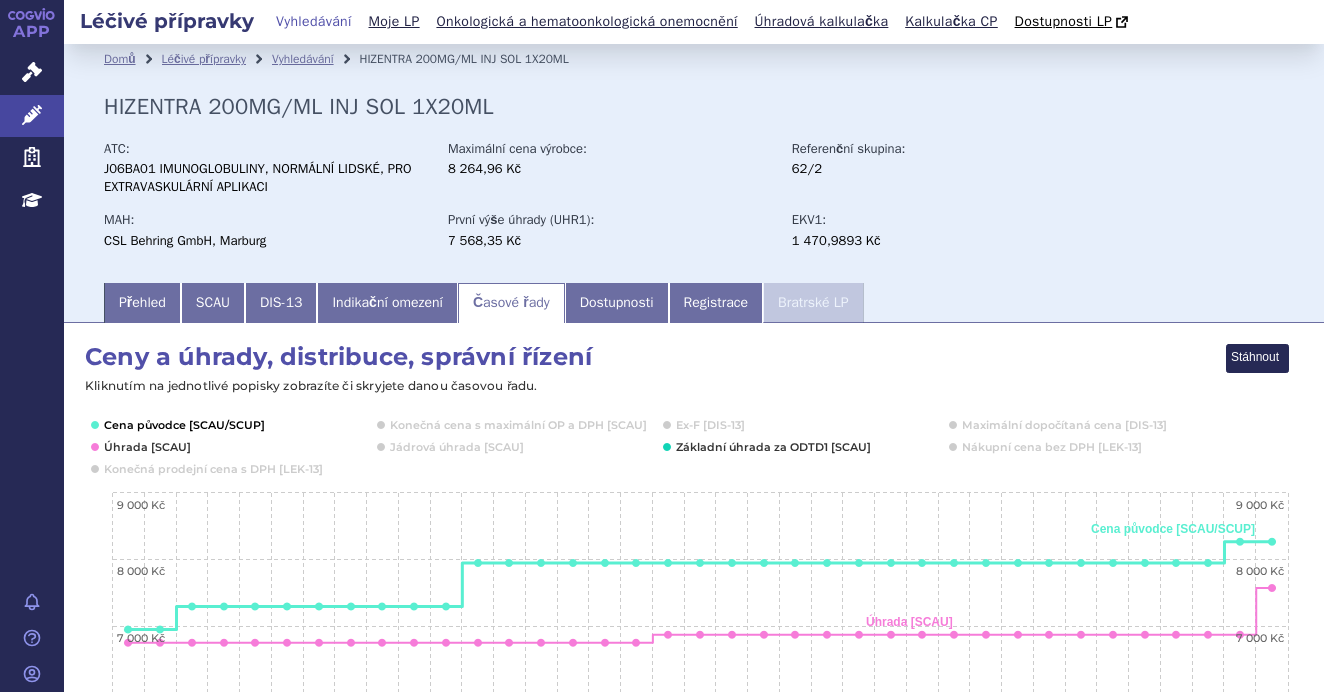 click at bounding box center (183, 425) 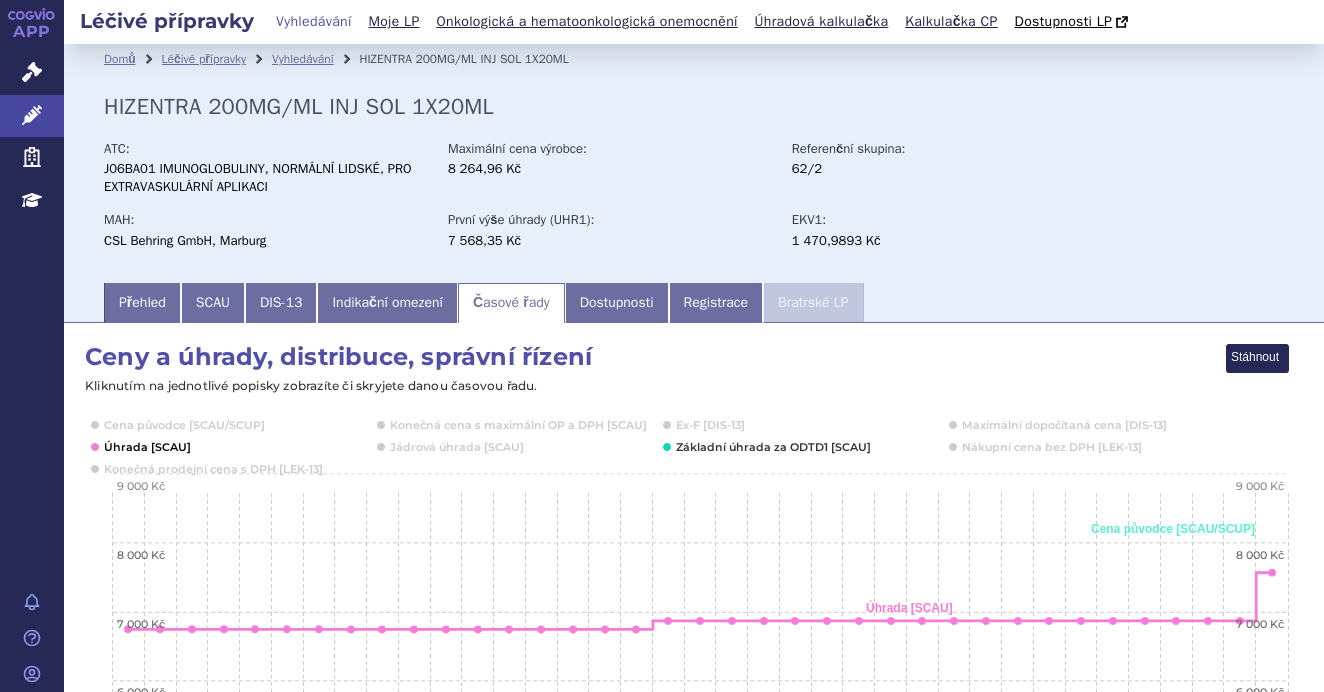 click at bounding box center [145, 447] 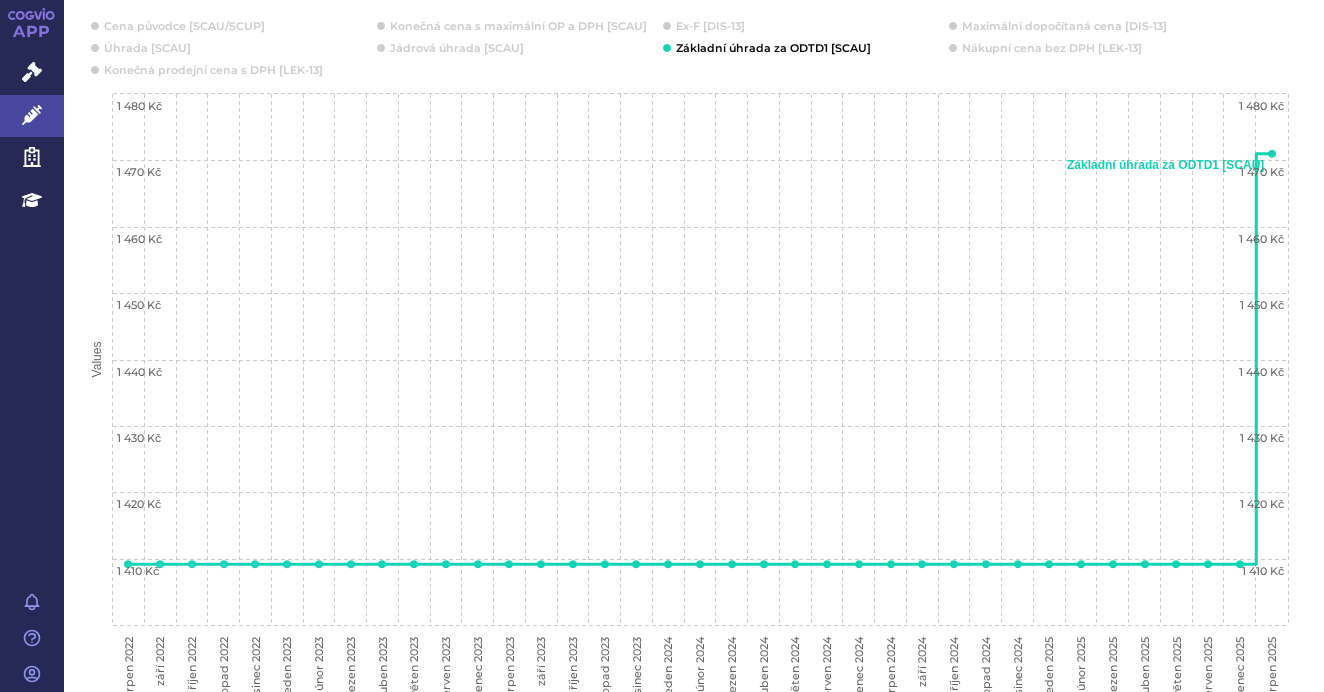 scroll, scrollTop: 400, scrollLeft: 0, axis: vertical 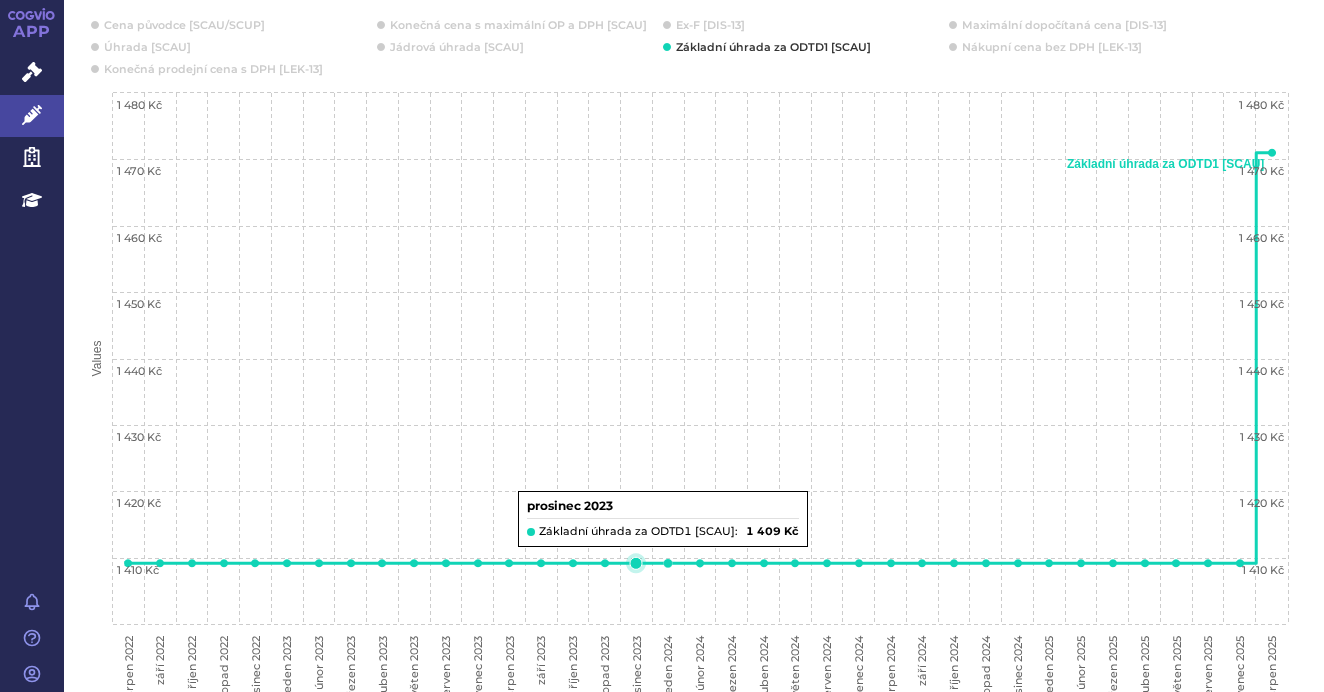 click 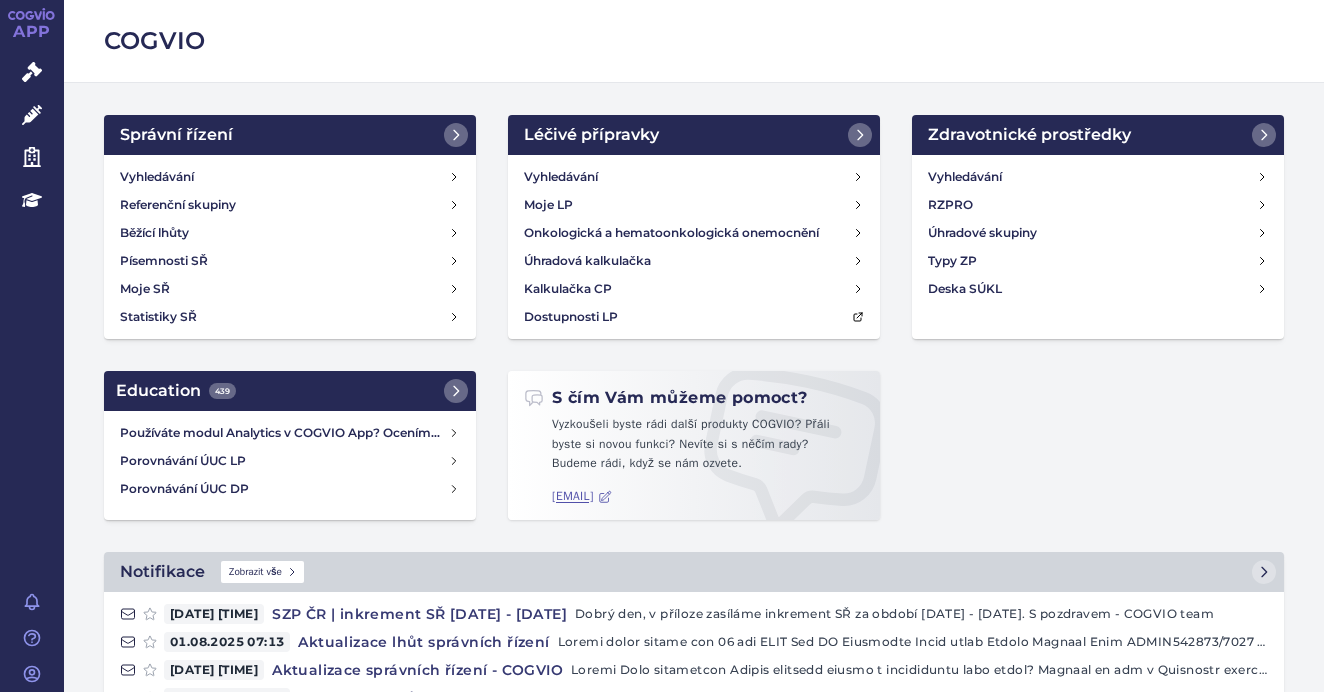 scroll, scrollTop: 0, scrollLeft: 0, axis: both 